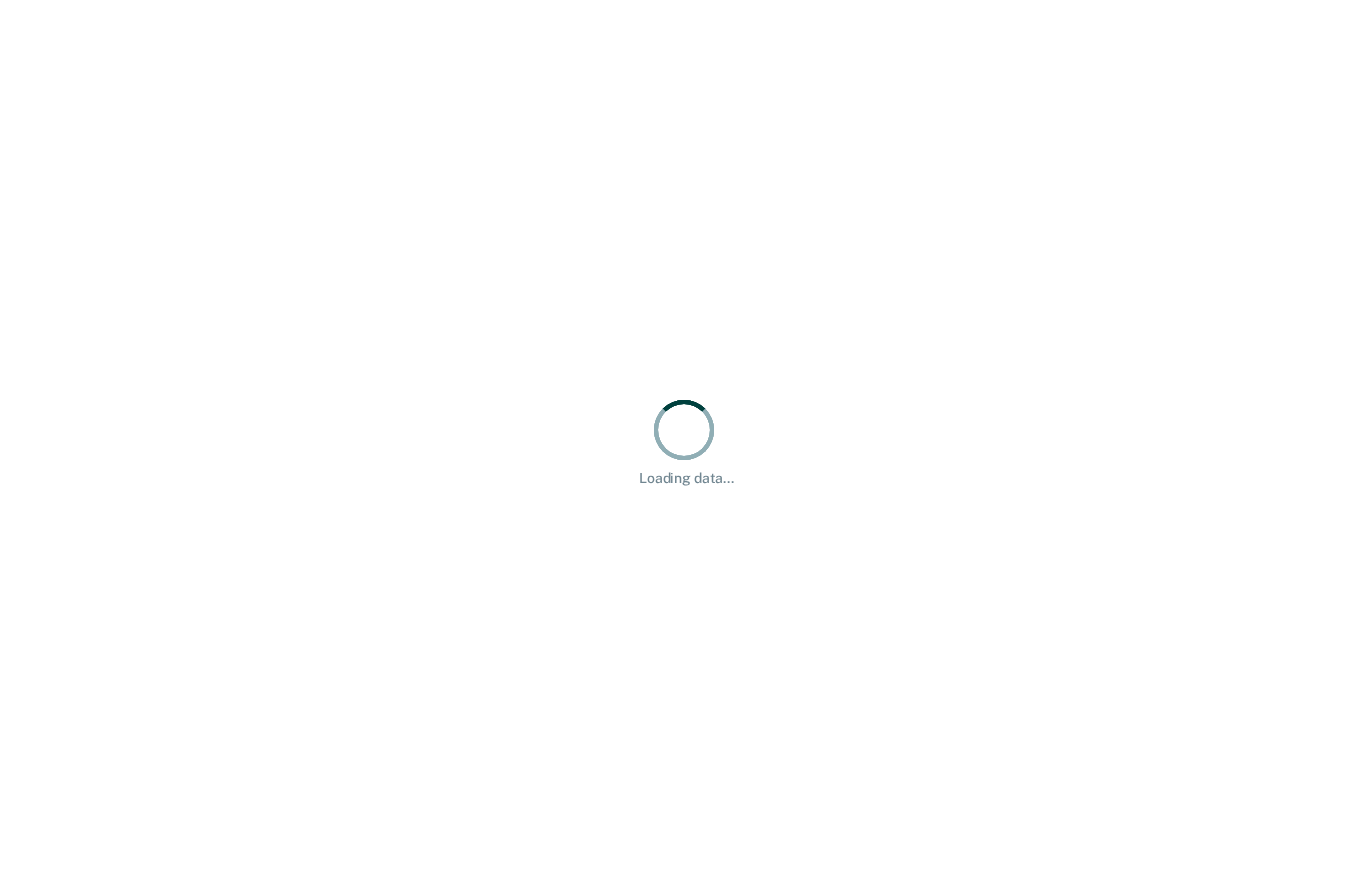 scroll, scrollTop: 0, scrollLeft: 0, axis: both 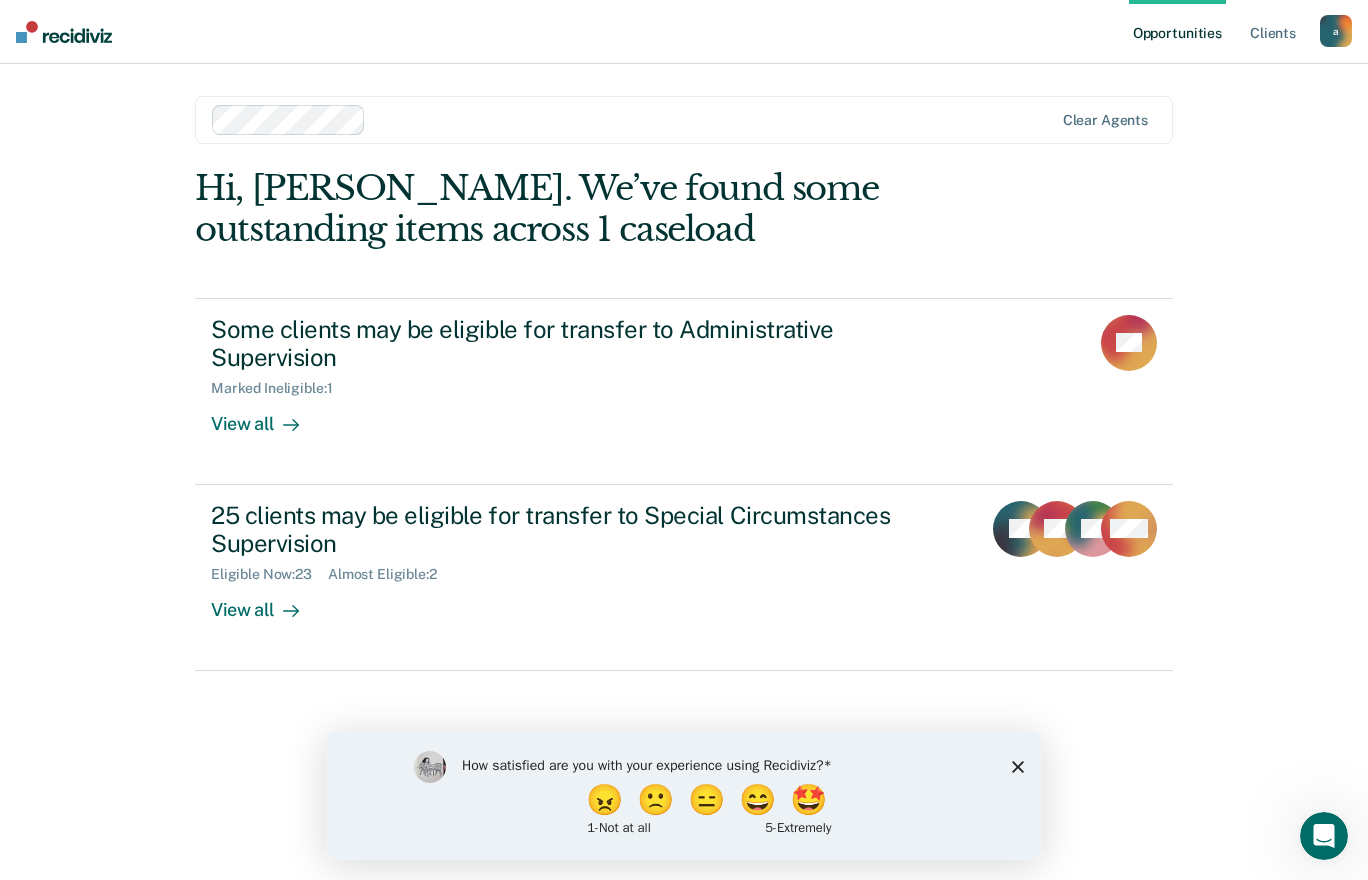 click on "Opportunities Client s [EMAIL_ADDRESS][DOMAIN_NAME] a Profile How it works Log Out" at bounding box center [684, 32] 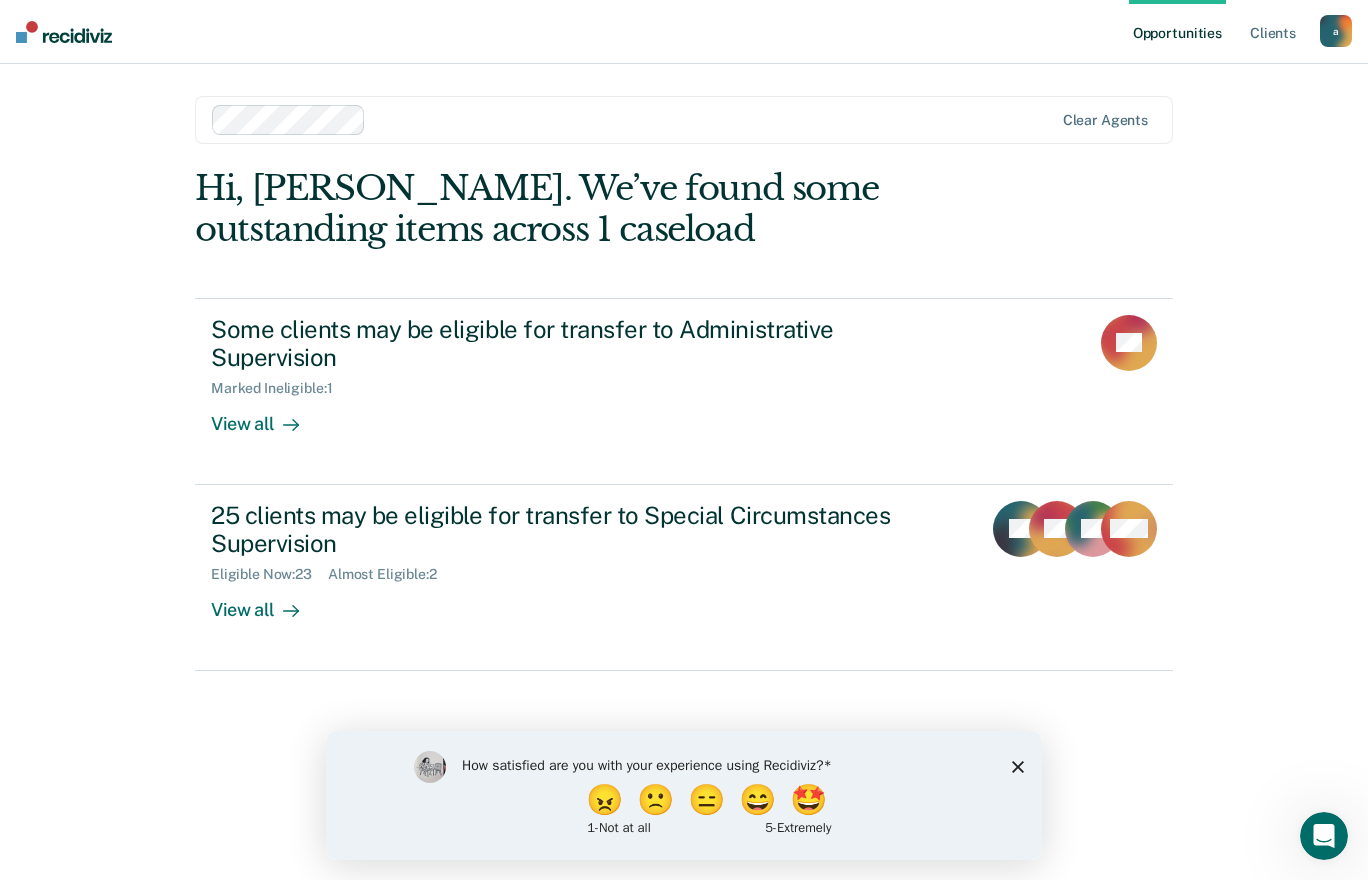 click on "Opportunities Client s [EMAIL_ADDRESS][DOMAIN_NAME] a Profile How it works Log Out Clear   agents Hi, [PERSON_NAME]. We’ve found some outstanding items across 1 caseload Some clients may be eligible for transfer to Administrative Supervision Marked Ineligible :  1 View all   AP 25 clients may be eligible for transfer to Special Circumstances Supervision Eligible Now :  23 Almost Eligible :  2 View all   ZT DS AT + 22" at bounding box center [684, 440] 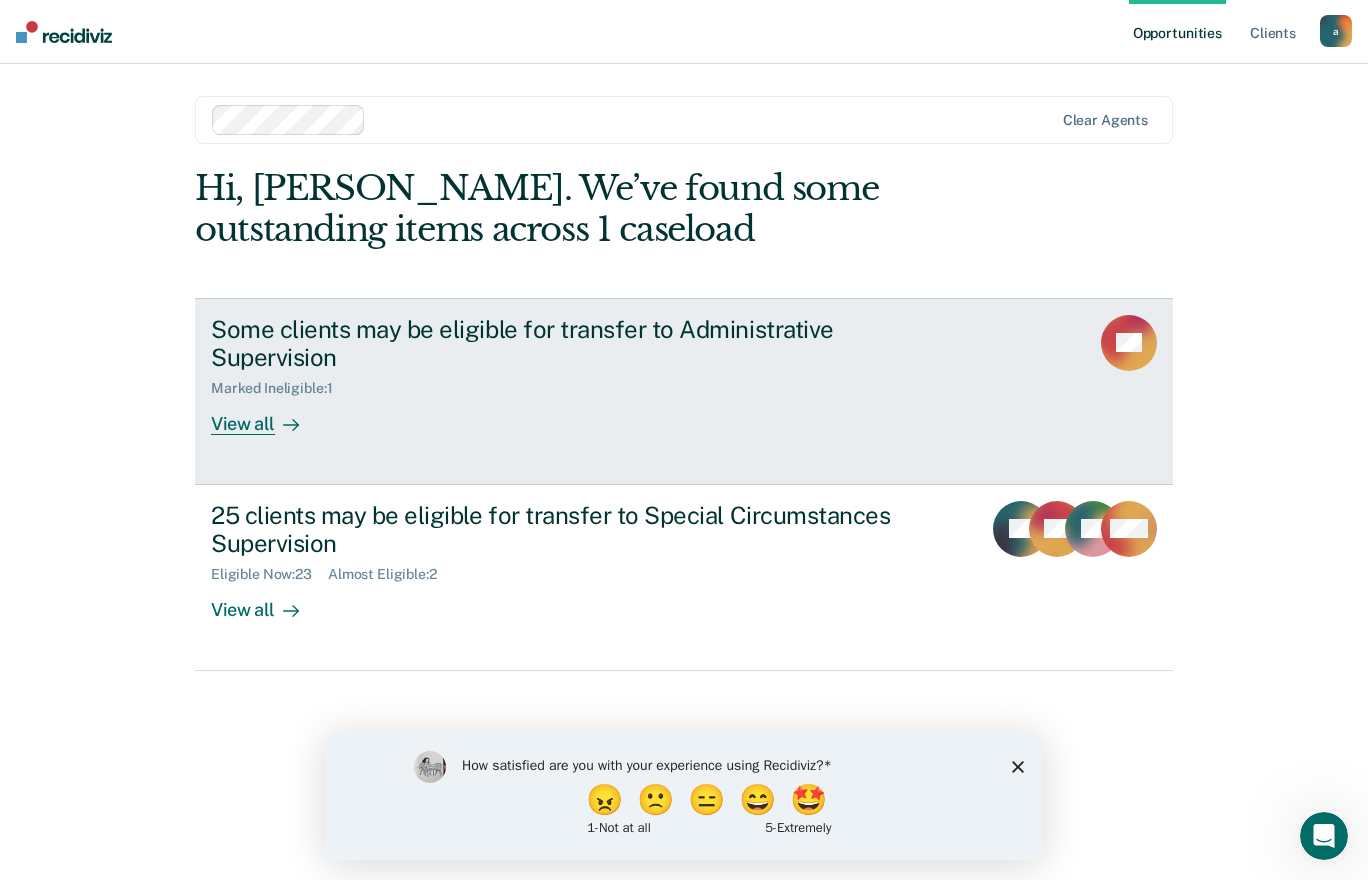 click on "View all" at bounding box center (267, 416) 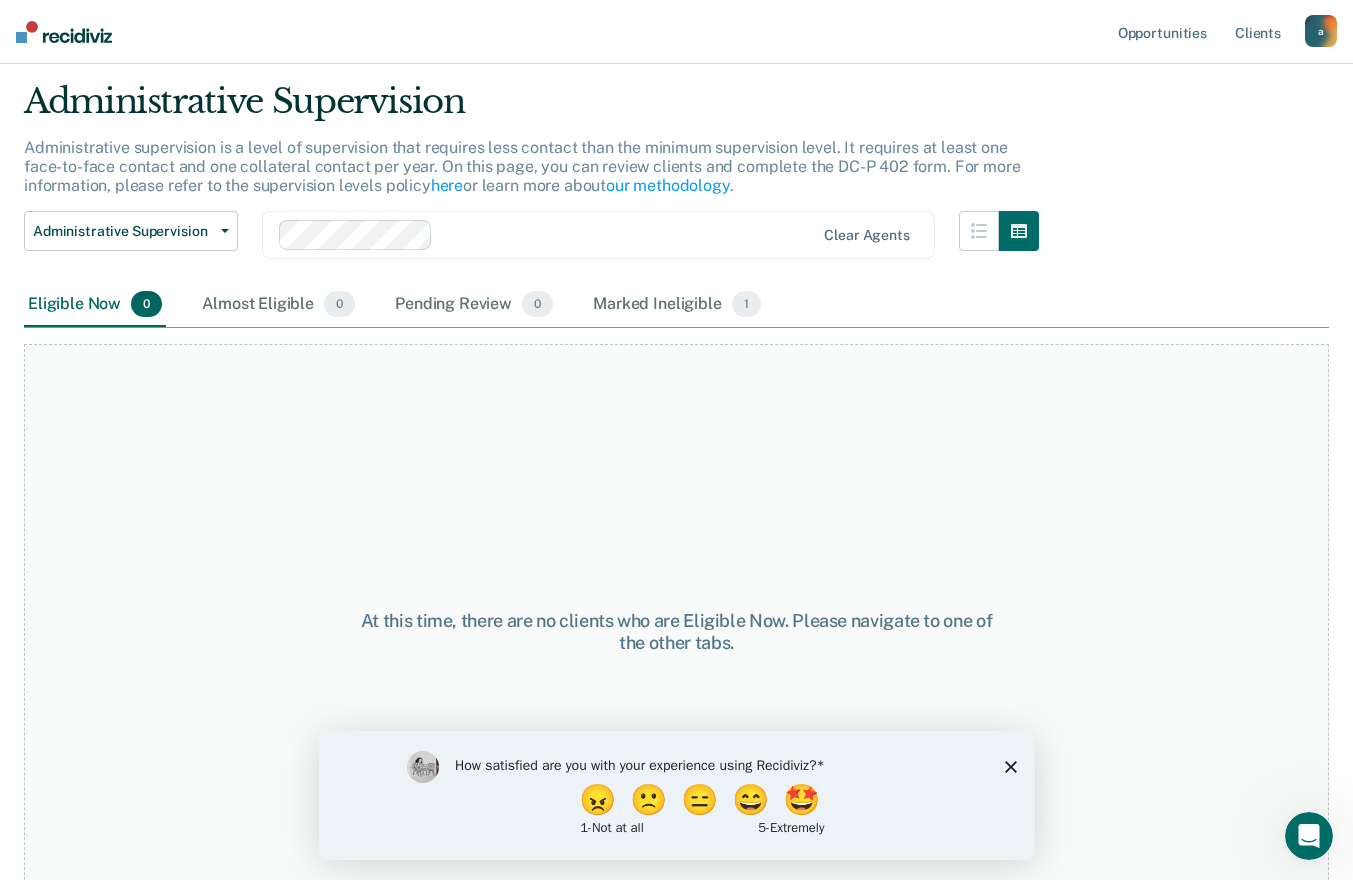 scroll, scrollTop: 97, scrollLeft: 0, axis: vertical 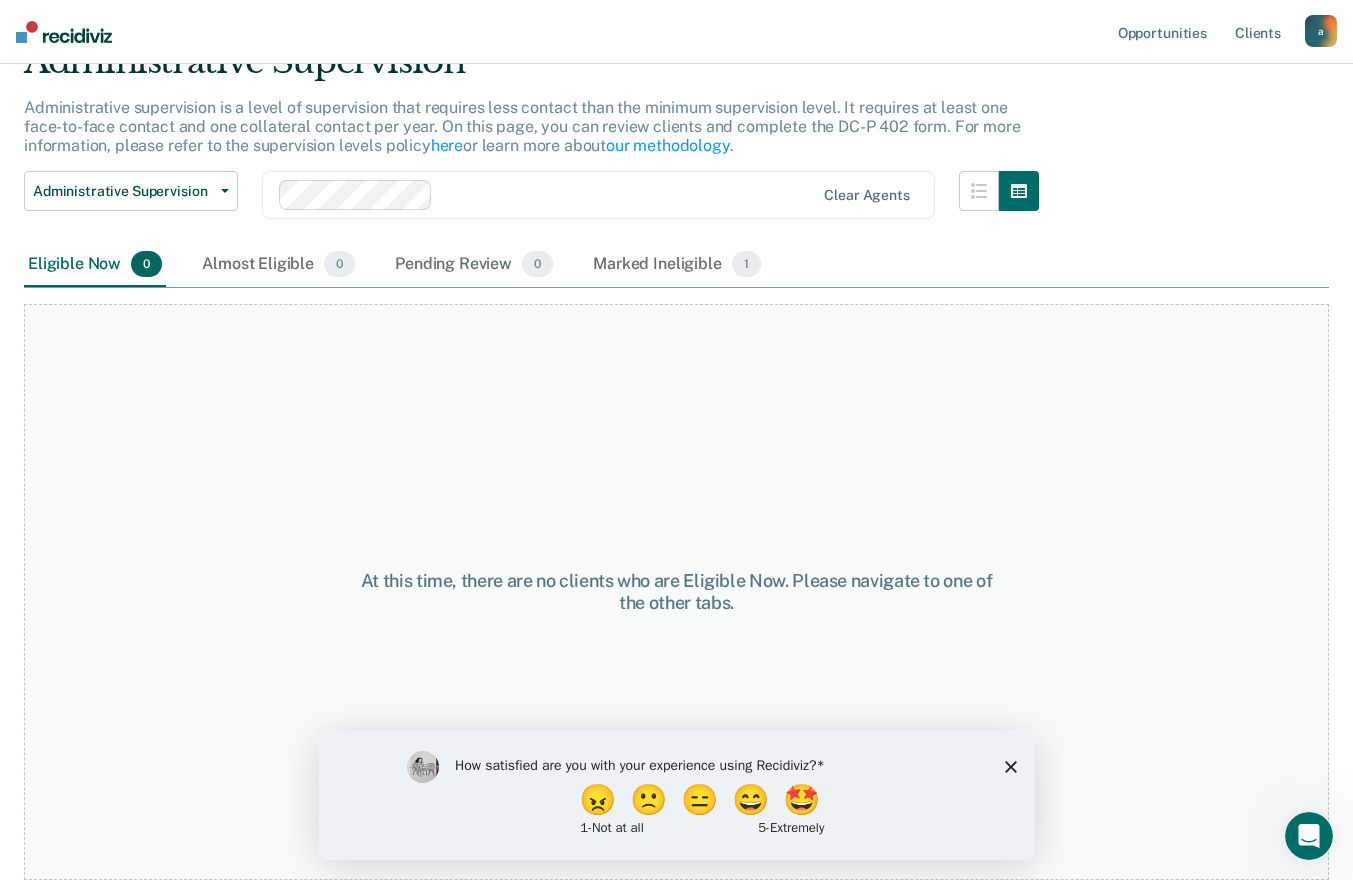 click on "At this time, there are no clients who are Eligible Now. Please navigate to one of the other tabs." at bounding box center (676, 592) 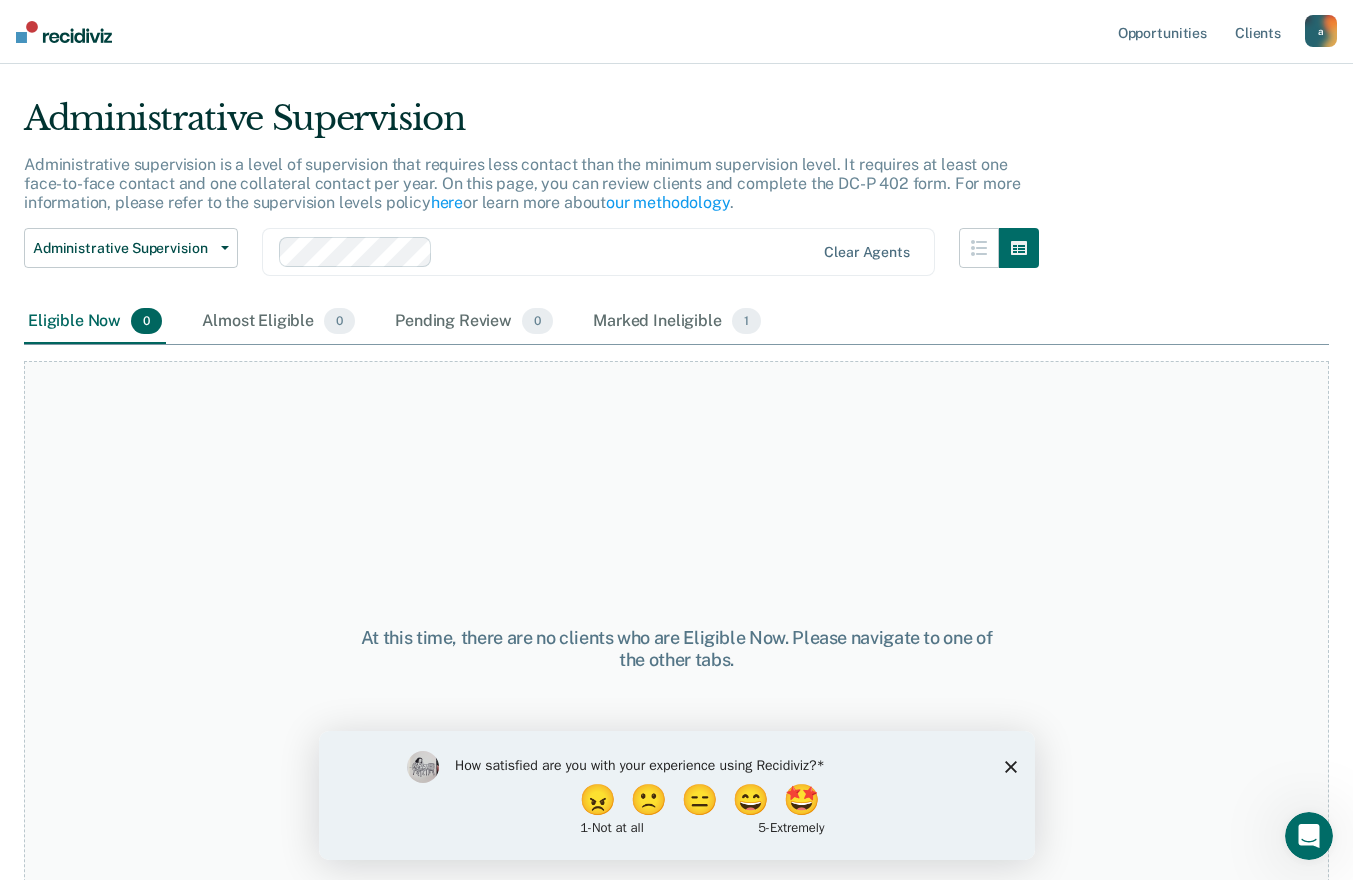 scroll, scrollTop: 0, scrollLeft: 0, axis: both 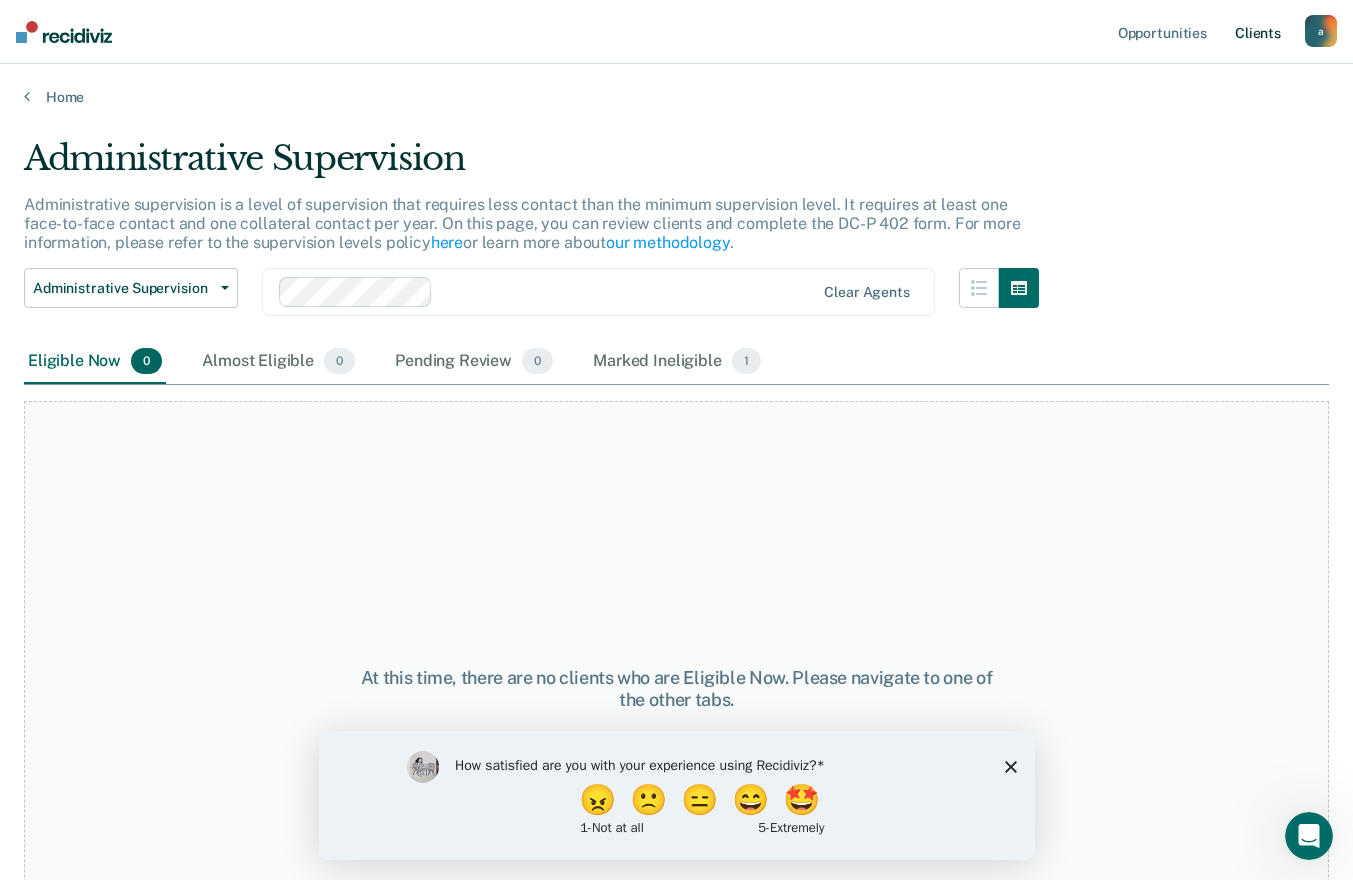 click on "Client s" at bounding box center (1258, 32) 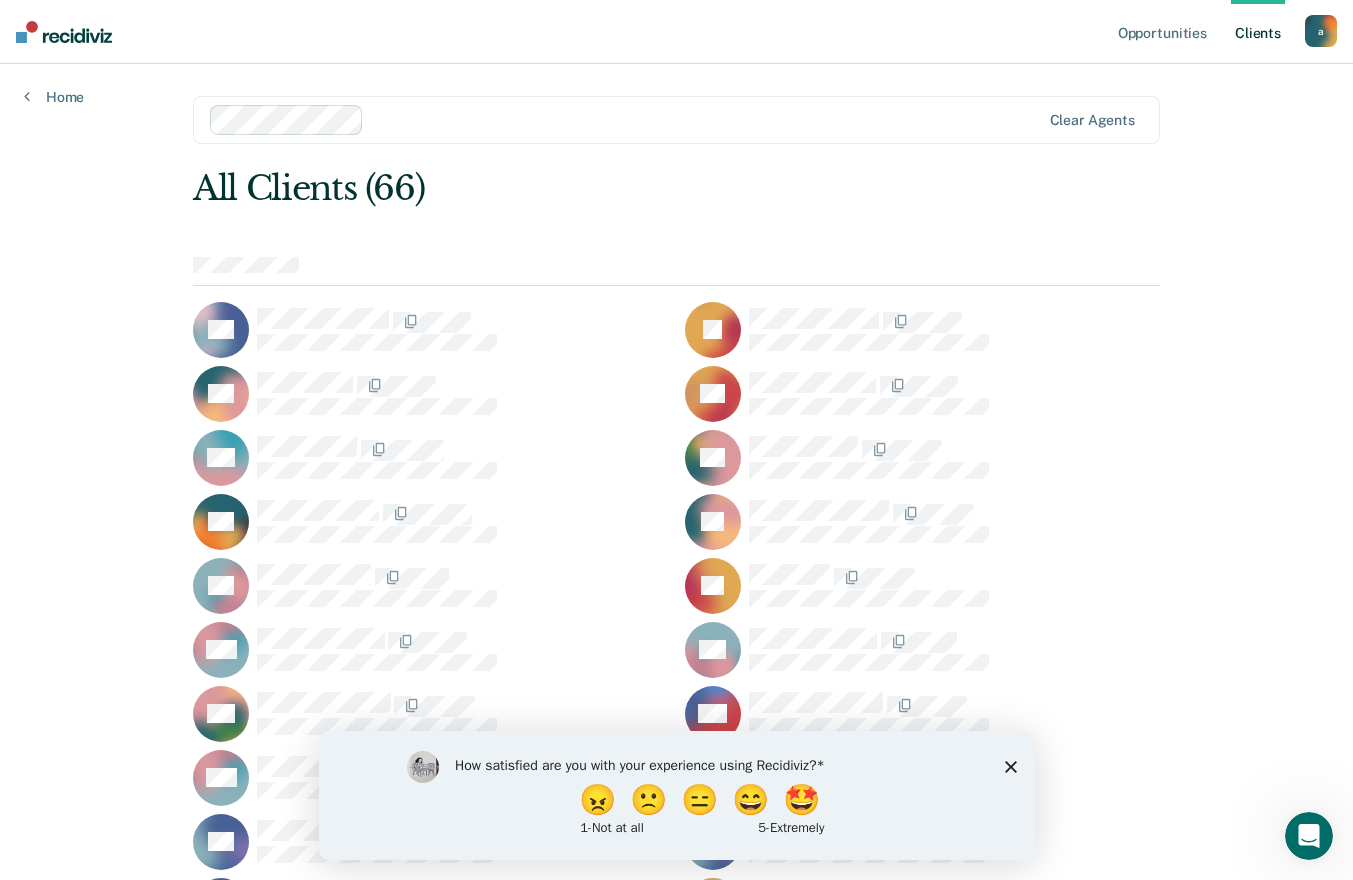 click on "How satisfied are you with your experience using Recidiviz? 😠 🙁 😑 😄 🤩 1  -  Not at all 5  -  Extremely" at bounding box center [676, 794] 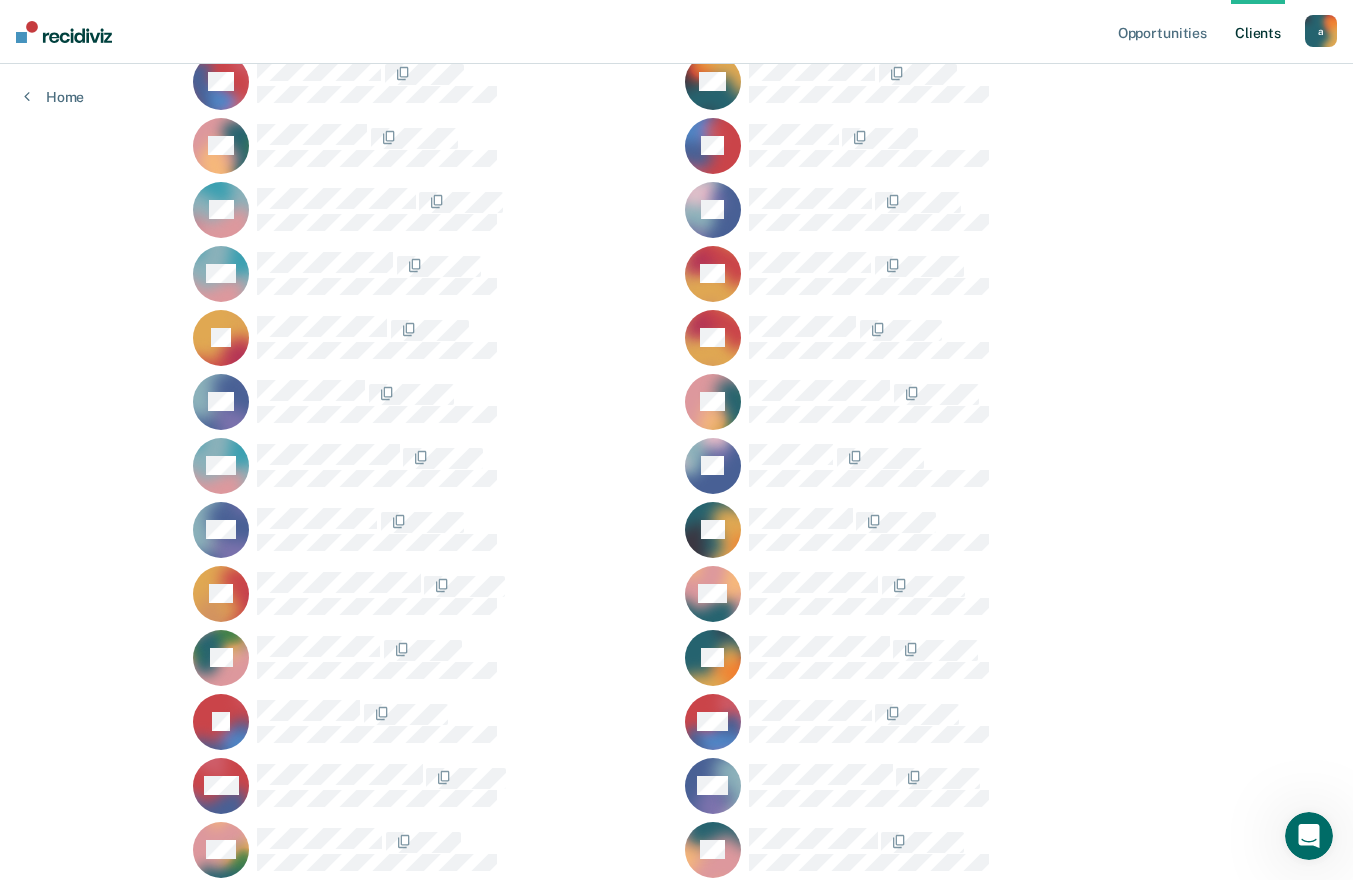 scroll, scrollTop: 1603, scrollLeft: 0, axis: vertical 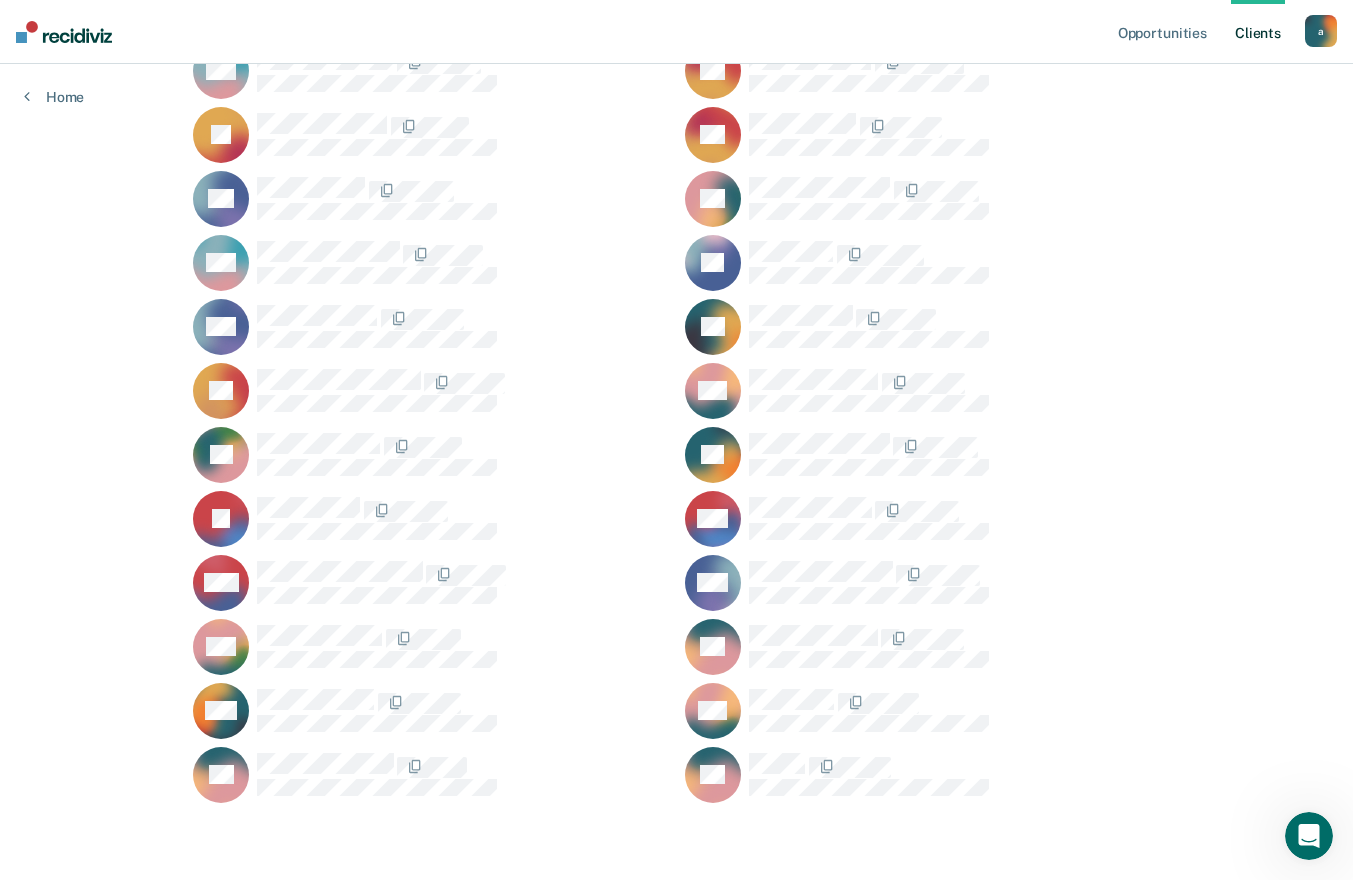 click on "ZW" at bounding box center [922, 583] 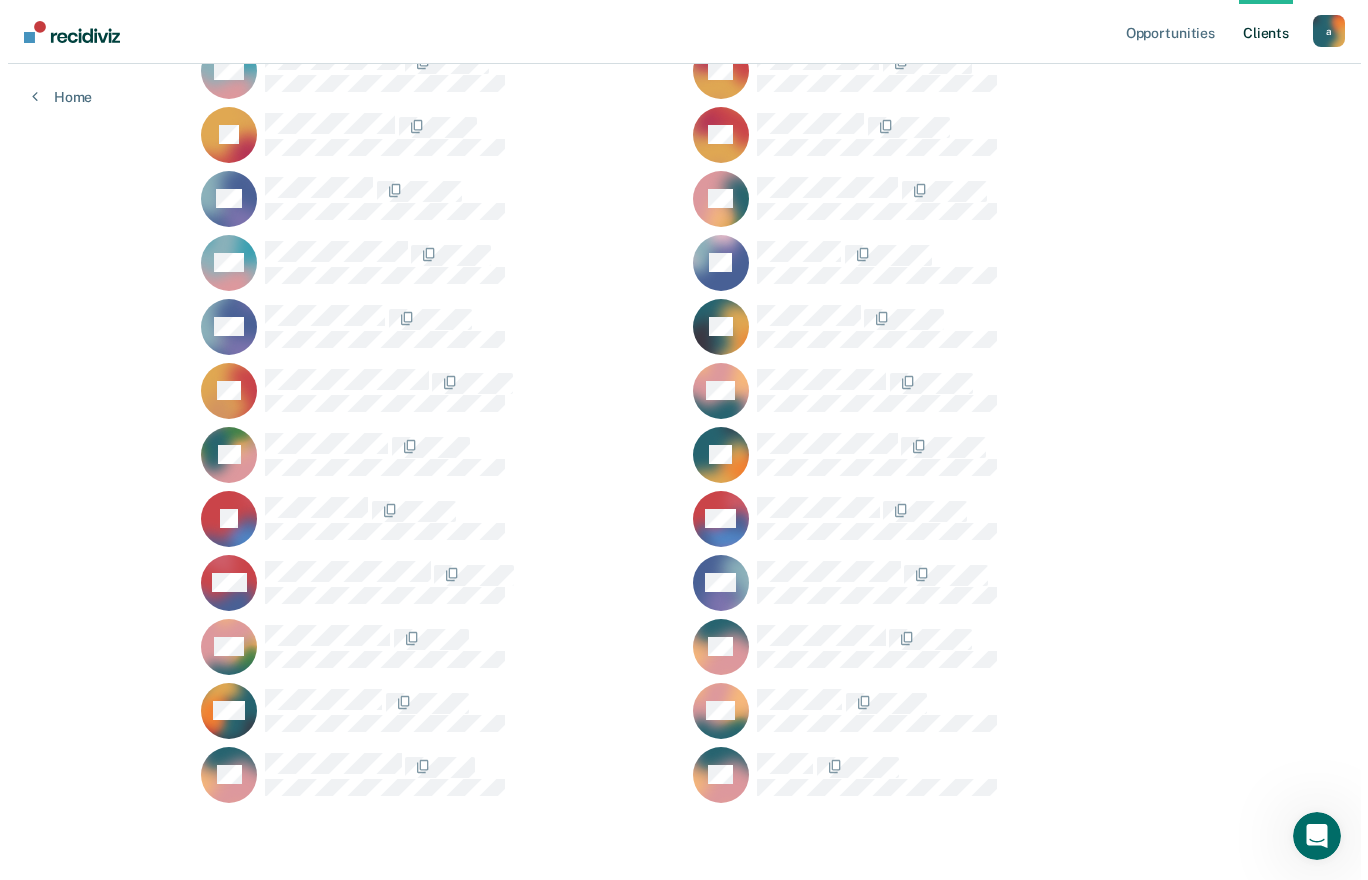 scroll, scrollTop: 0, scrollLeft: 0, axis: both 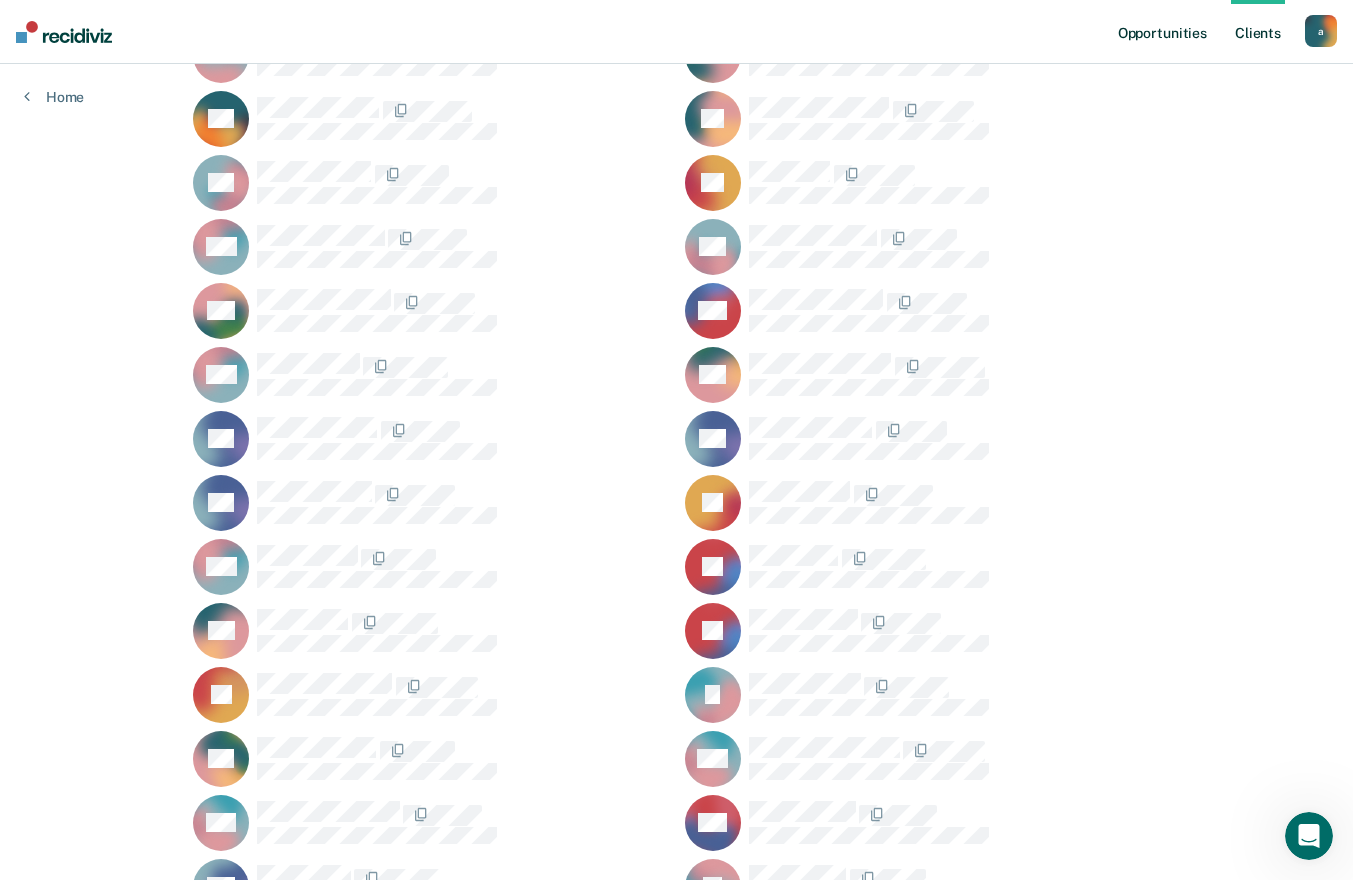click on "Opportunities" at bounding box center (1162, 32) 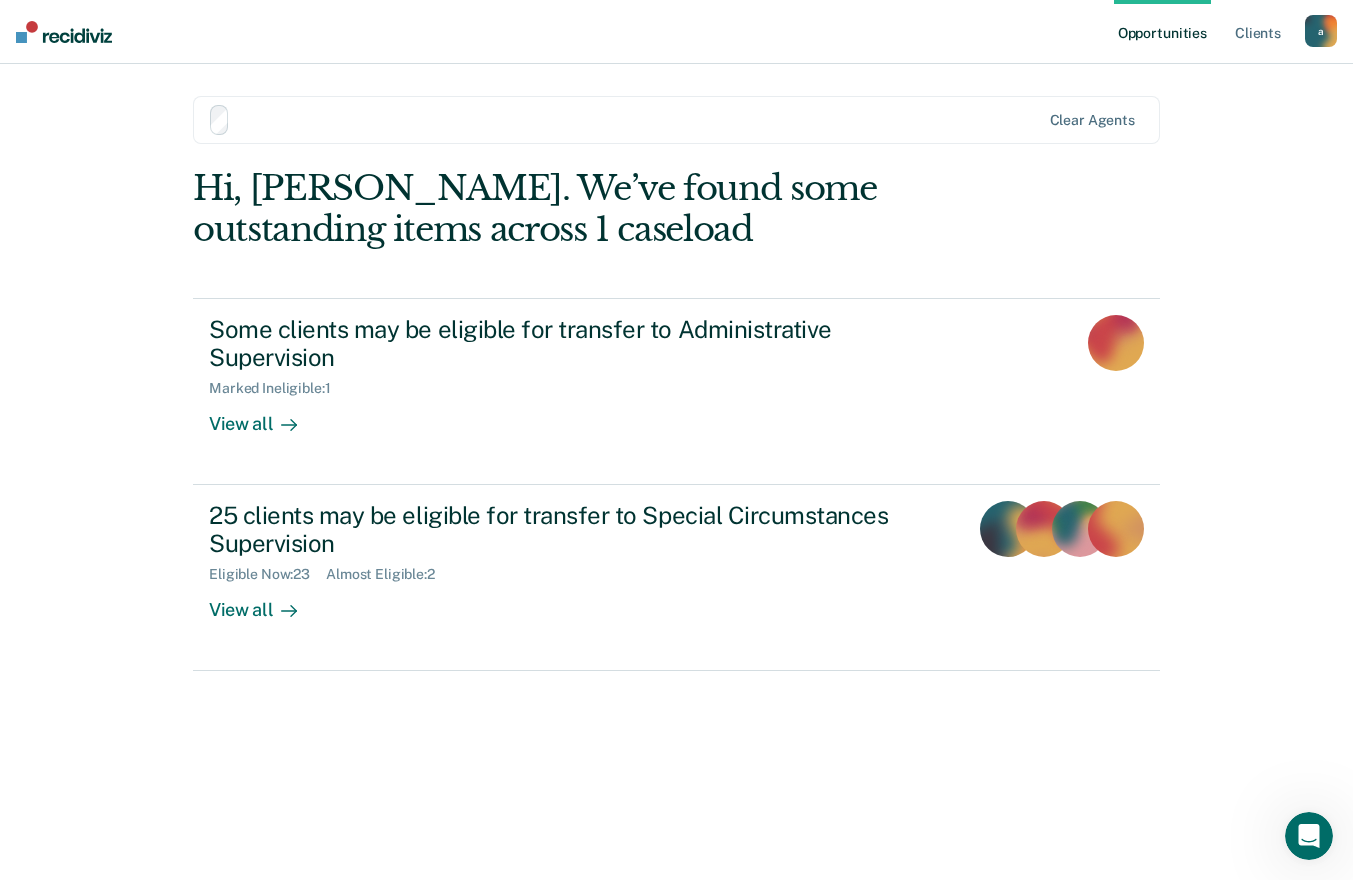 scroll, scrollTop: 0, scrollLeft: 0, axis: both 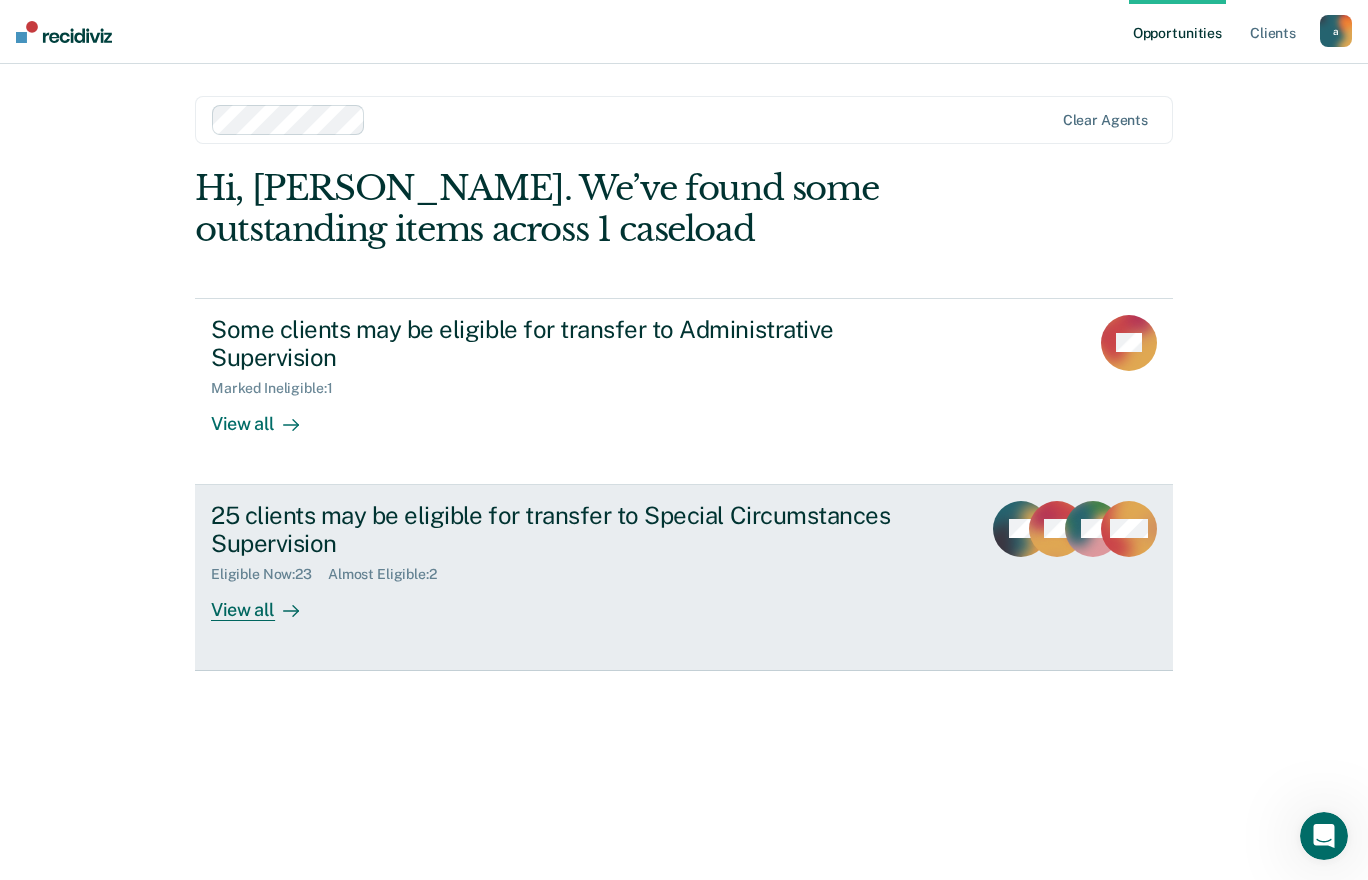 click on "25 clients may be eligible for transfer to Special Circumstances Supervision" at bounding box center [562, 530] 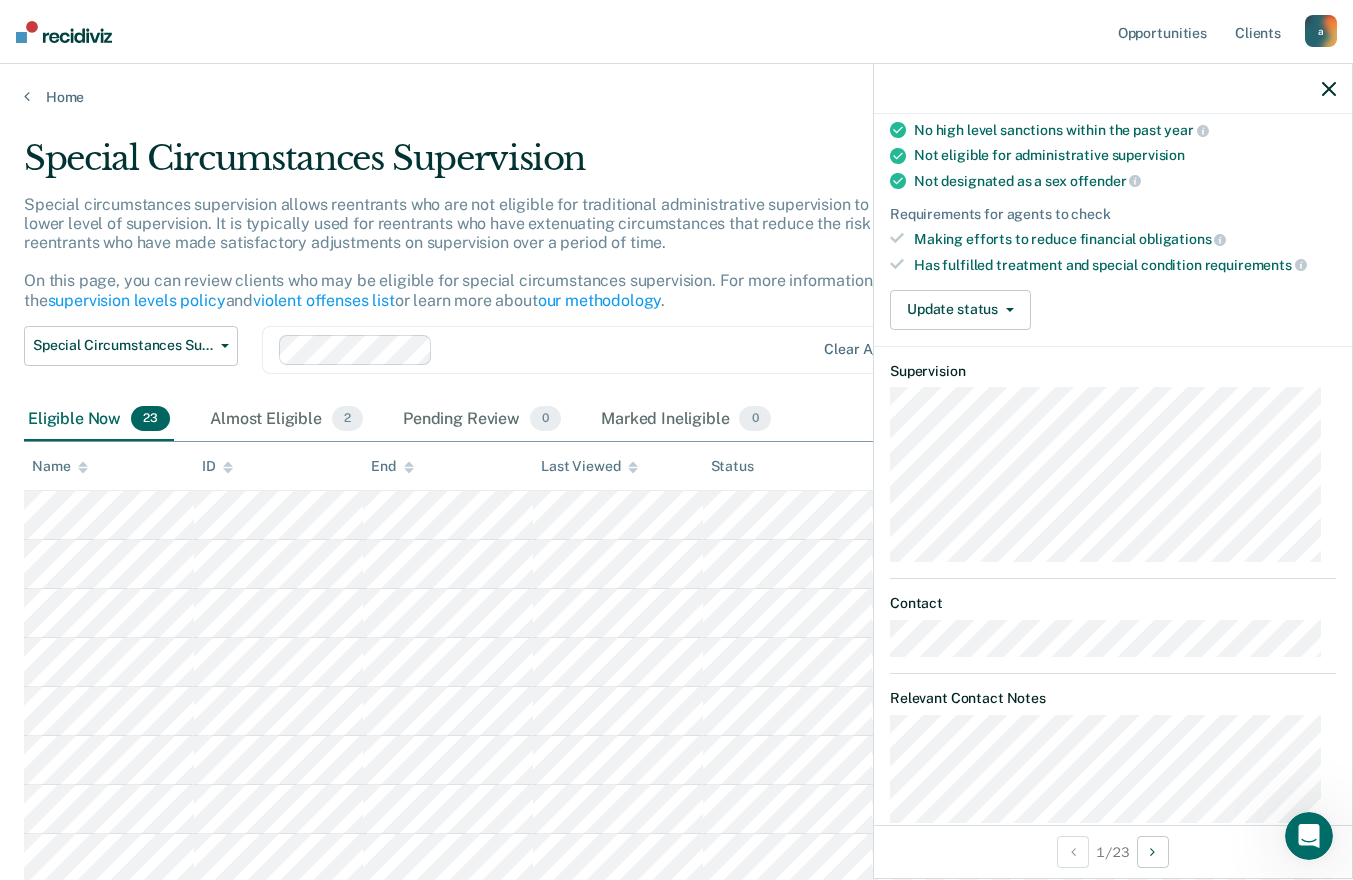 scroll, scrollTop: 251, scrollLeft: 0, axis: vertical 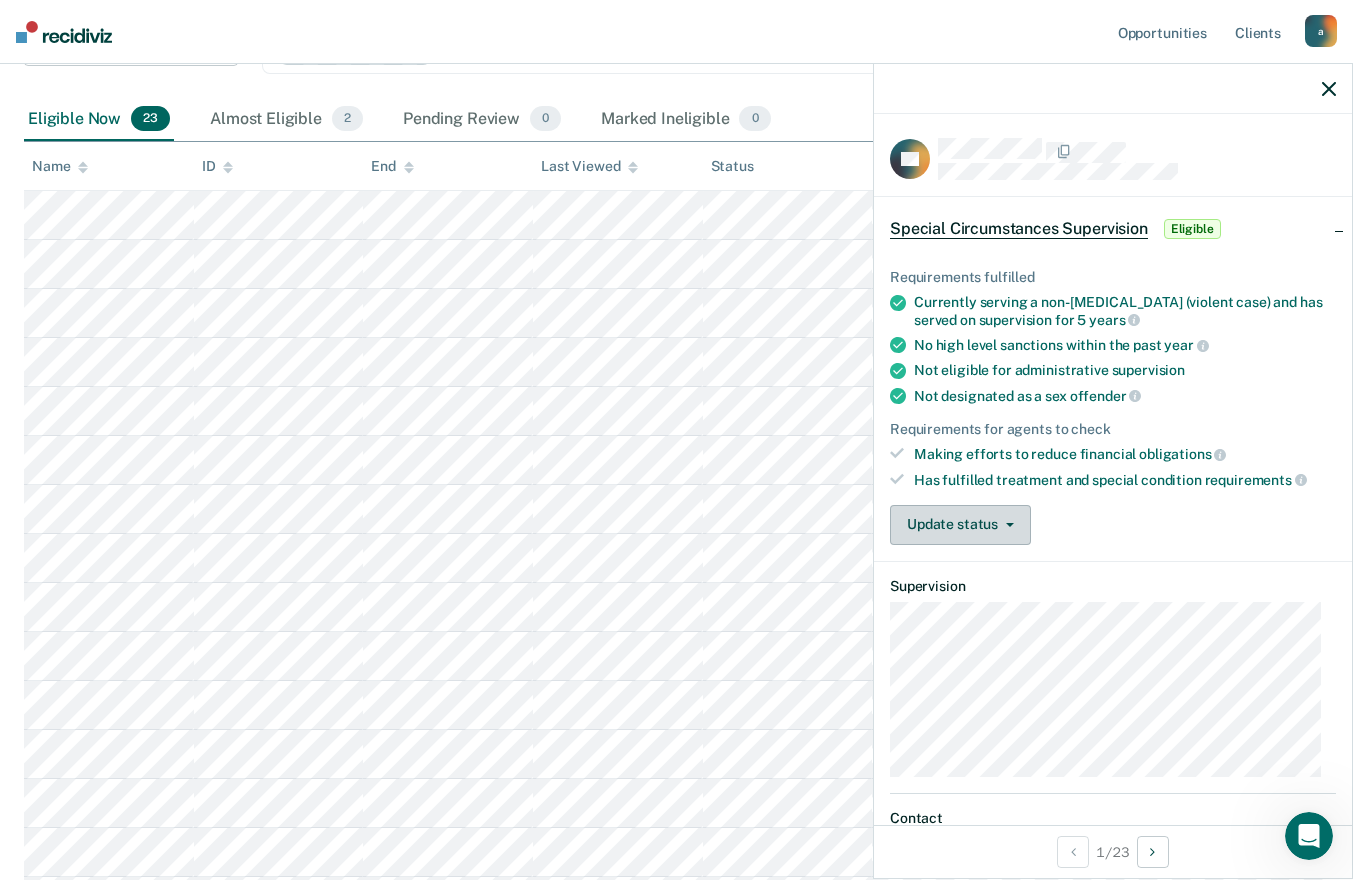 click on "Update status" at bounding box center [960, 525] 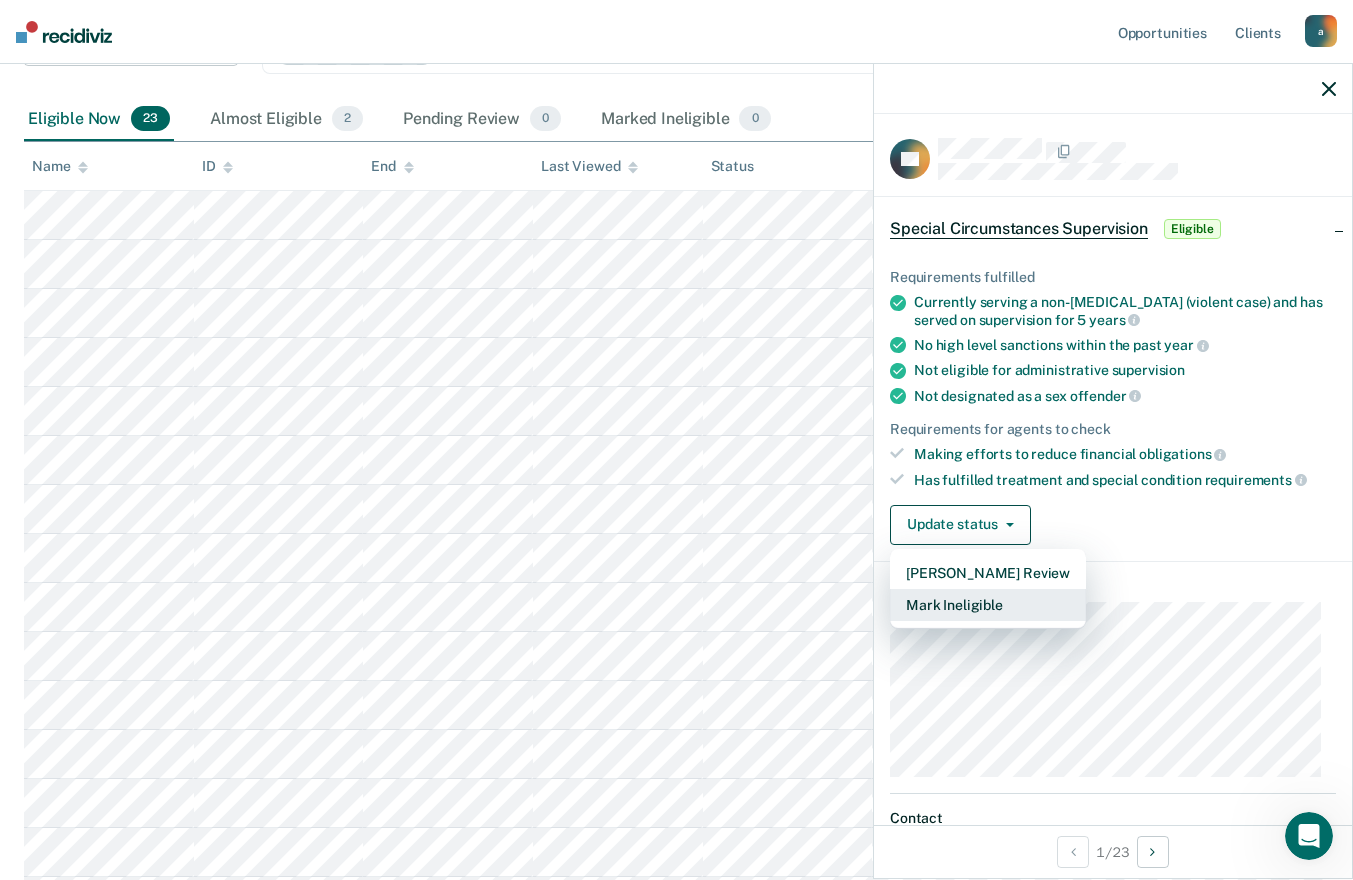 click on "Mark Ineligible" at bounding box center (988, 605) 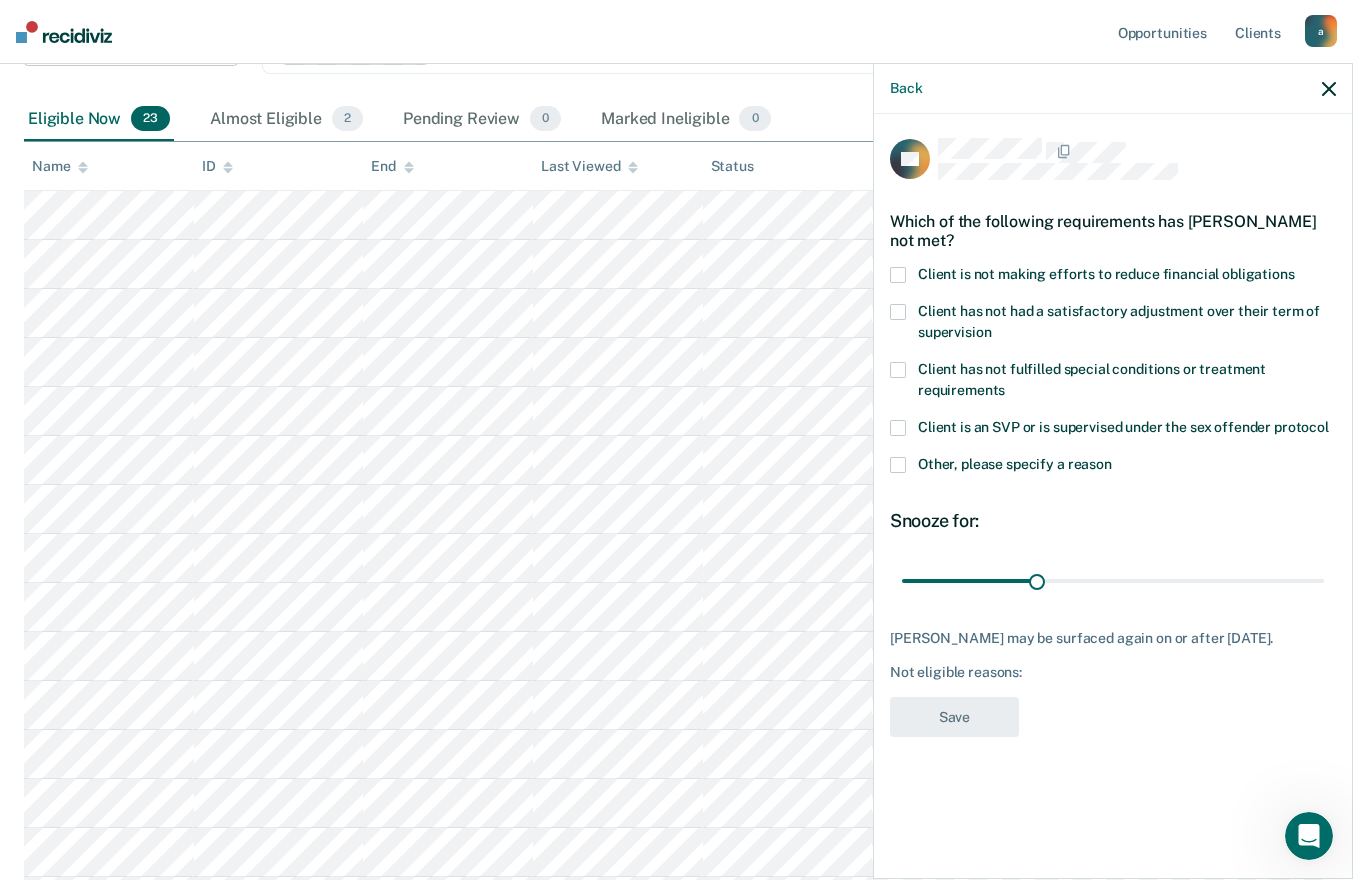 click at bounding box center [898, 275] 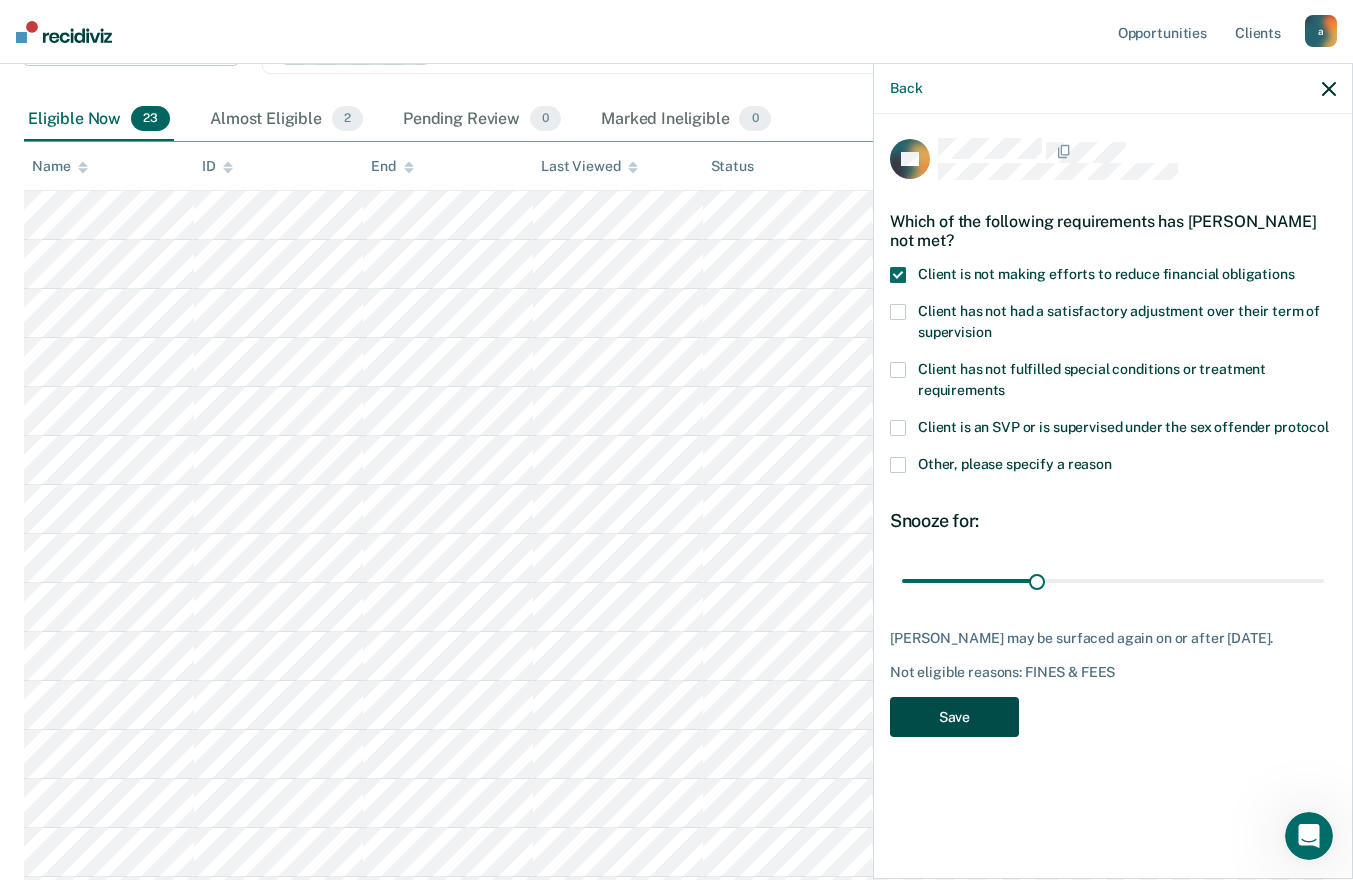 click on "Save" at bounding box center (954, 717) 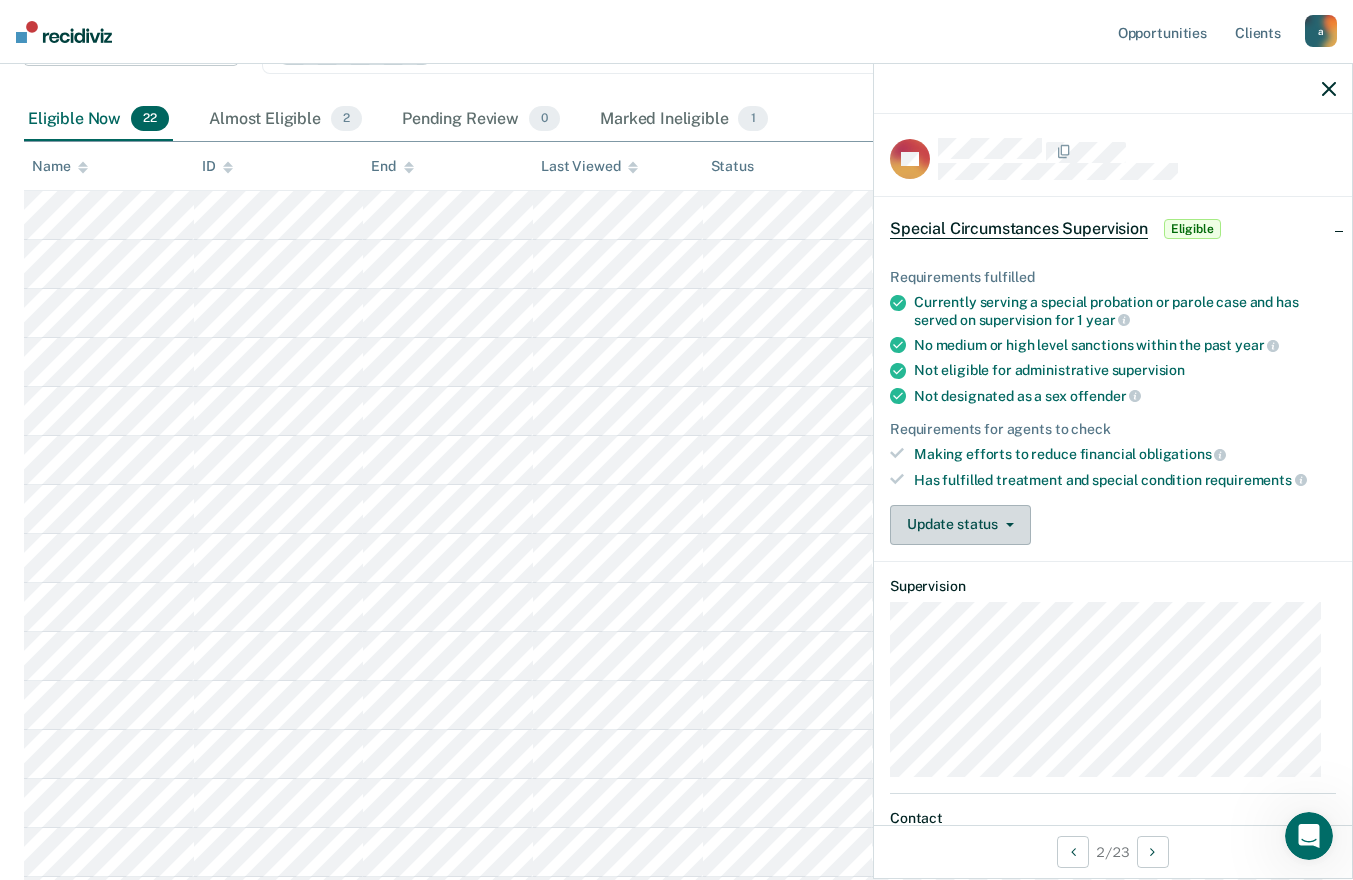 click on "Update status" at bounding box center (960, 525) 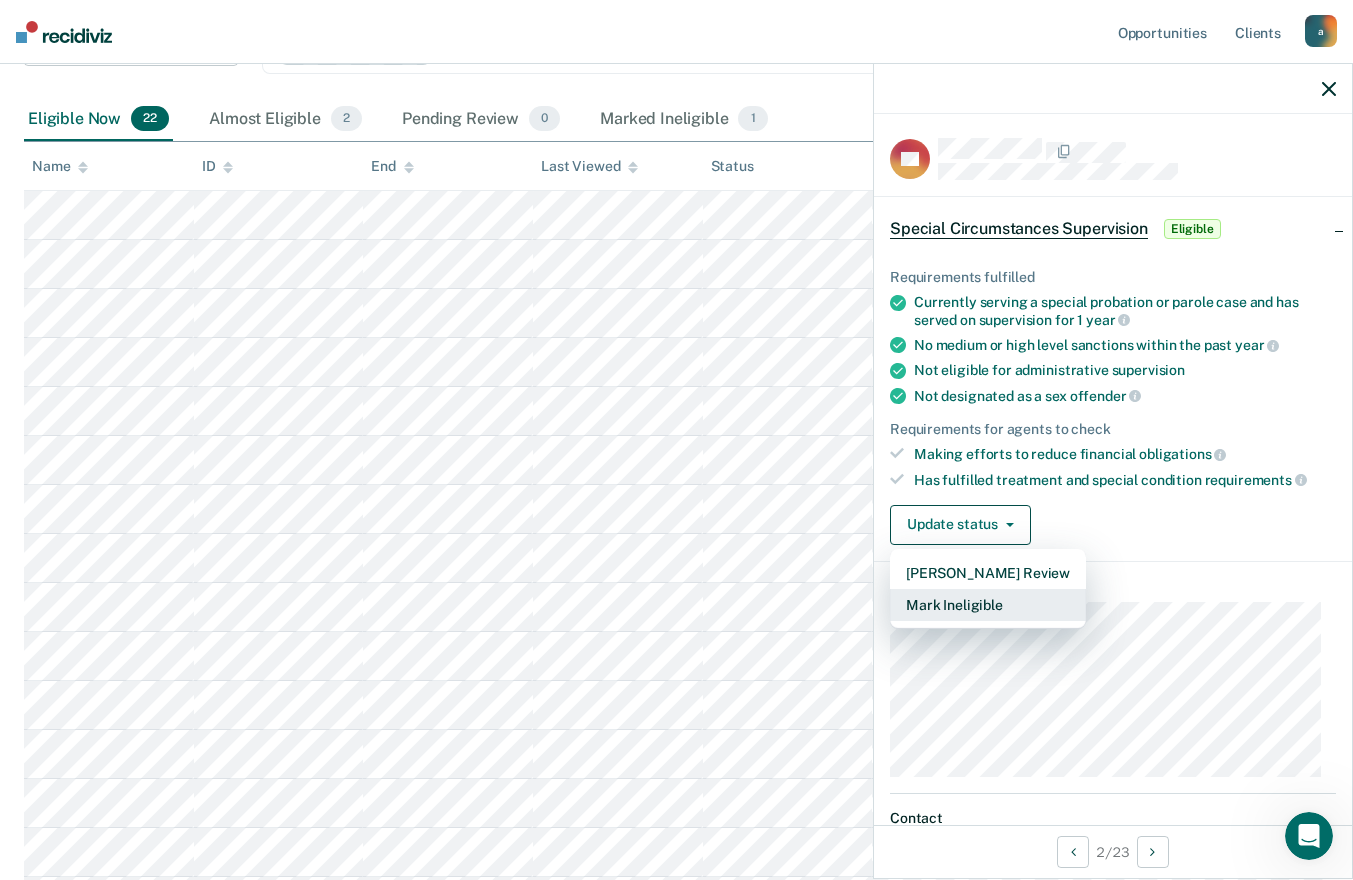 click on "Mark Ineligible" at bounding box center (988, 605) 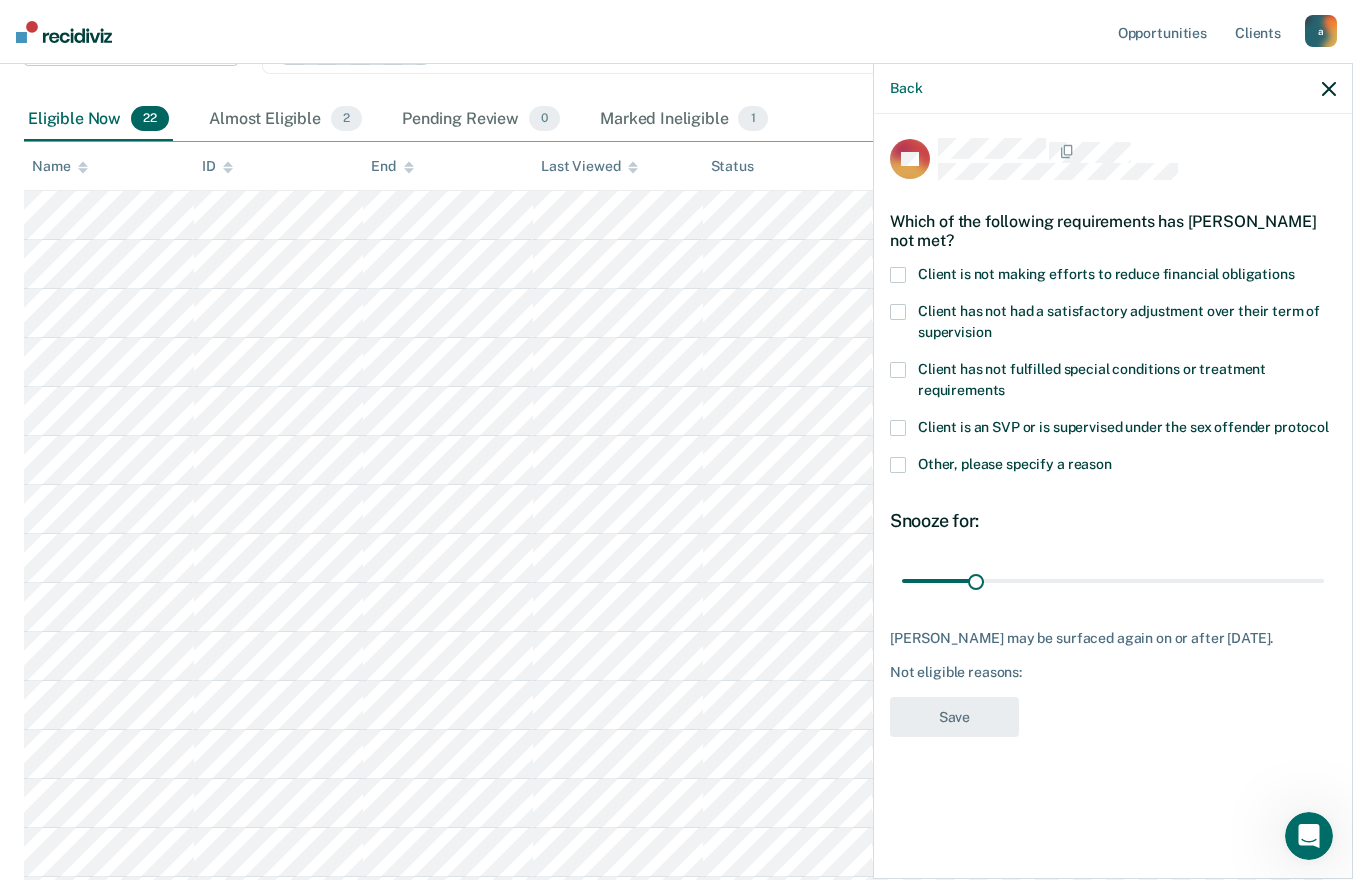 click at bounding box center [898, 275] 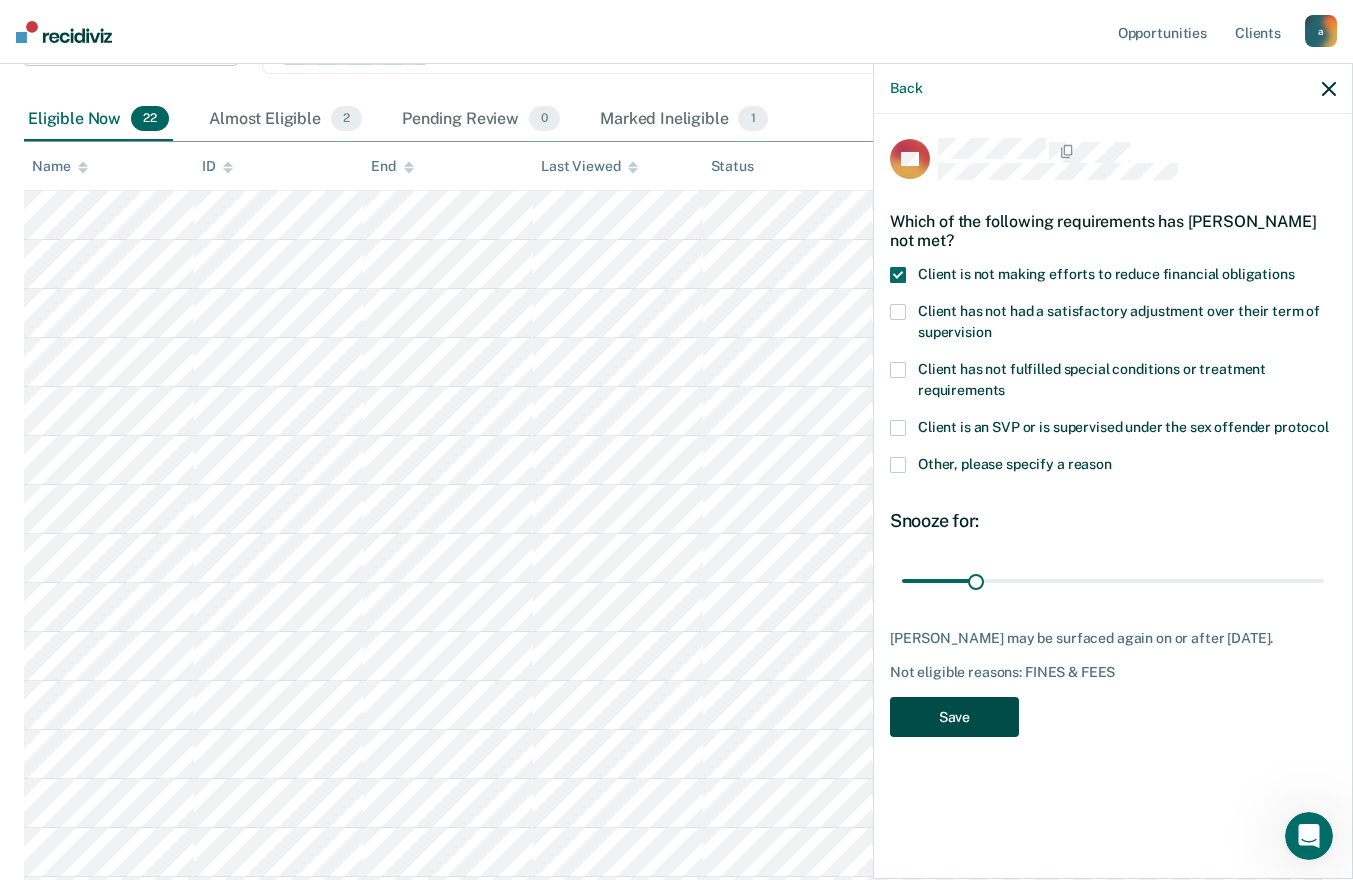 click on "Save" at bounding box center (954, 717) 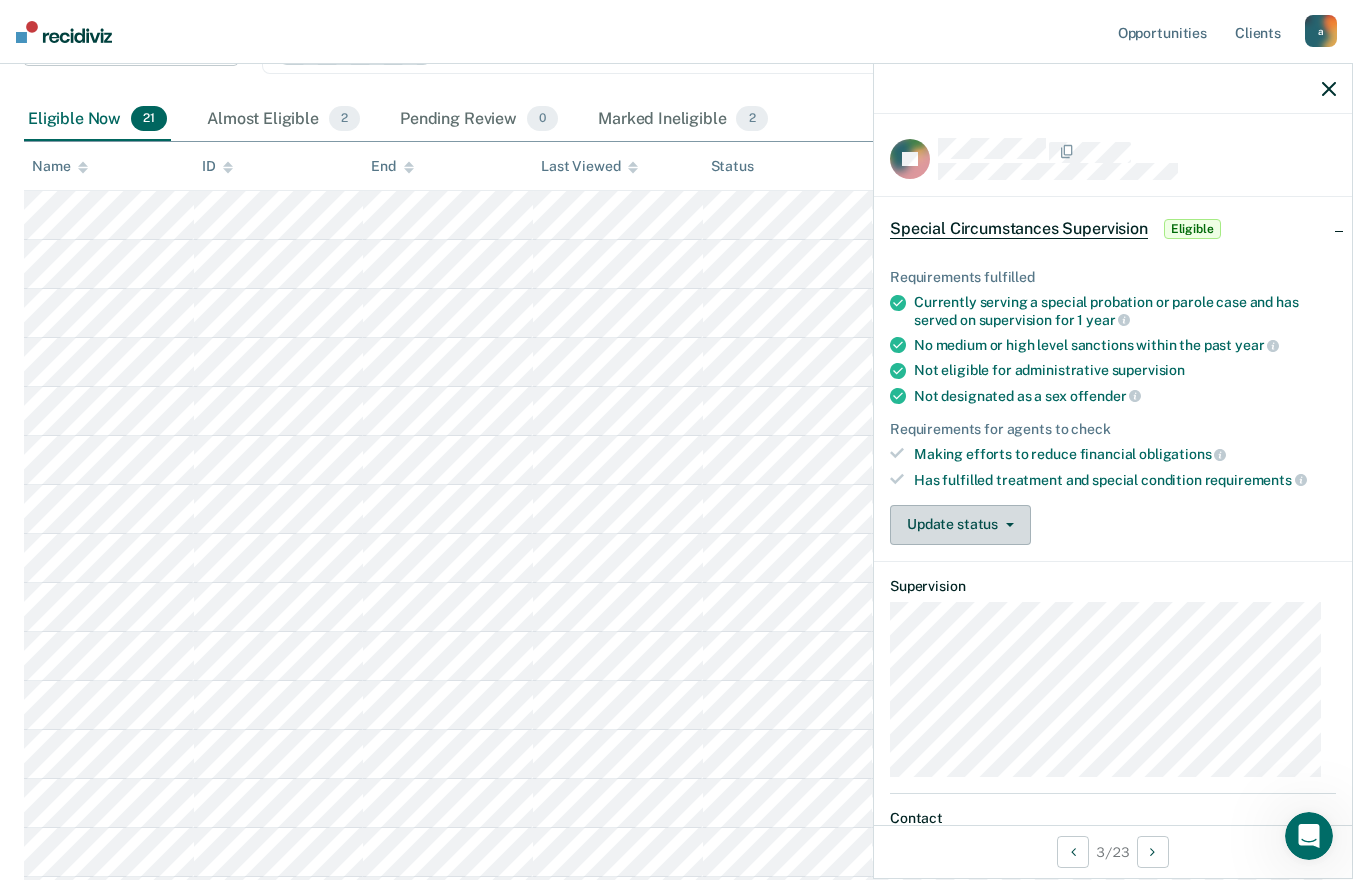 click on "Update status" at bounding box center (960, 525) 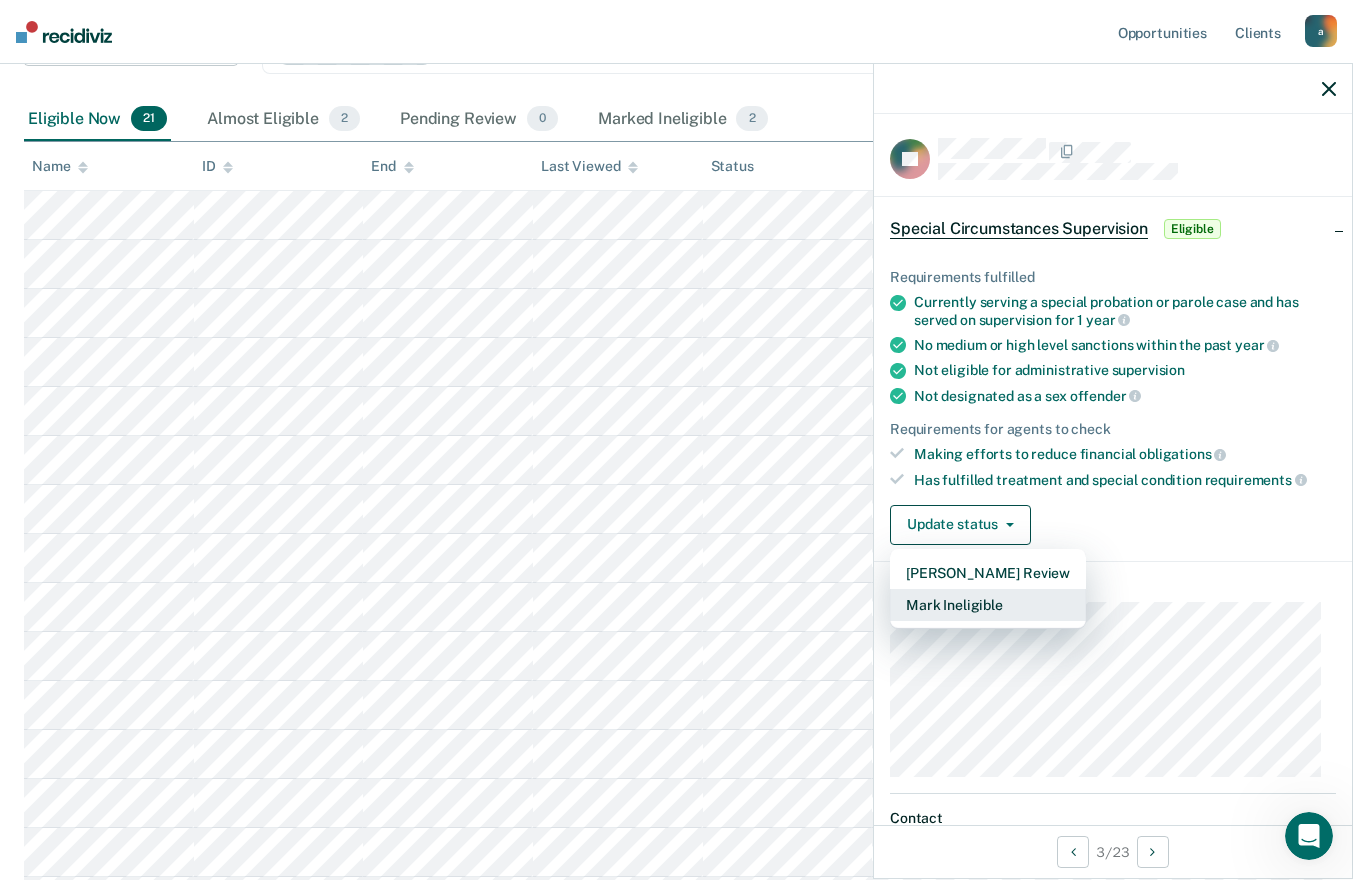 click on "Mark Ineligible" at bounding box center (988, 605) 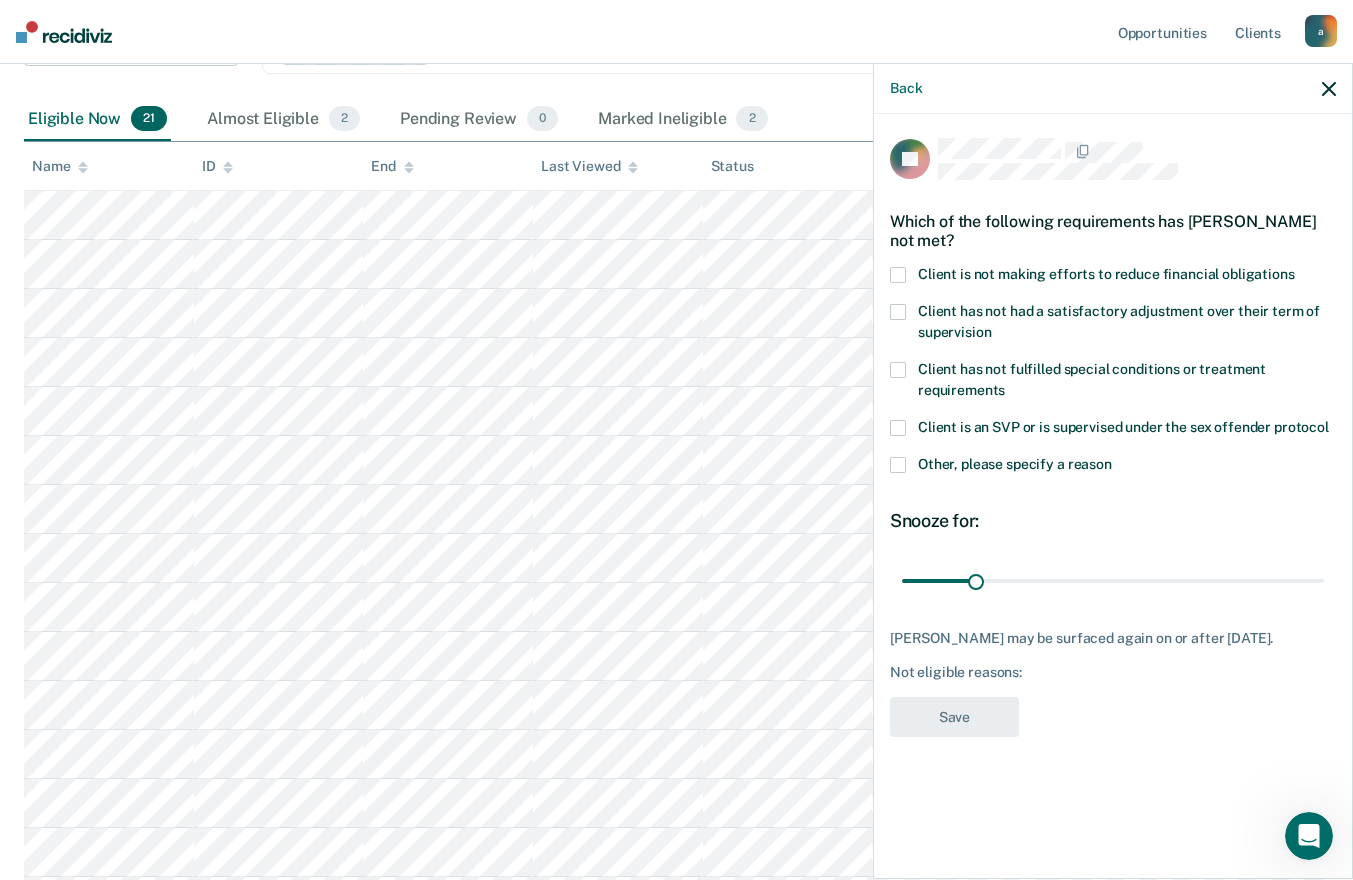 click at bounding box center [898, 275] 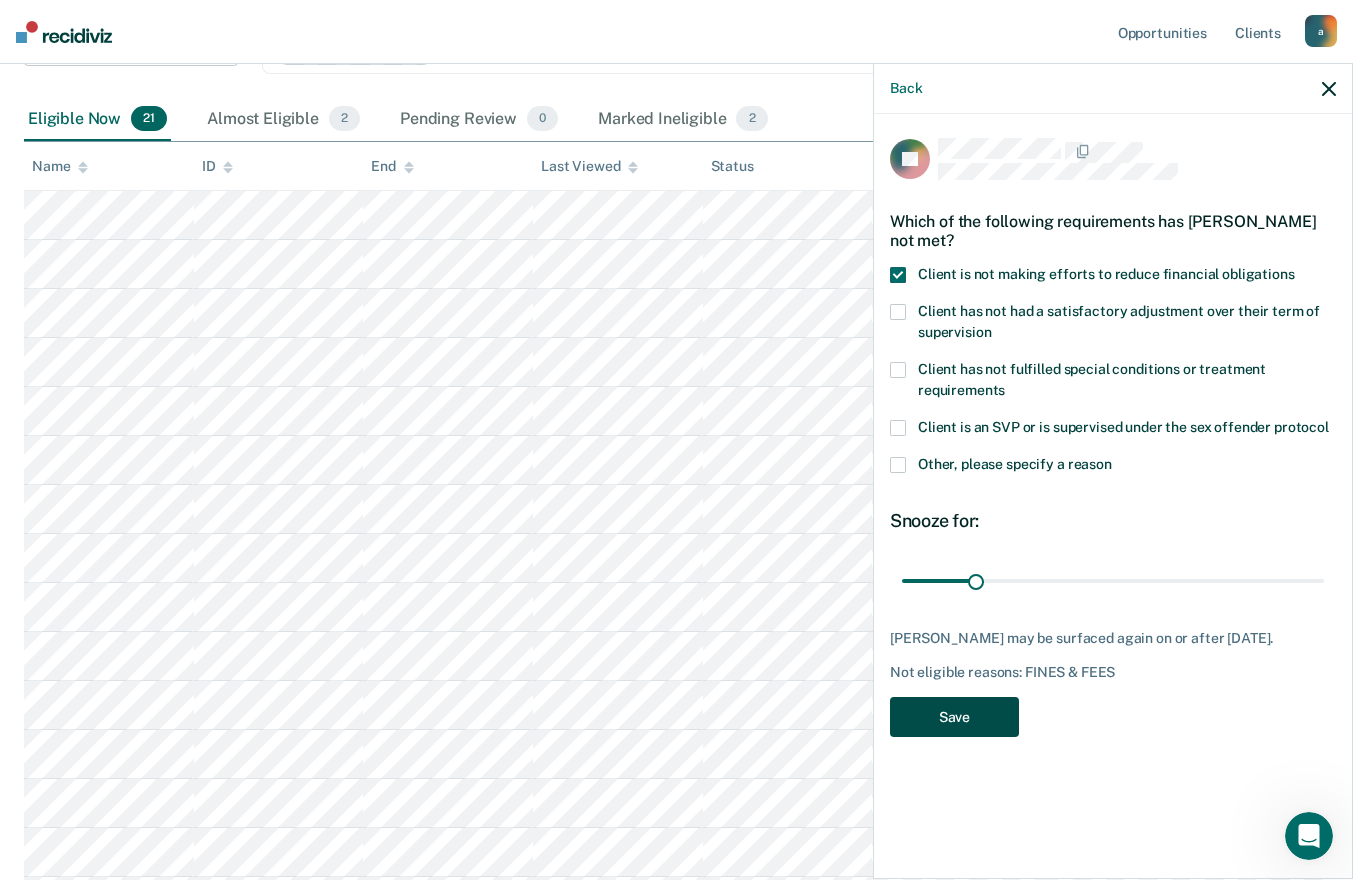 click on "Save" at bounding box center [954, 717] 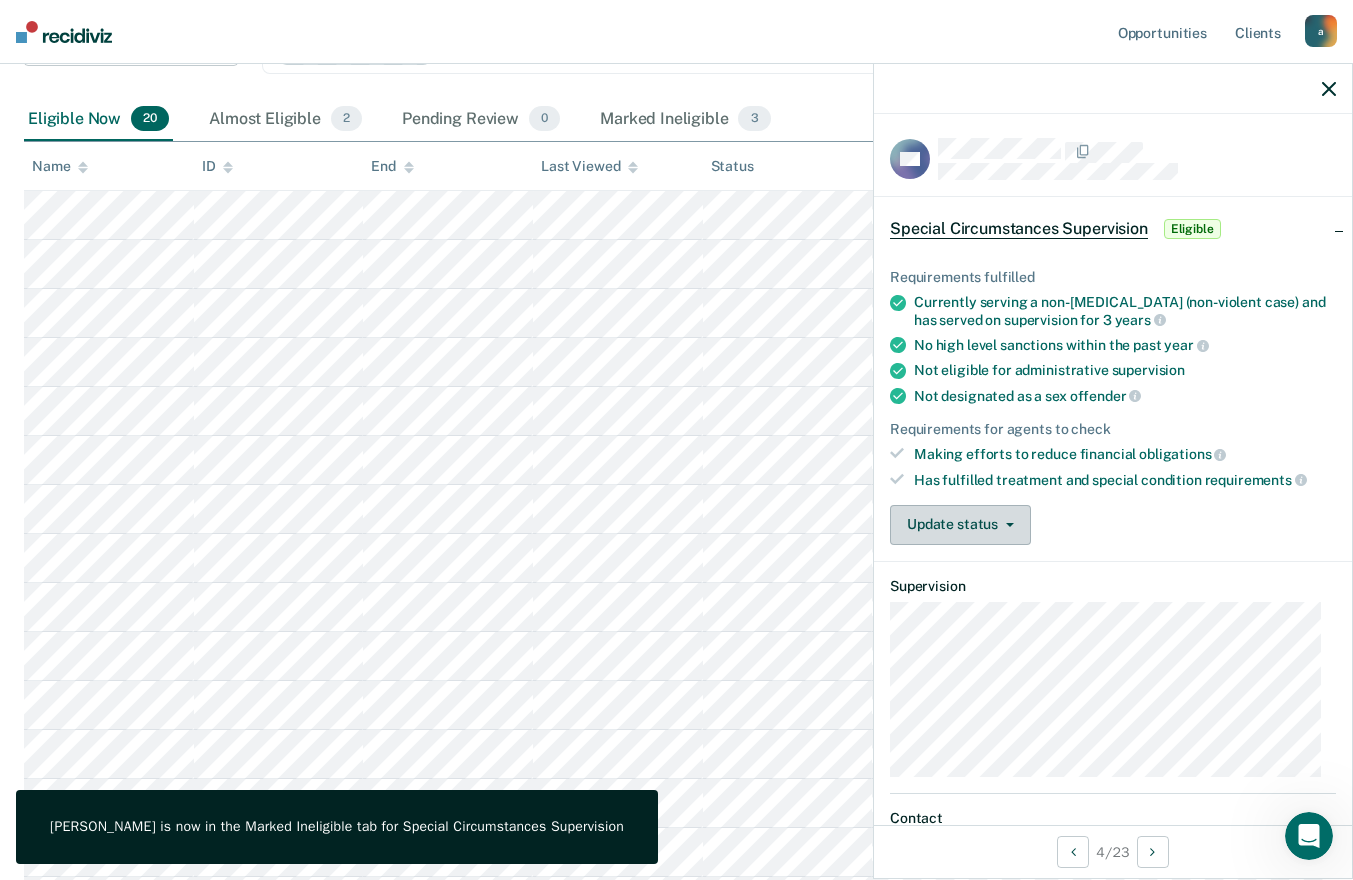 click at bounding box center (1006, 525) 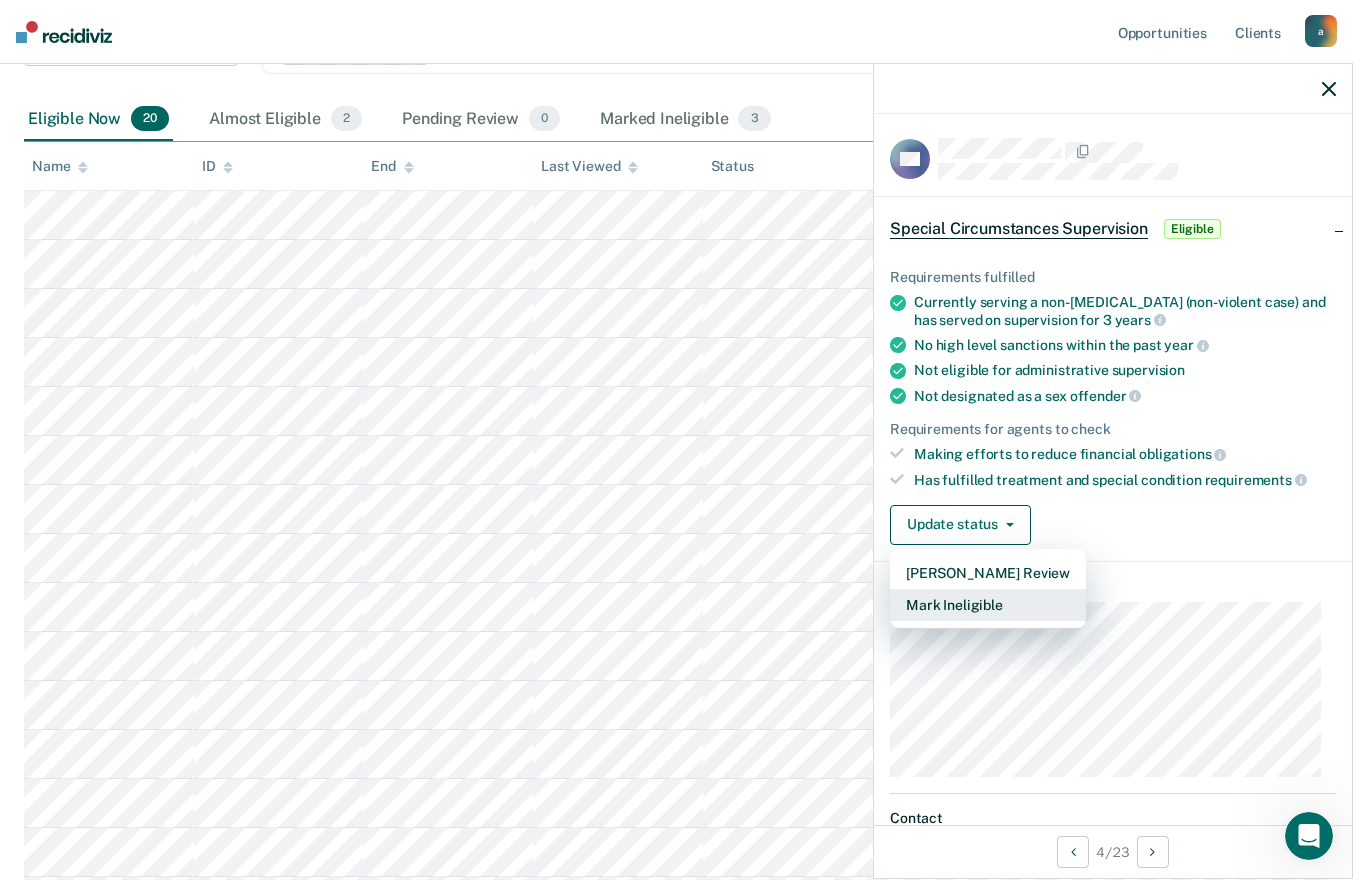 click on "Mark Ineligible" at bounding box center (988, 605) 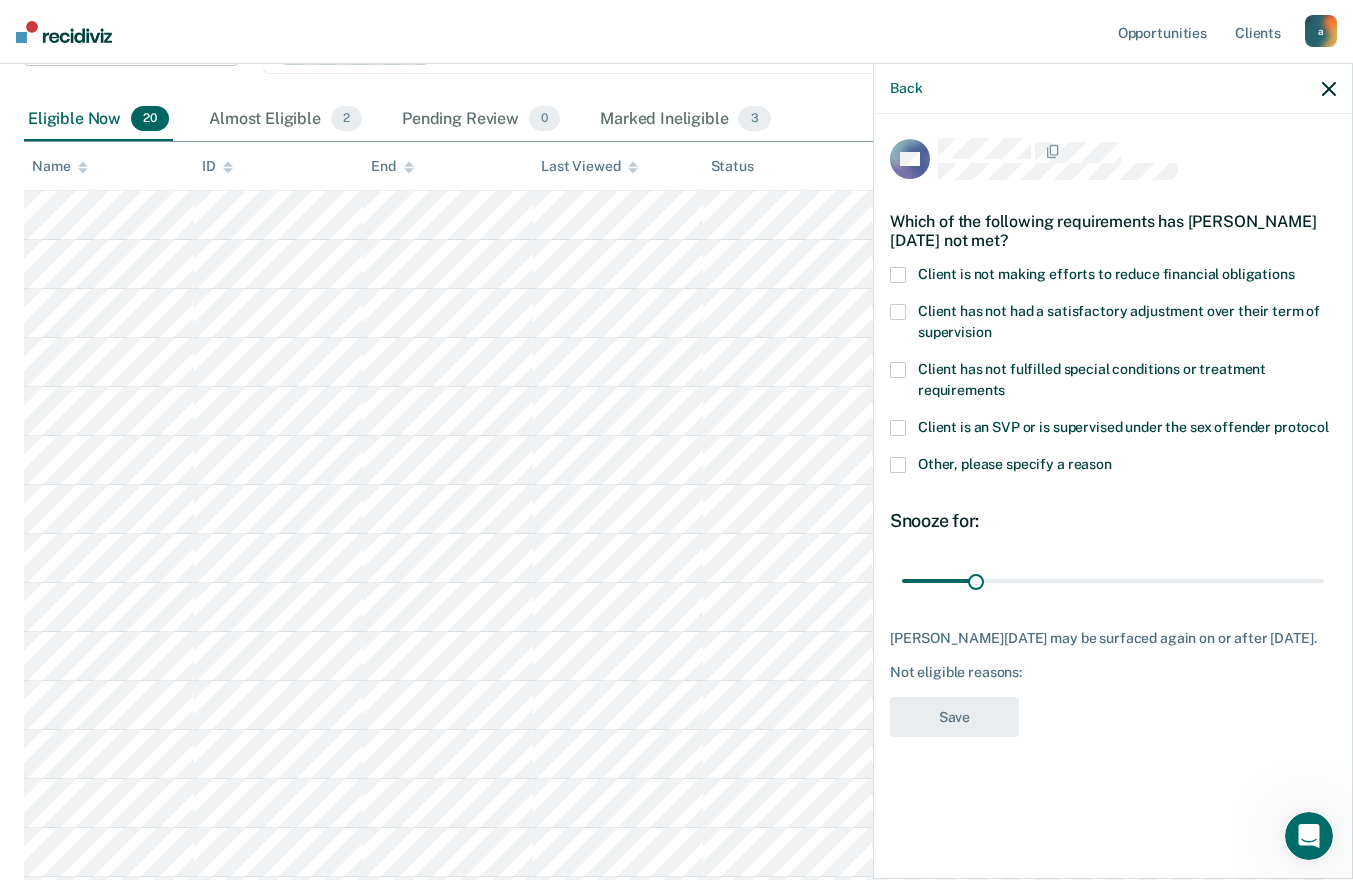 click at bounding box center [898, 275] 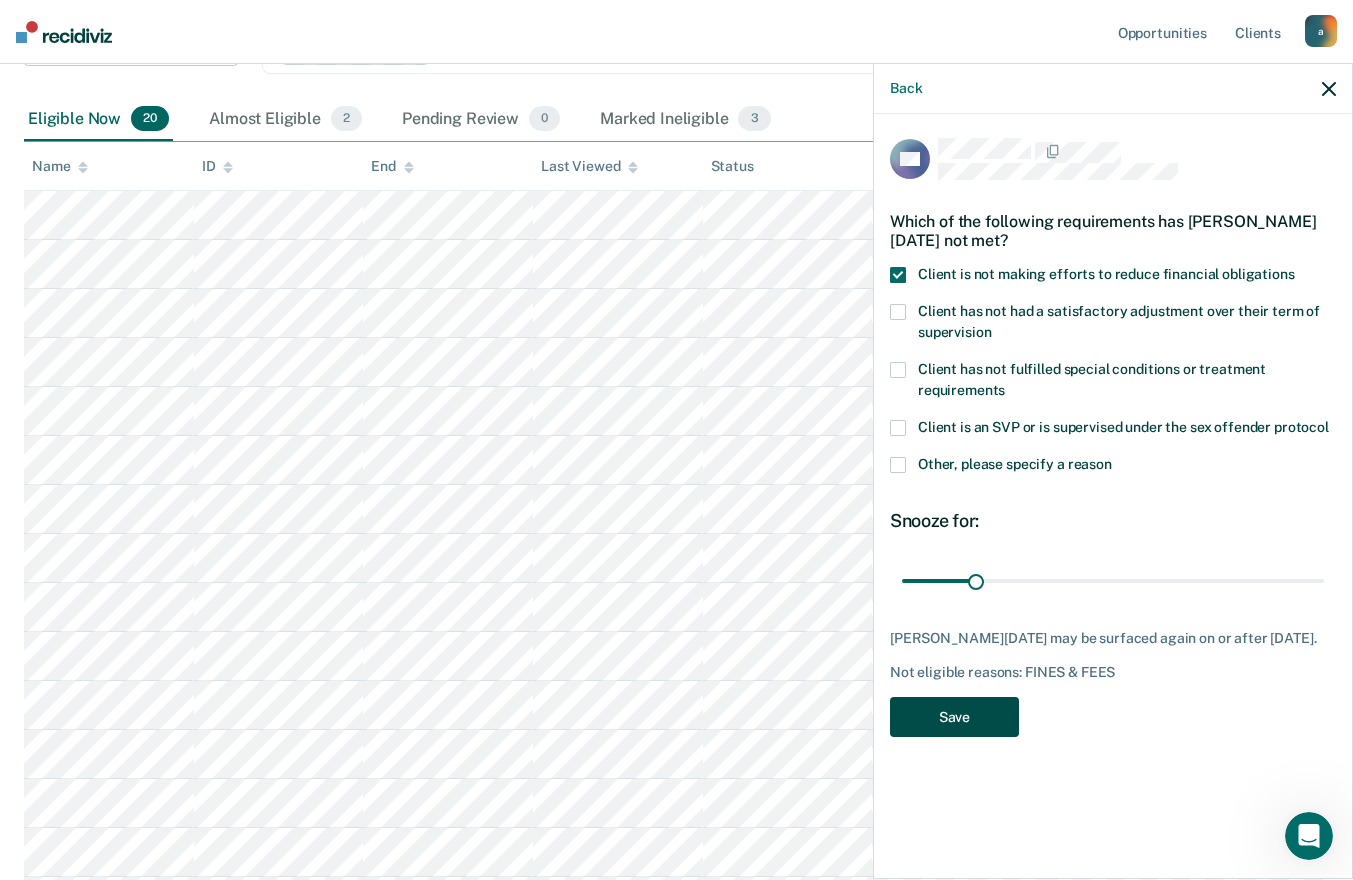 click on "Save" at bounding box center (954, 717) 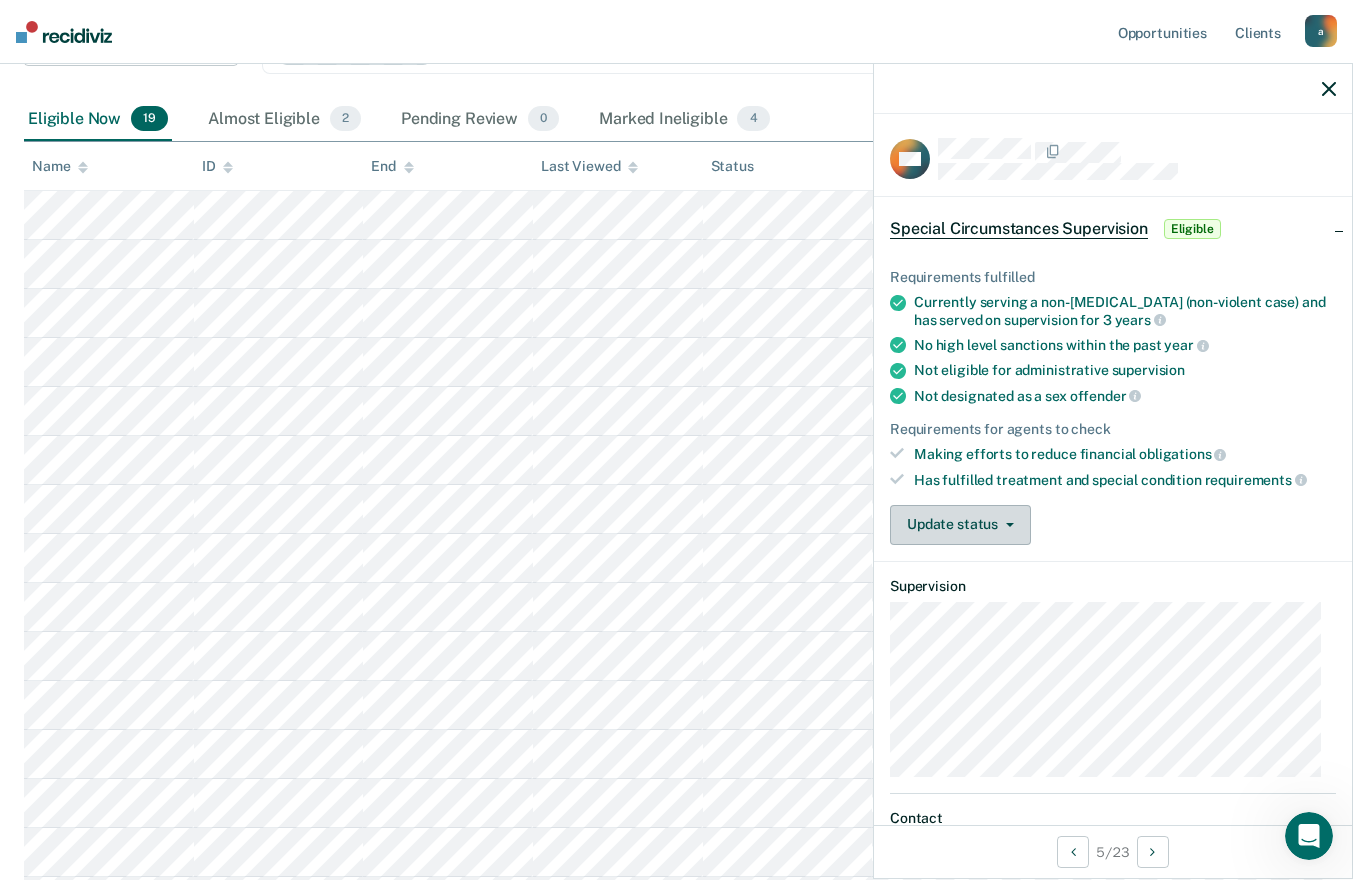 click on "Update status" at bounding box center [960, 525] 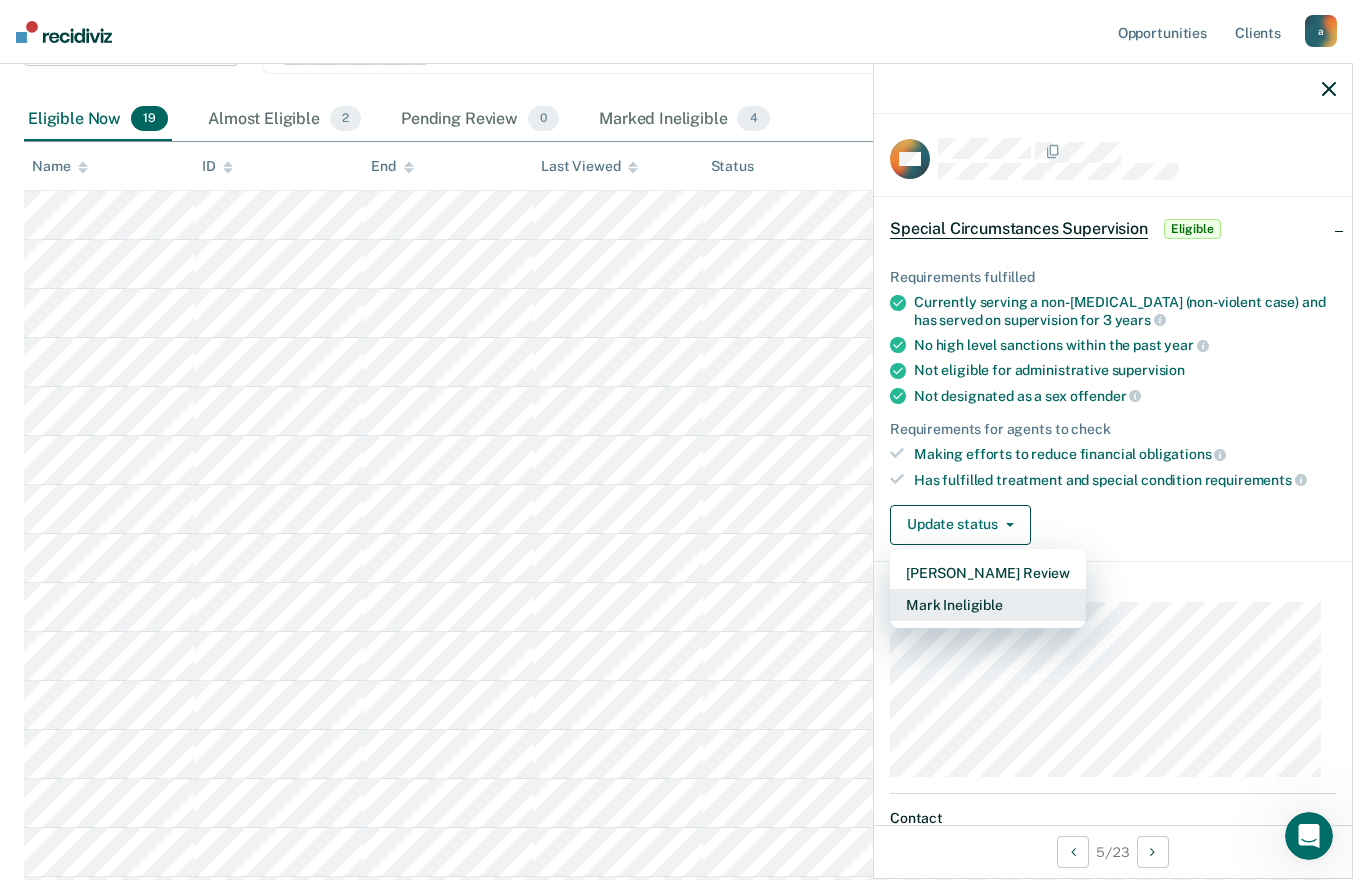 click on "Mark Ineligible" at bounding box center [988, 605] 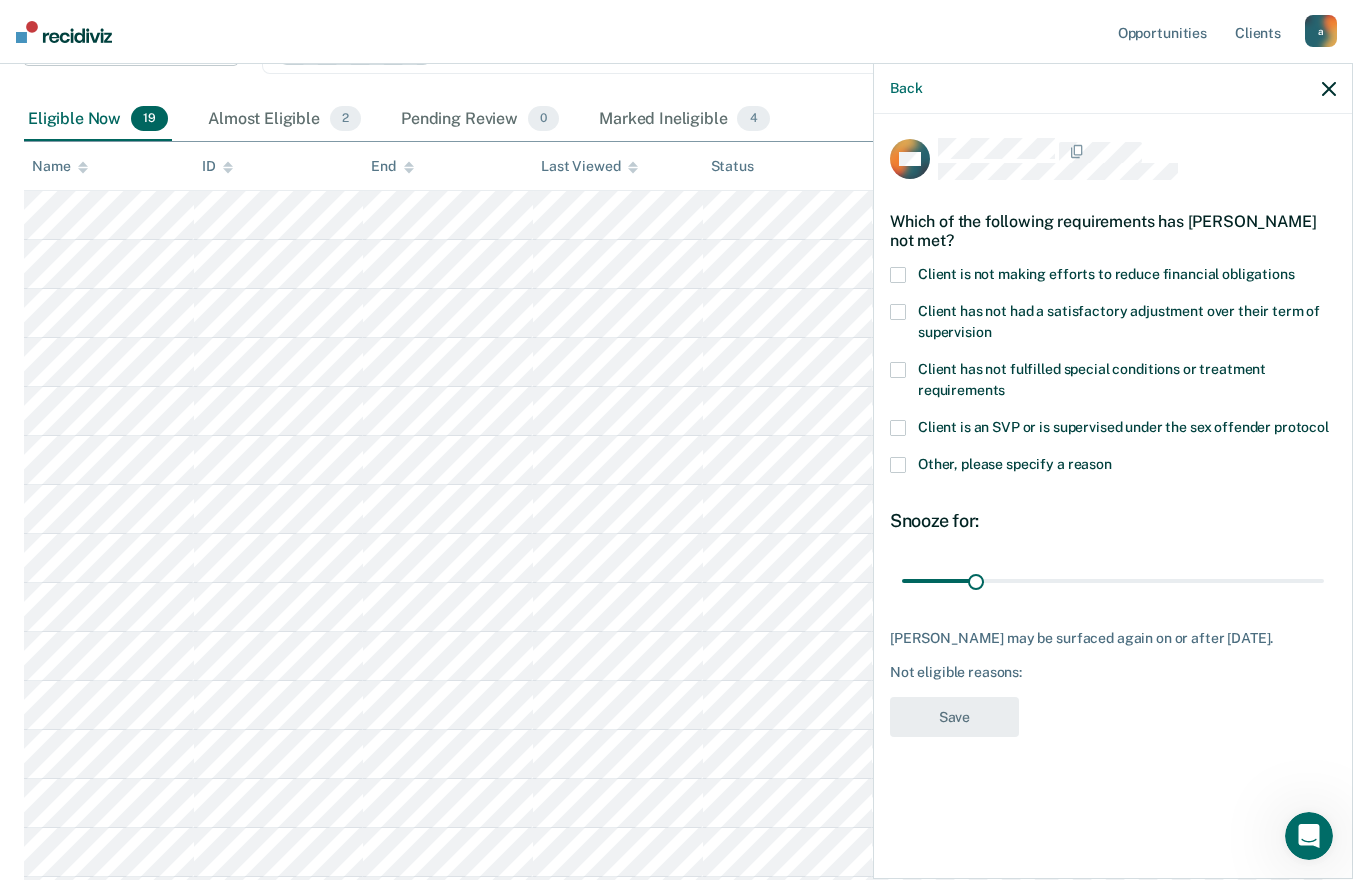 click at bounding box center (898, 275) 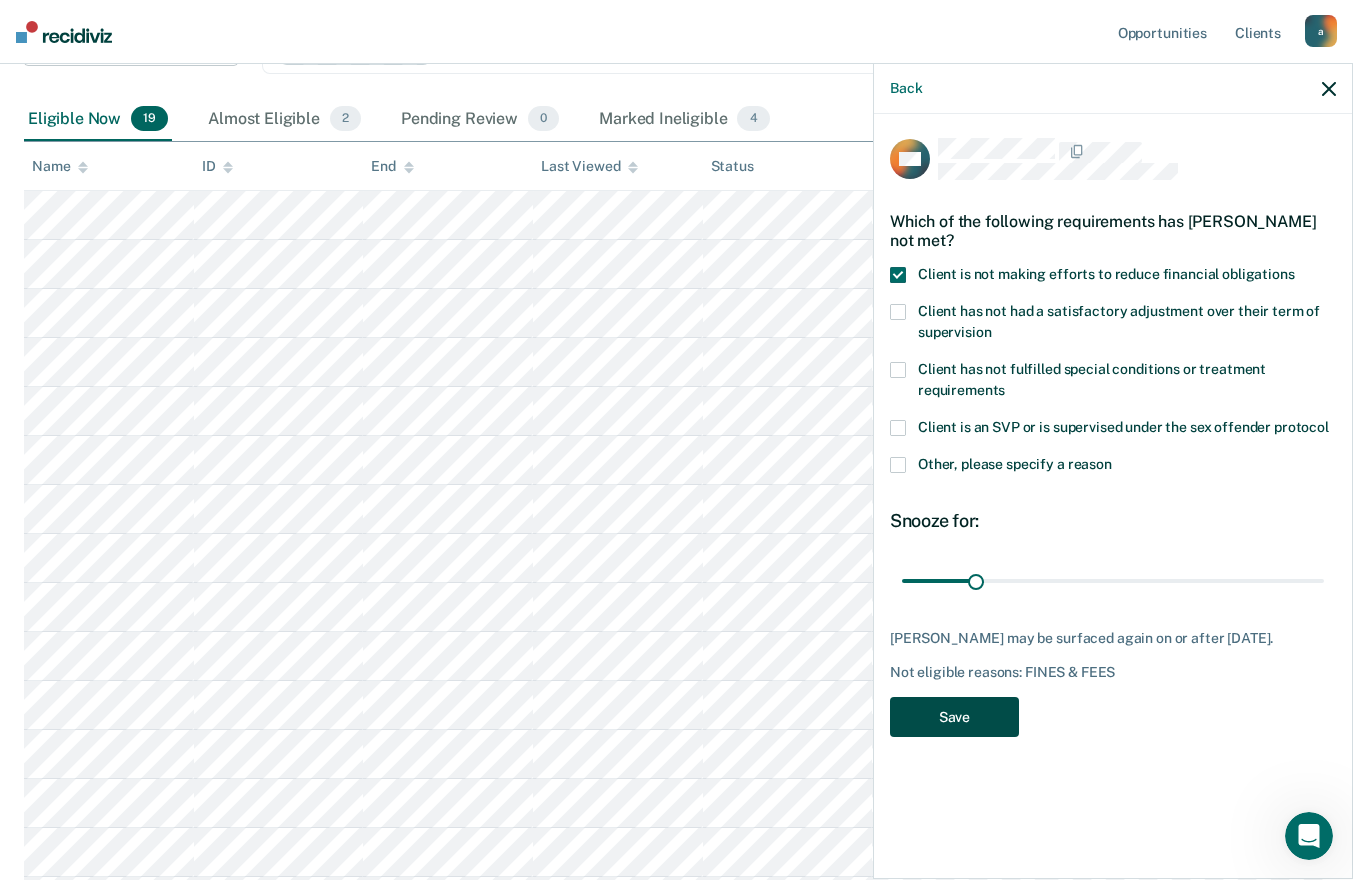 click on "Save" at bounding box center [954, 717] 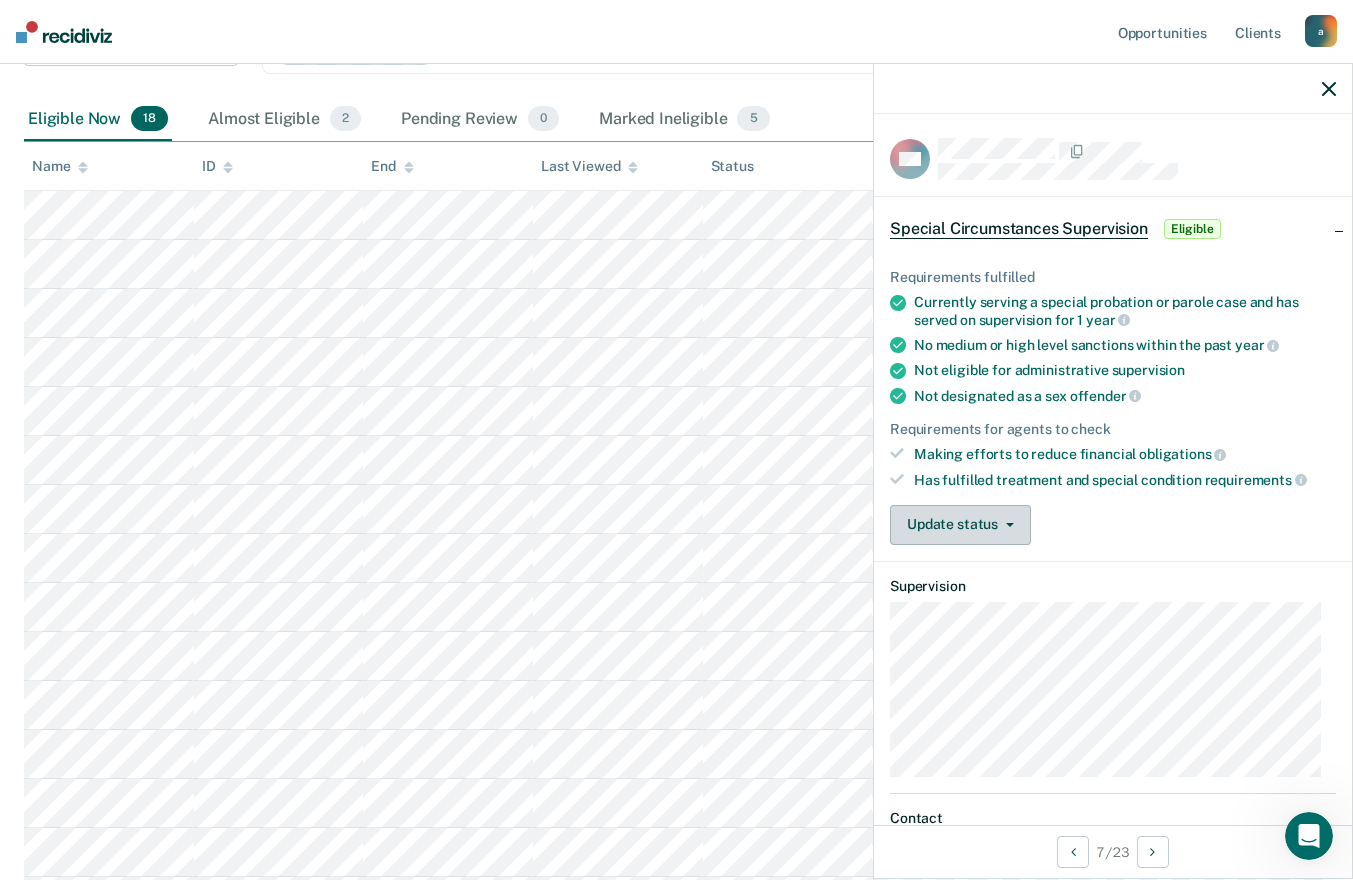 click 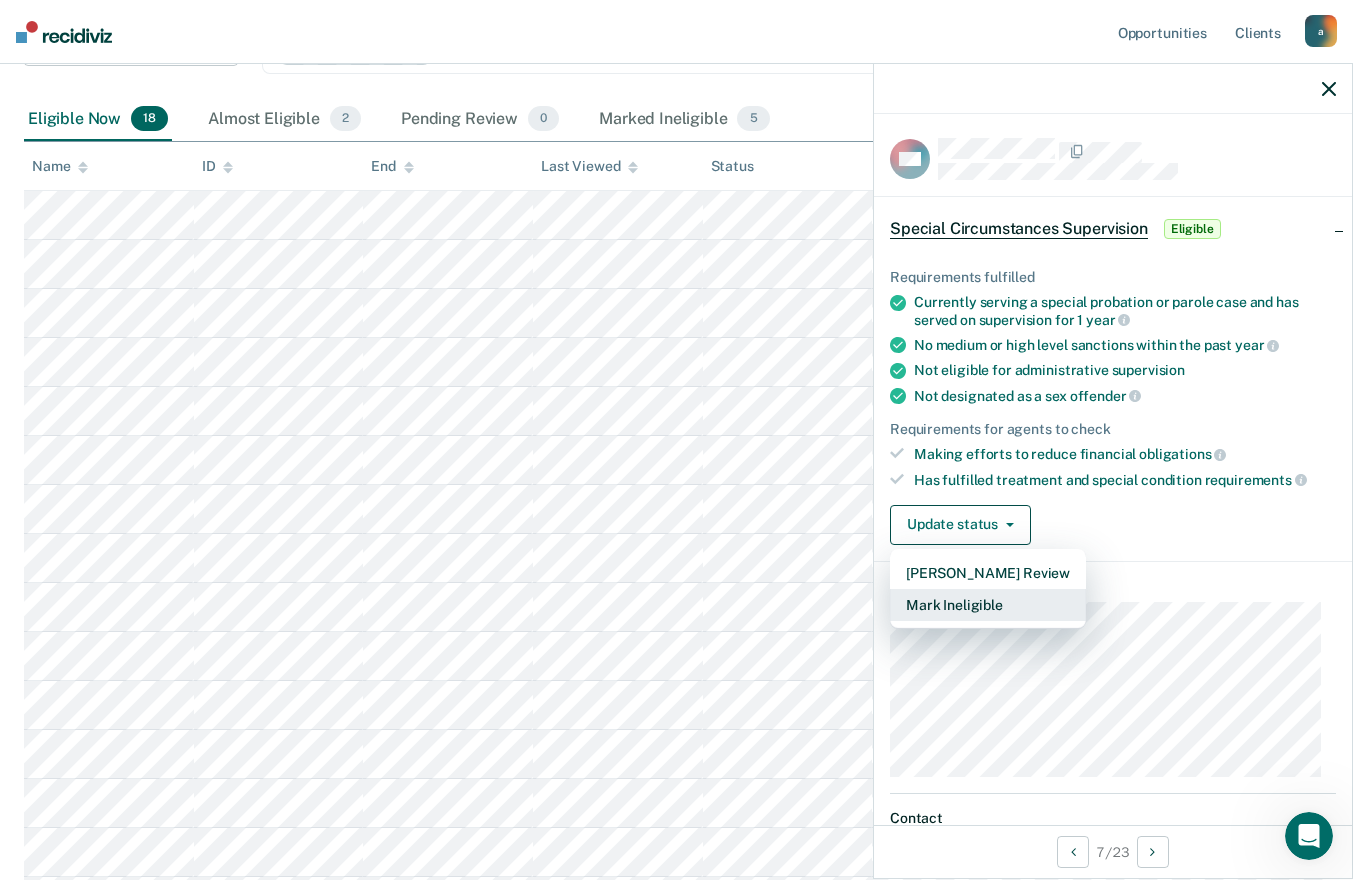 click on "Mark Ineligible" at bounding box center [988, 605] 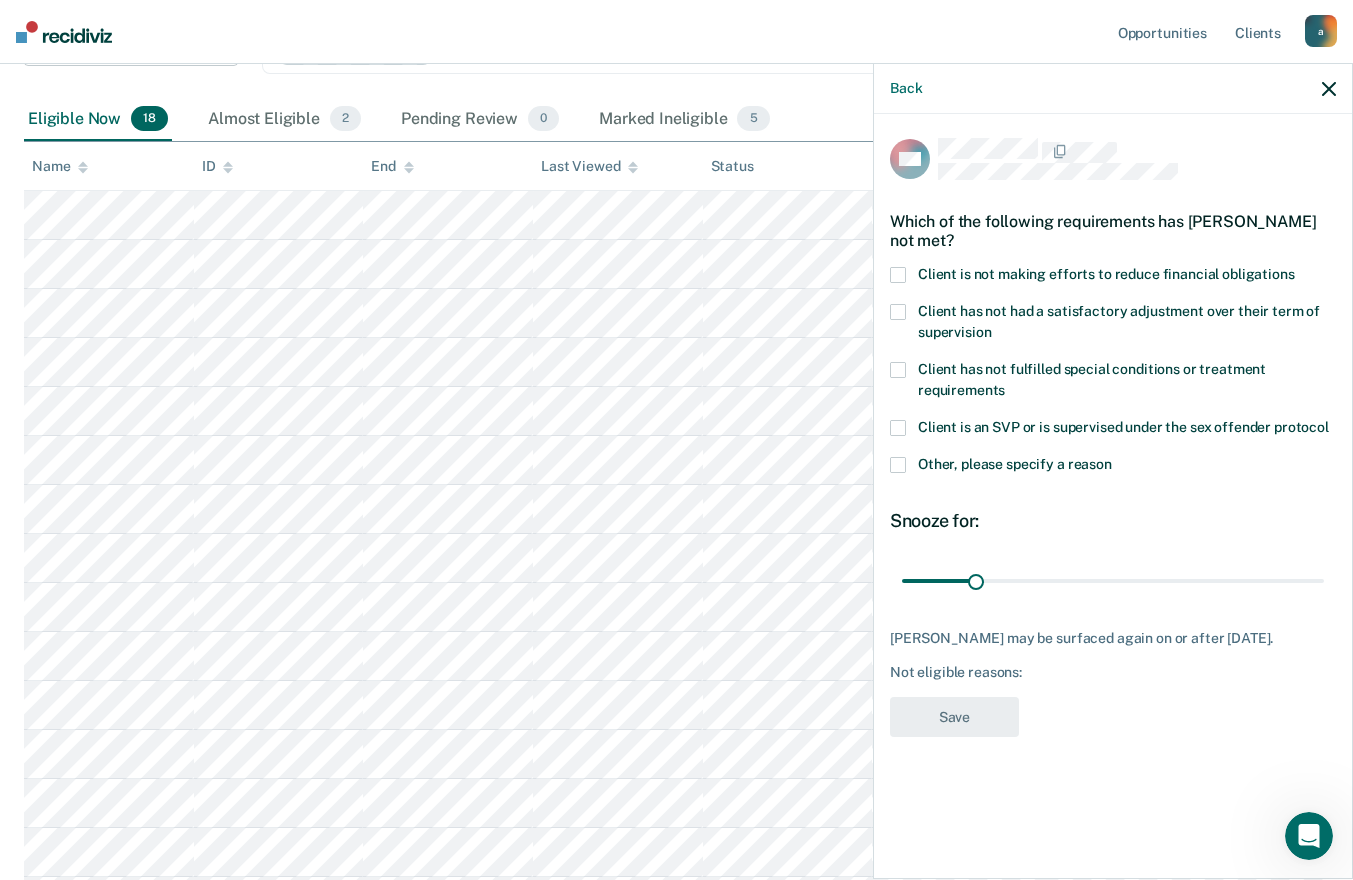 click at bounding box center (898, 275) 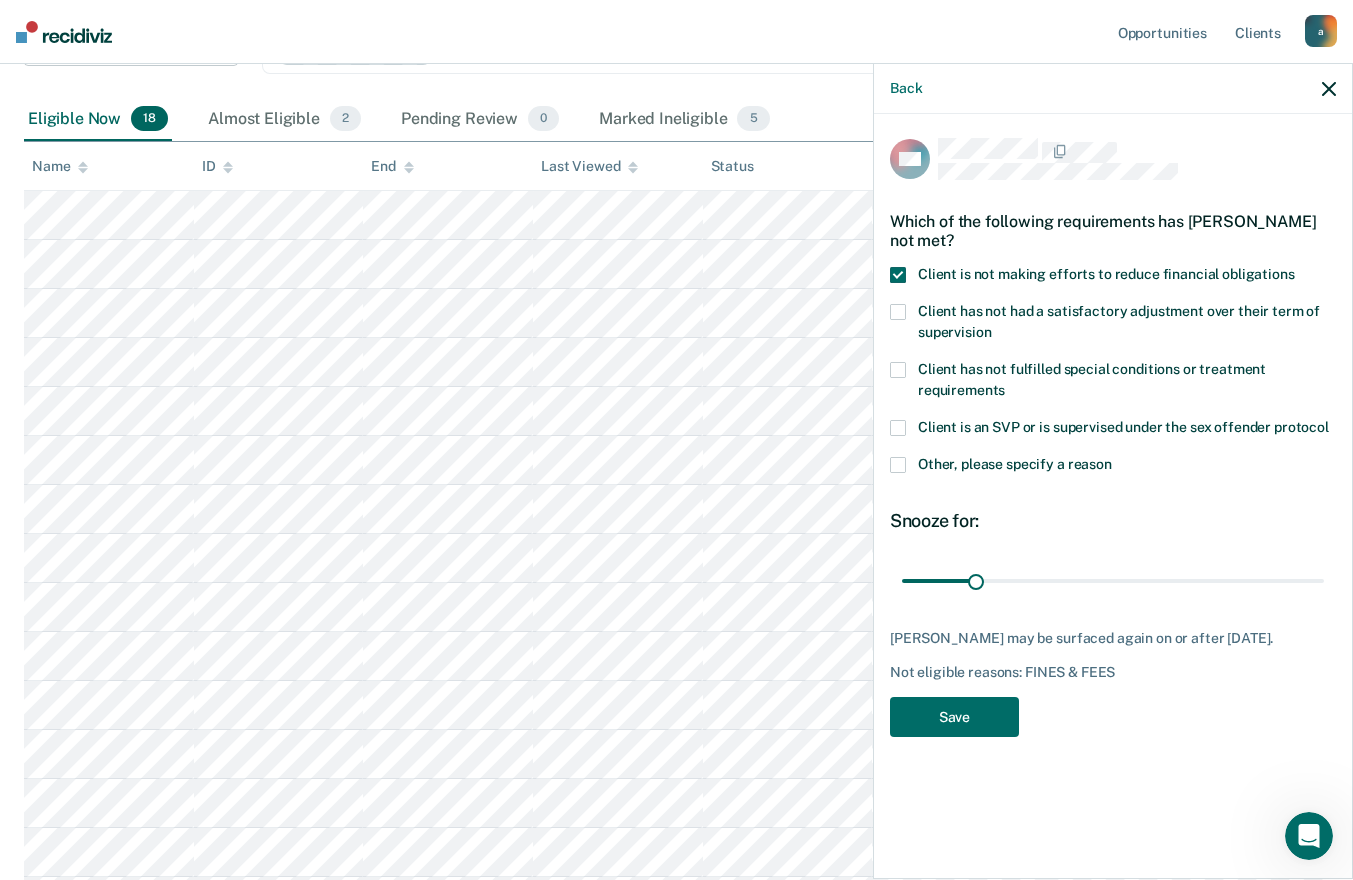 click at bounding box center (898, 312) 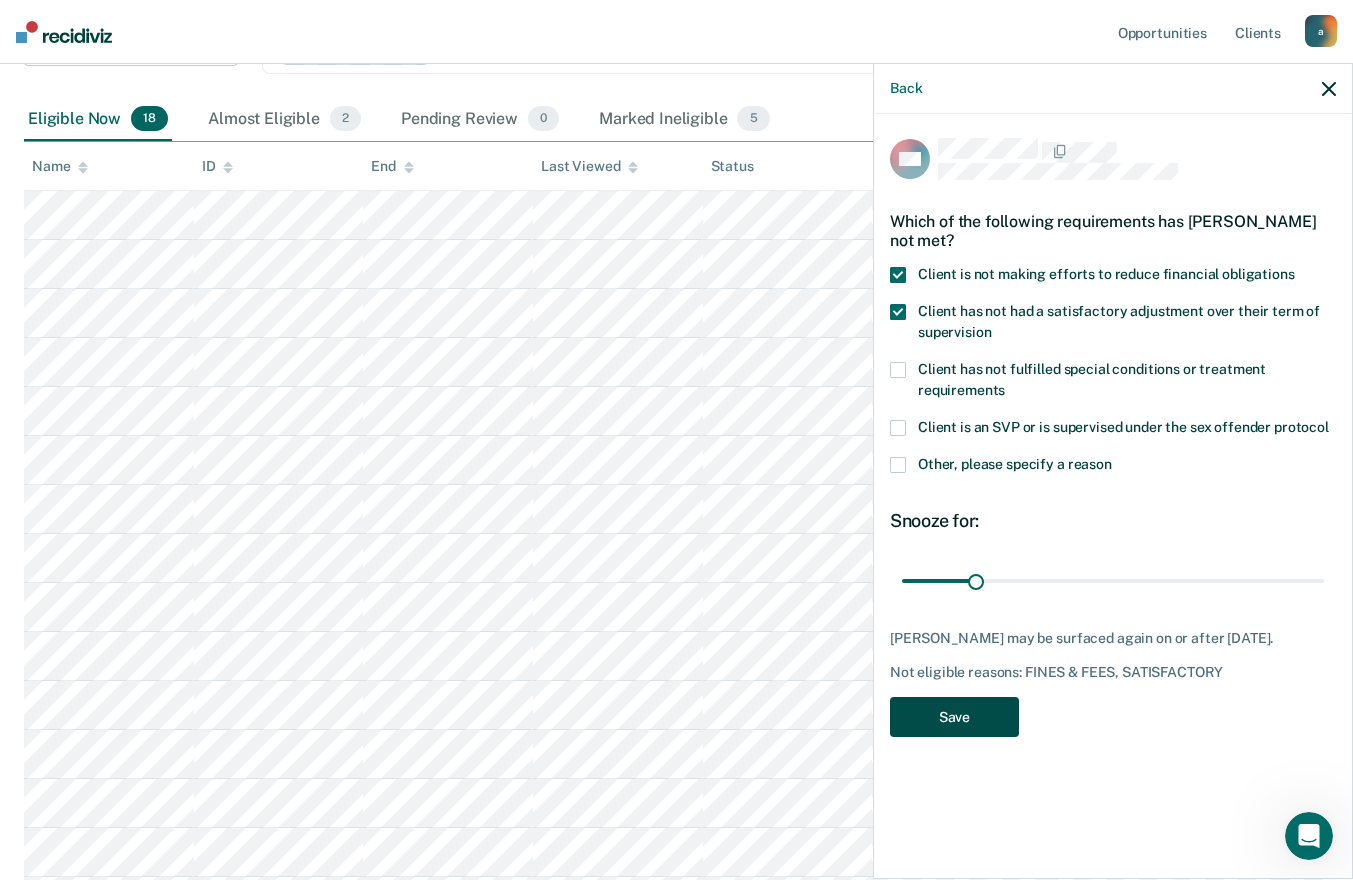 click on "Save" at bounding box center [954, 717] 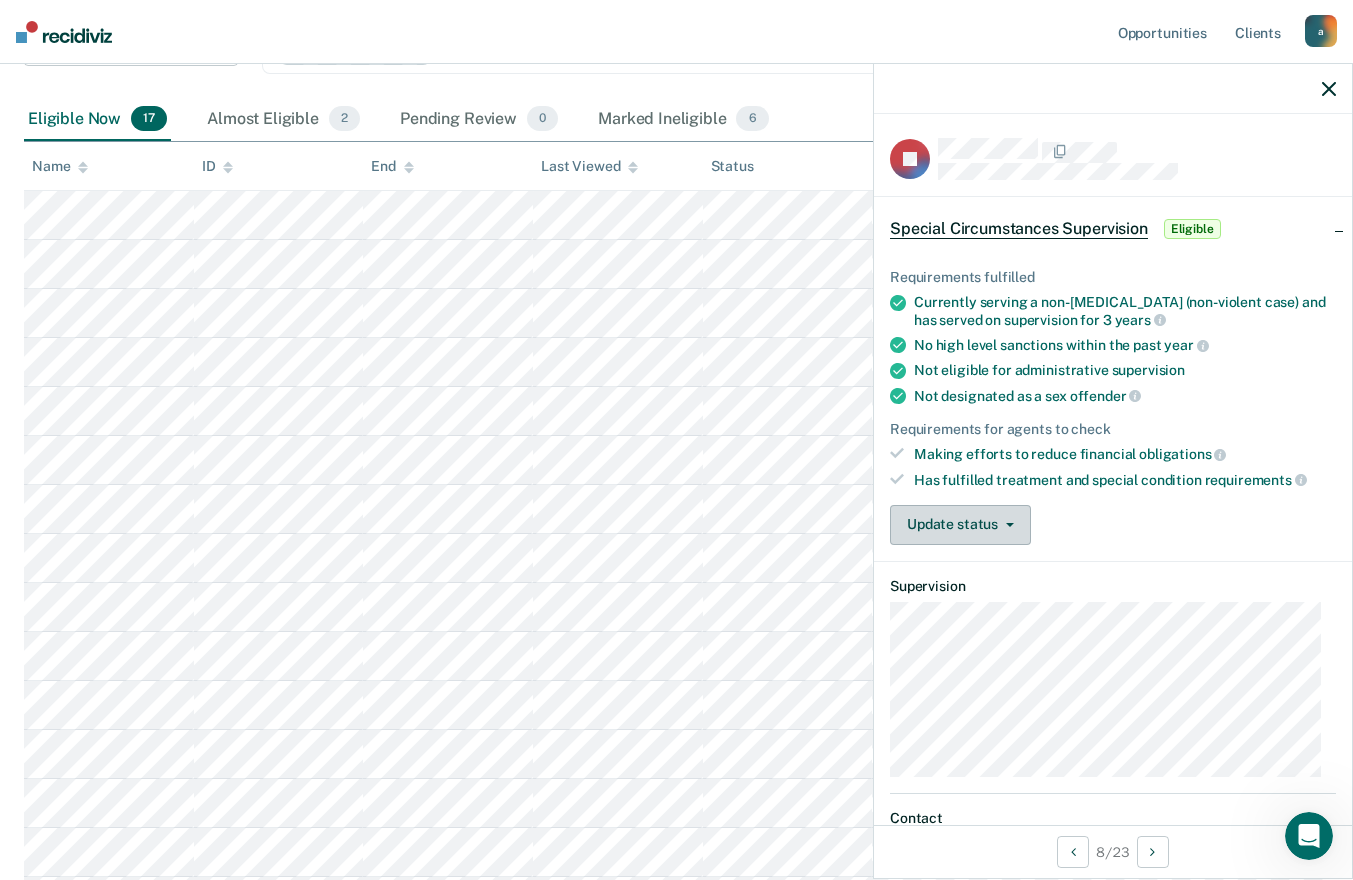 click on "Update status" at bounding box center [960, 525] 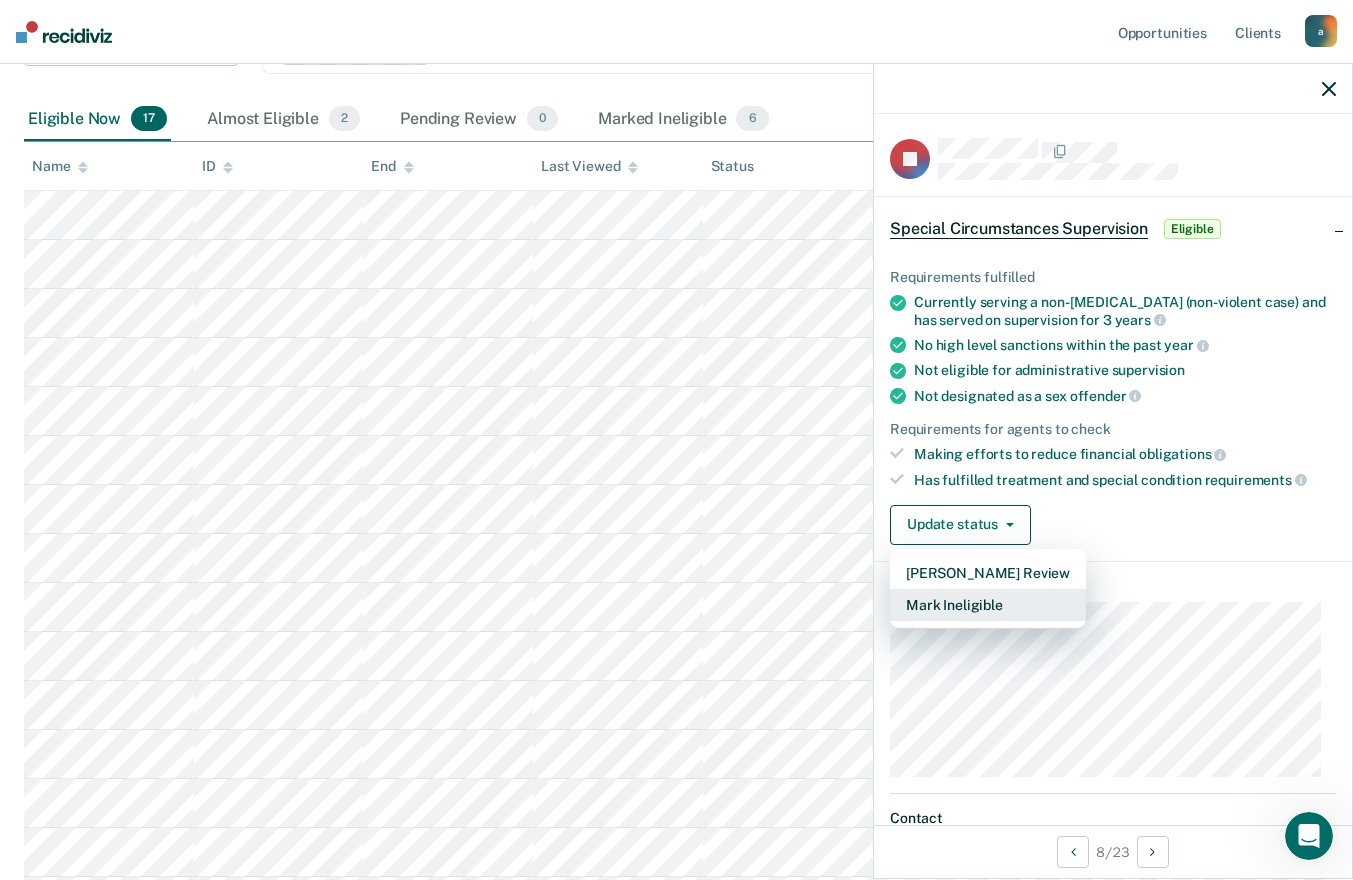 click on "Mark Ineligible" at bounding box center [988, 605] 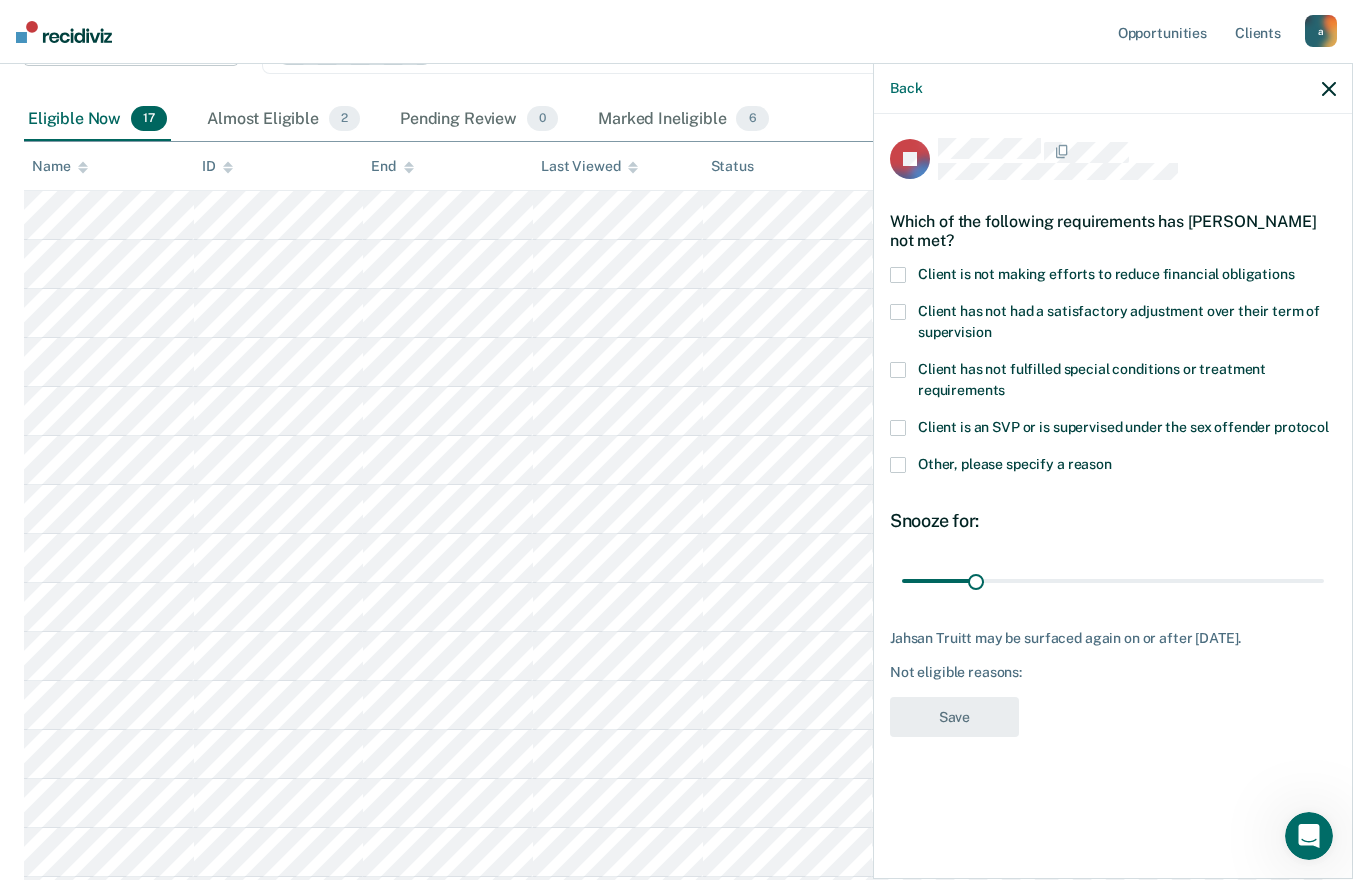 click at bounding box center [898, 275] 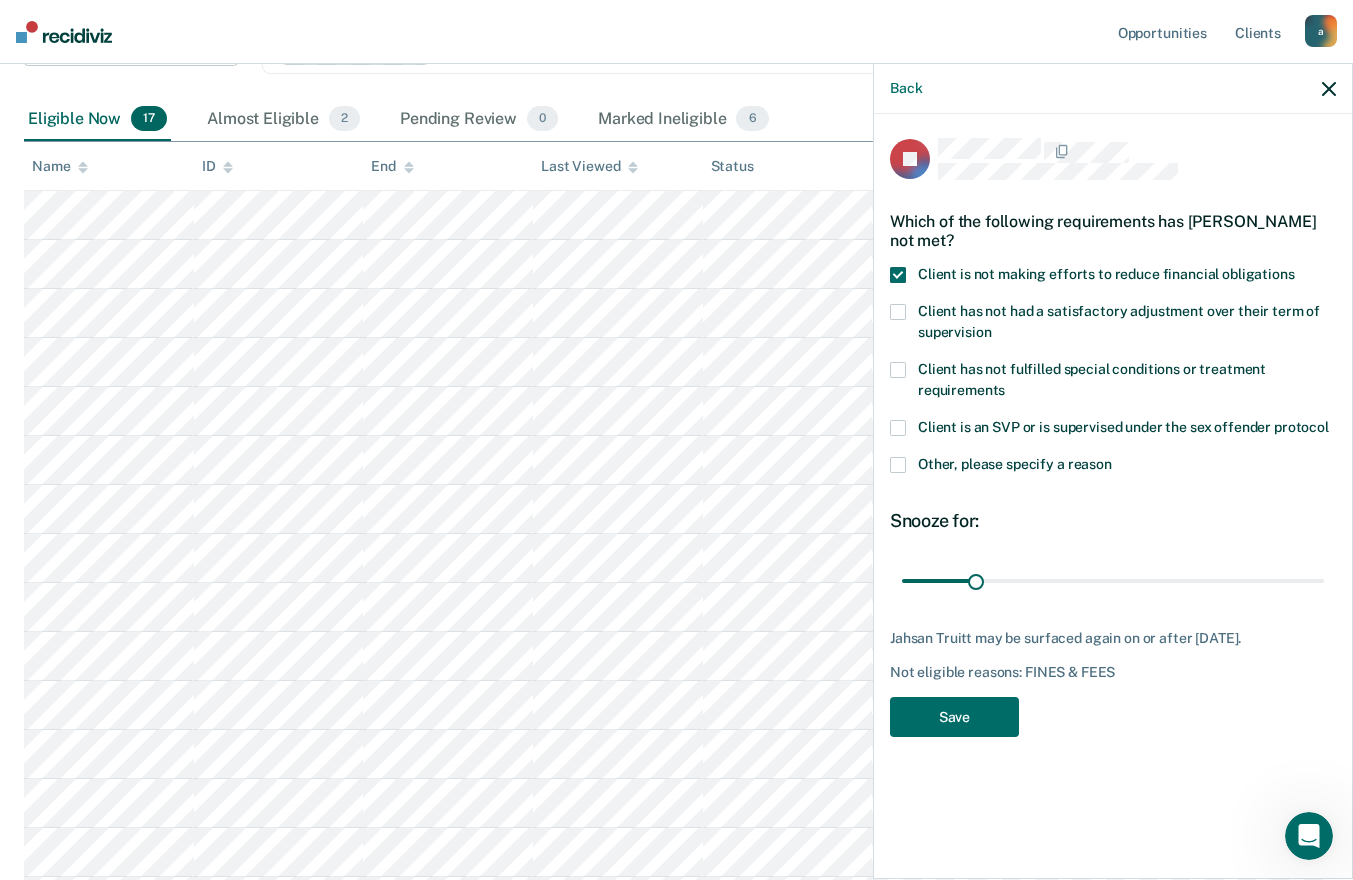 click at bounding box center (898, 312) 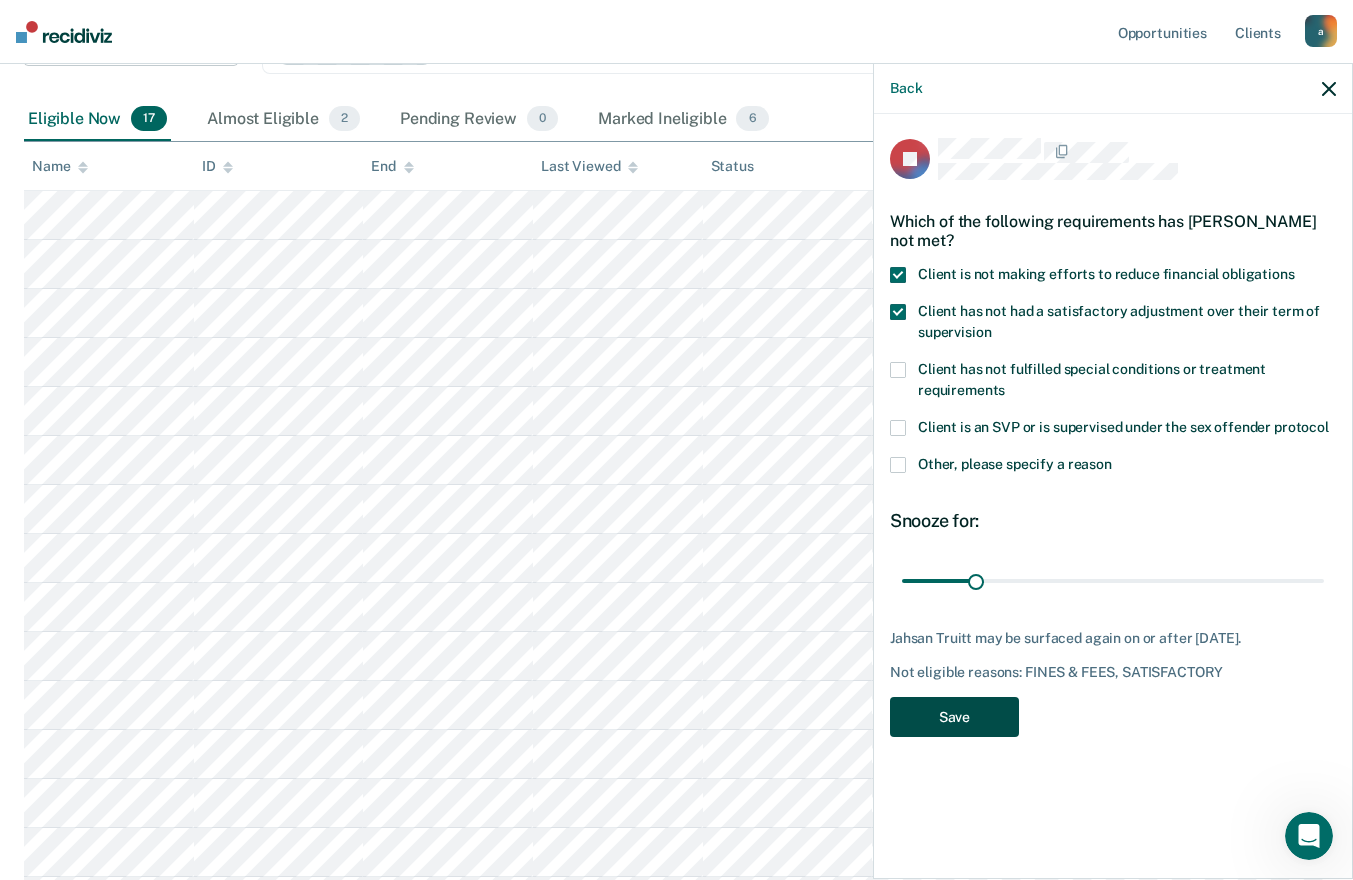 click on "Save" at bounding box center (954, 717) 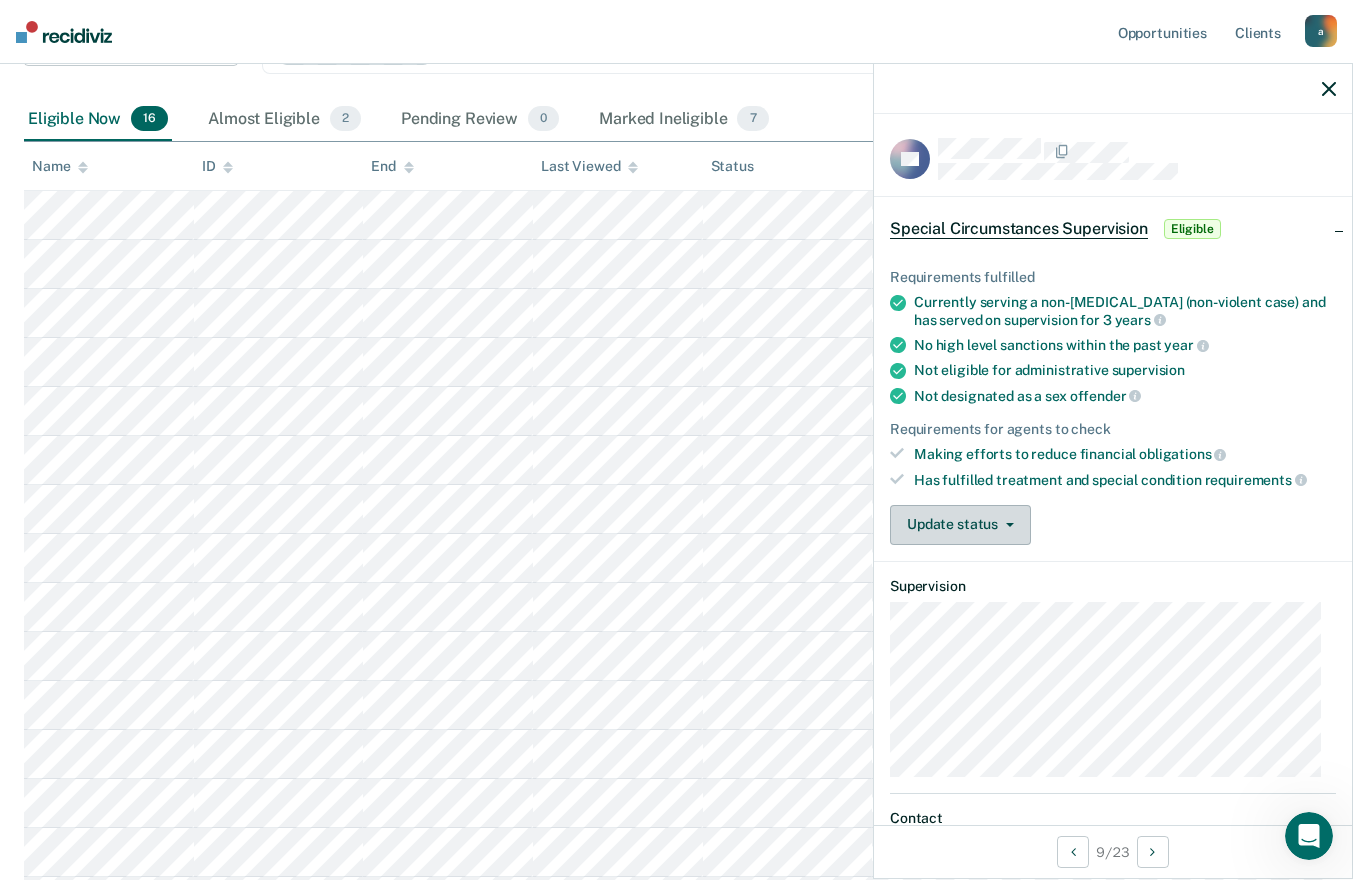 click at bounding box center [1006, 525] 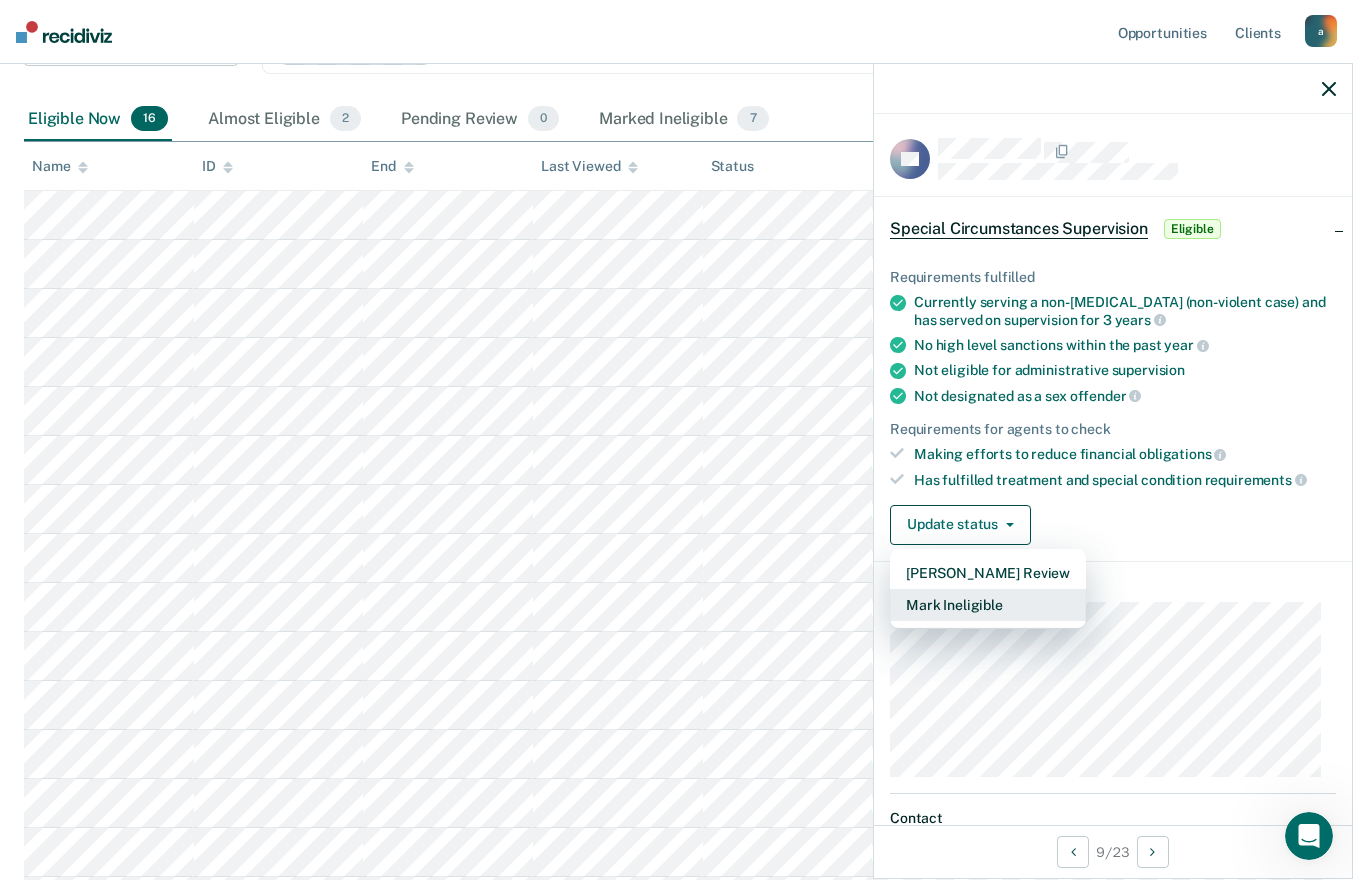 click on "Mark Ineligible" at bounding box center (988, 605) 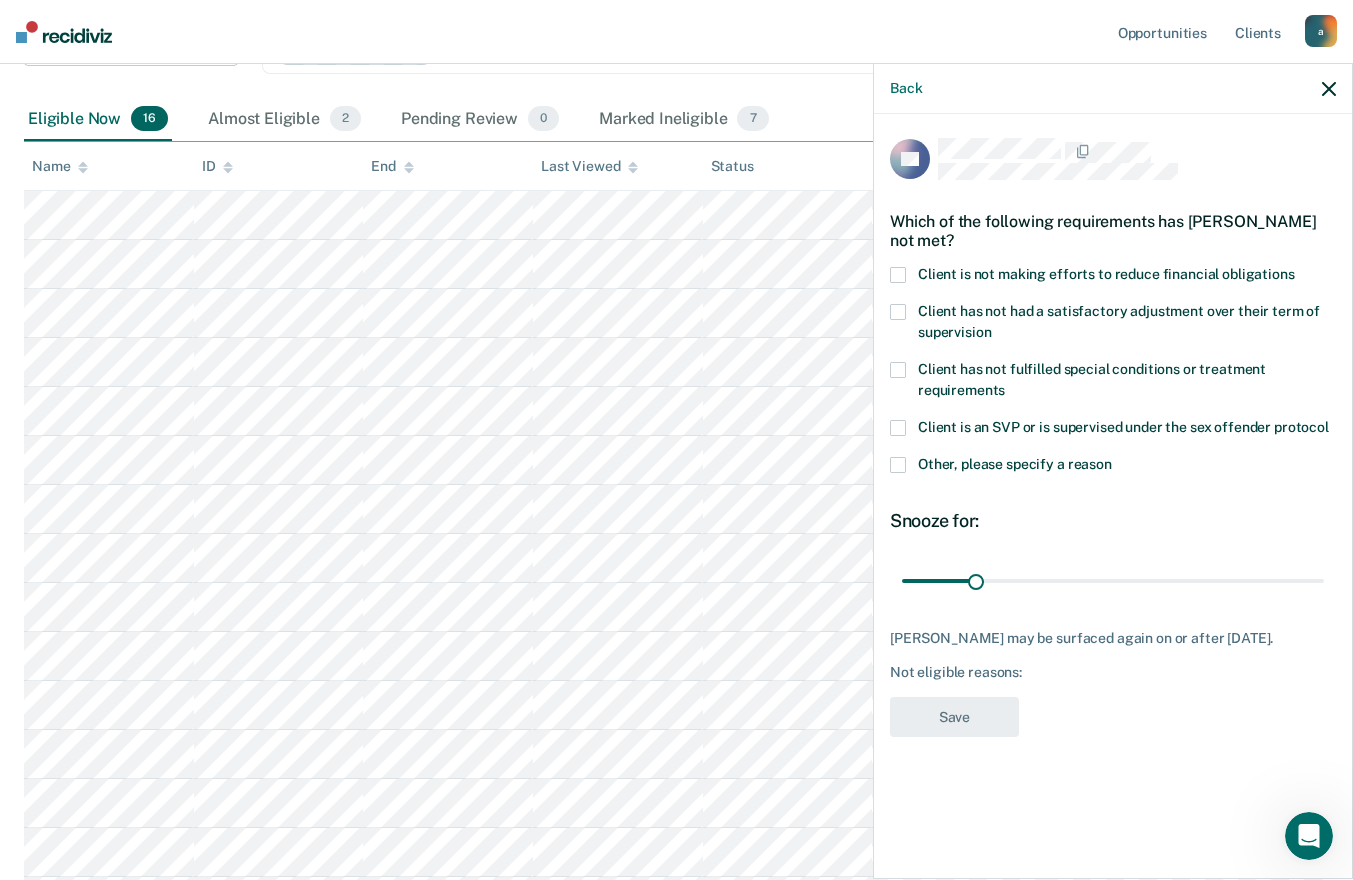click at bounding box center (898, 275) 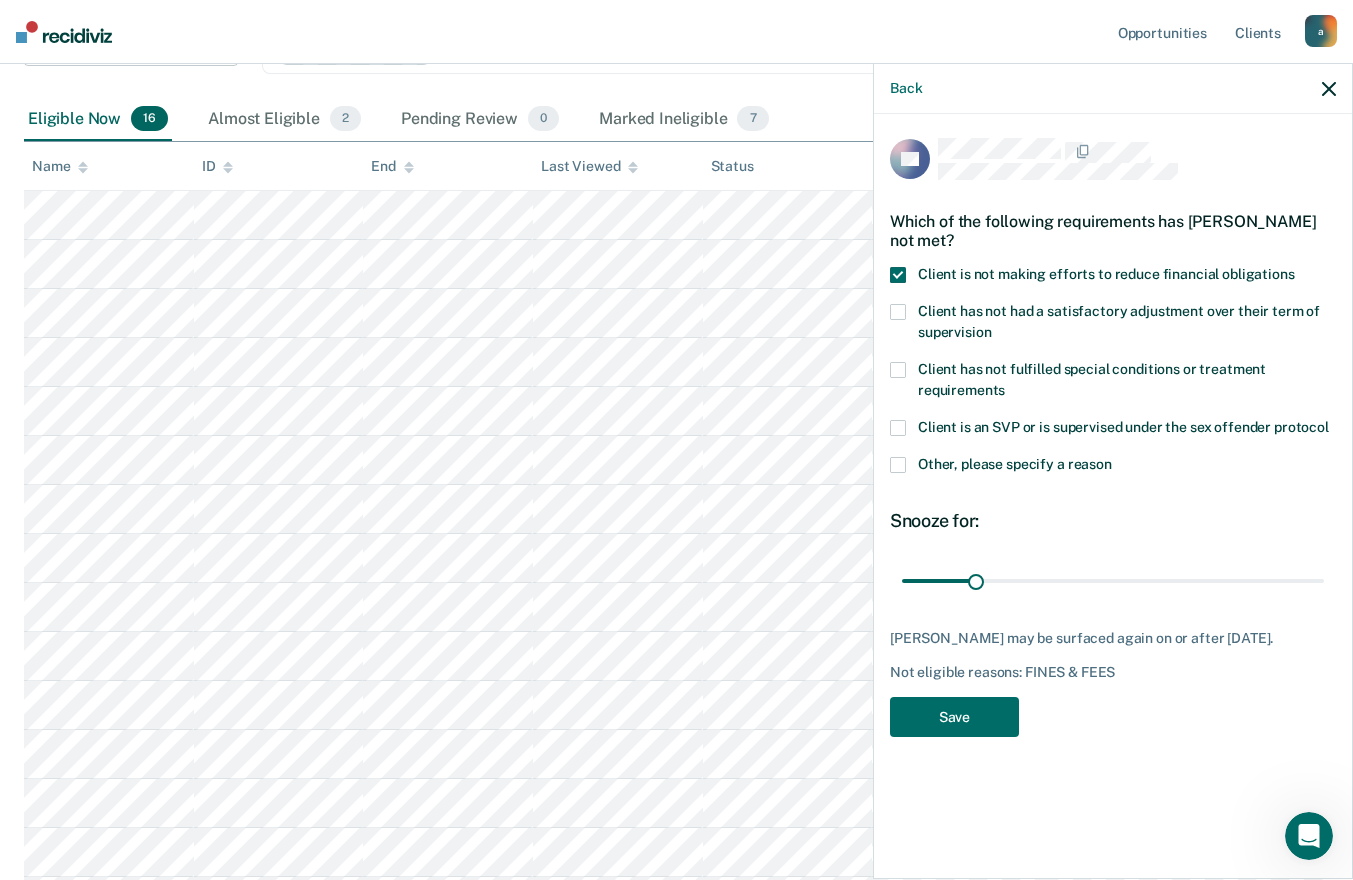 click at bounding box center [898, 312] 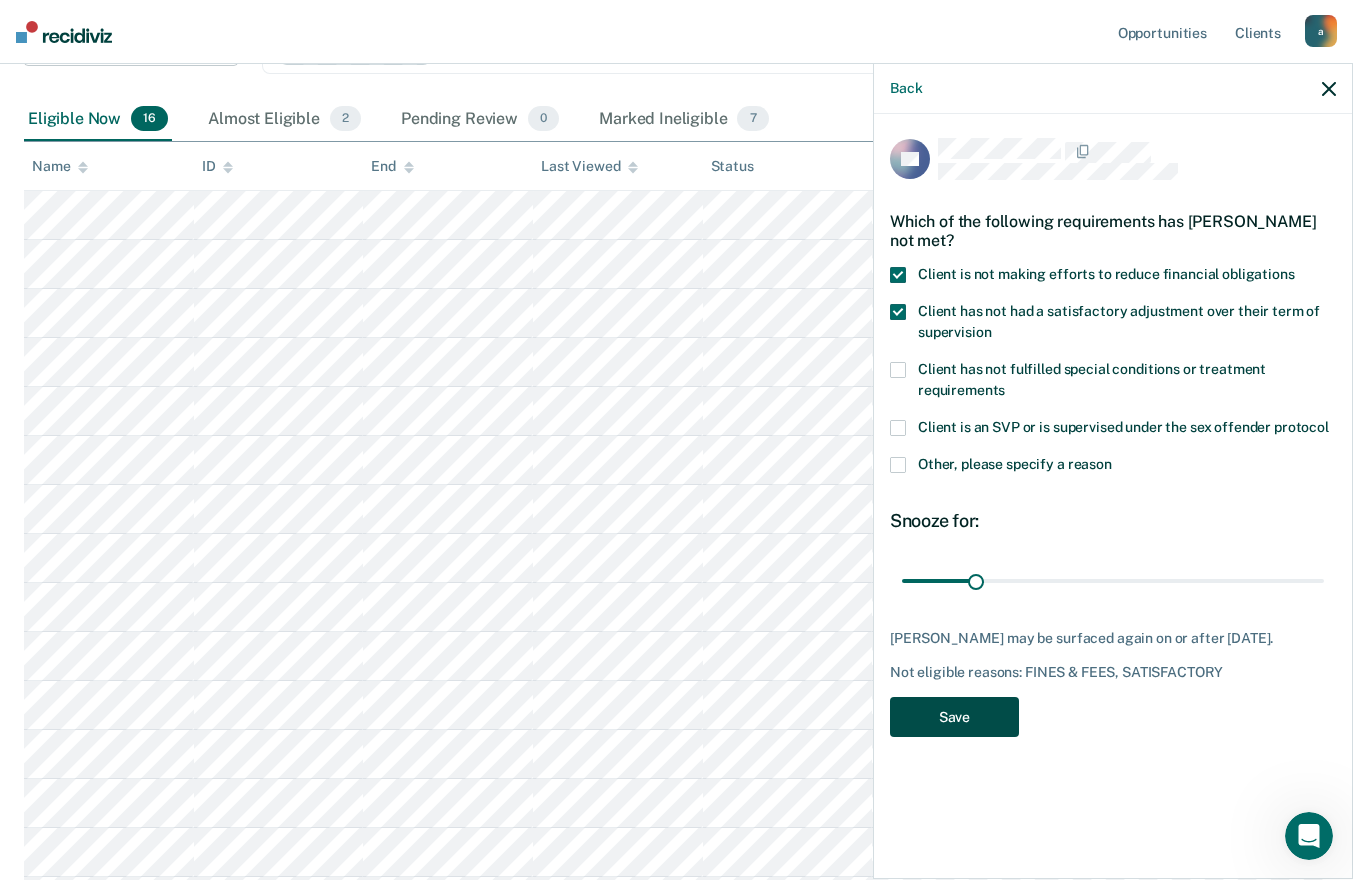 click on "Save" at bounding box center [954, 717] 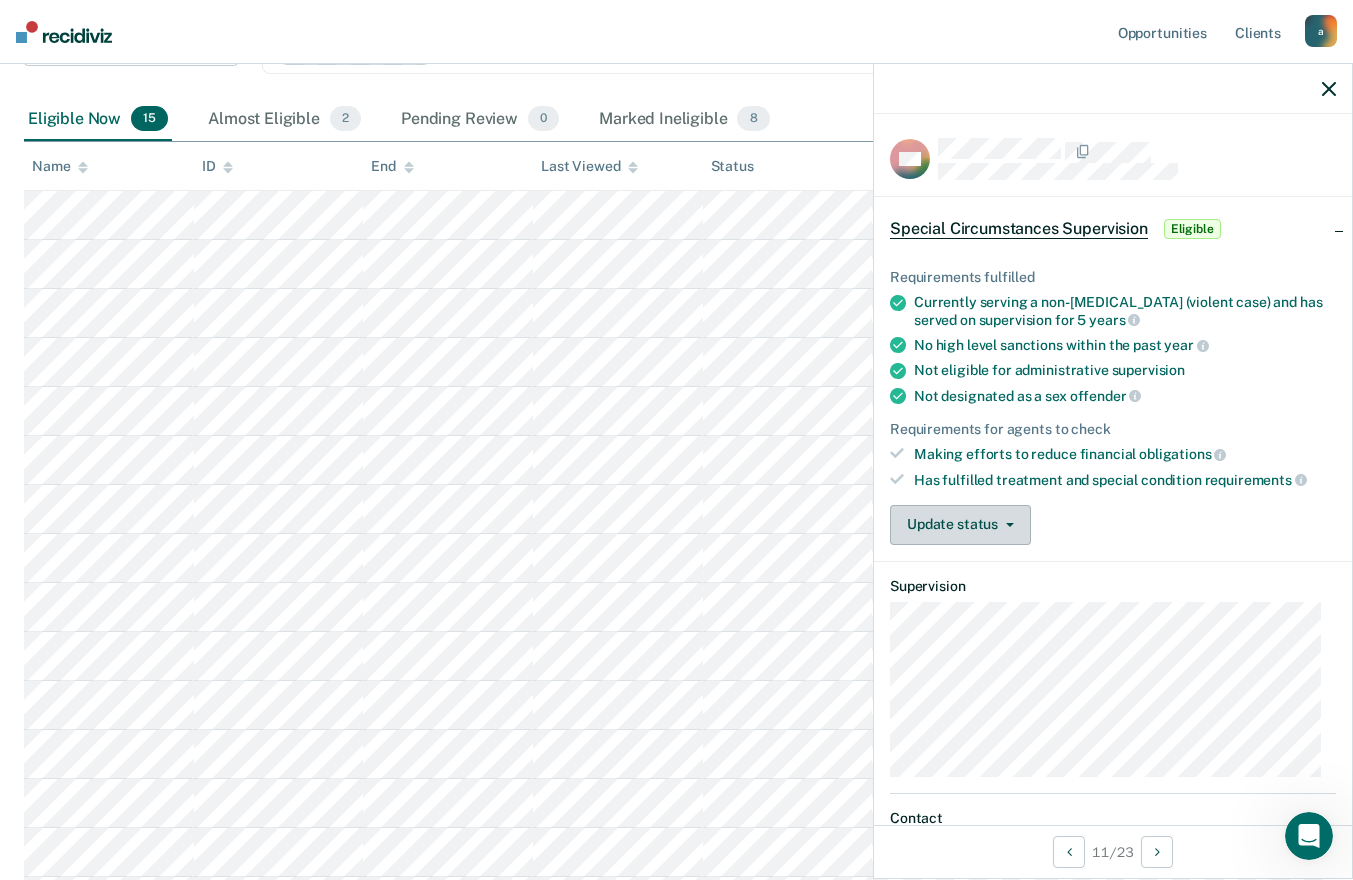 click on "Update status" at bounding box center (960, 525) 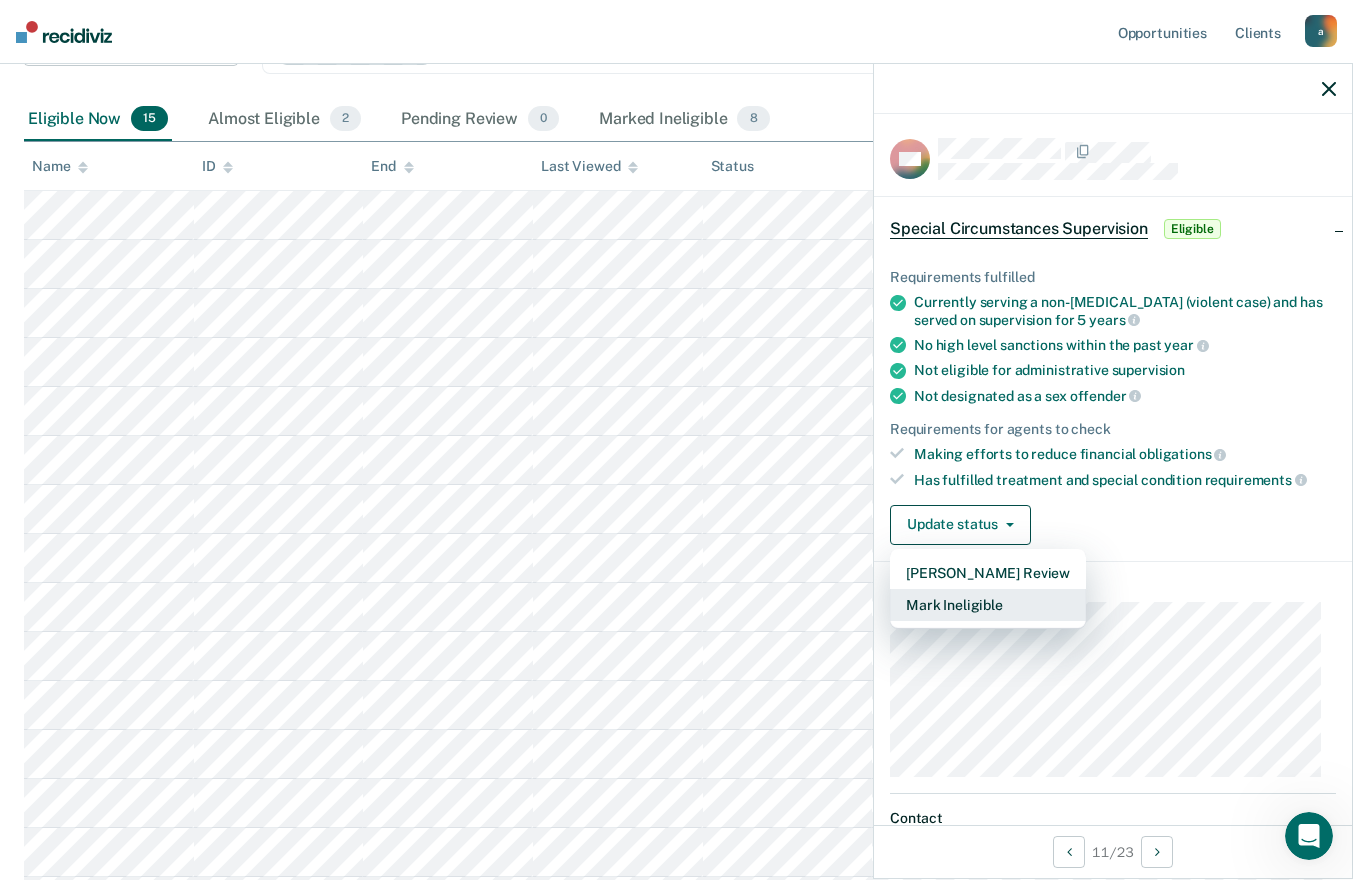click on "Mark Ineligible" at bounding box center (988, 605) 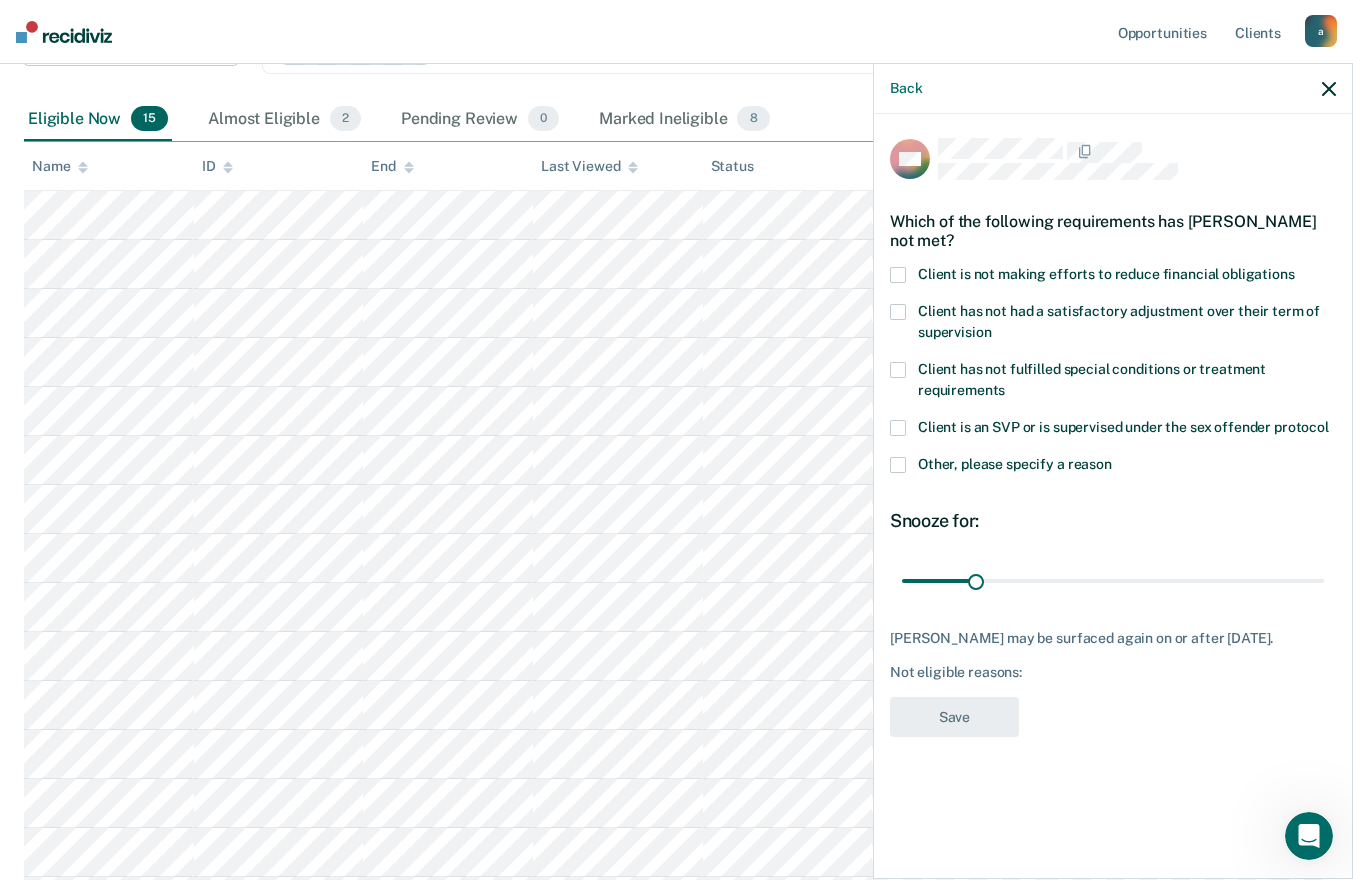 click at bounding box center [898, 275] 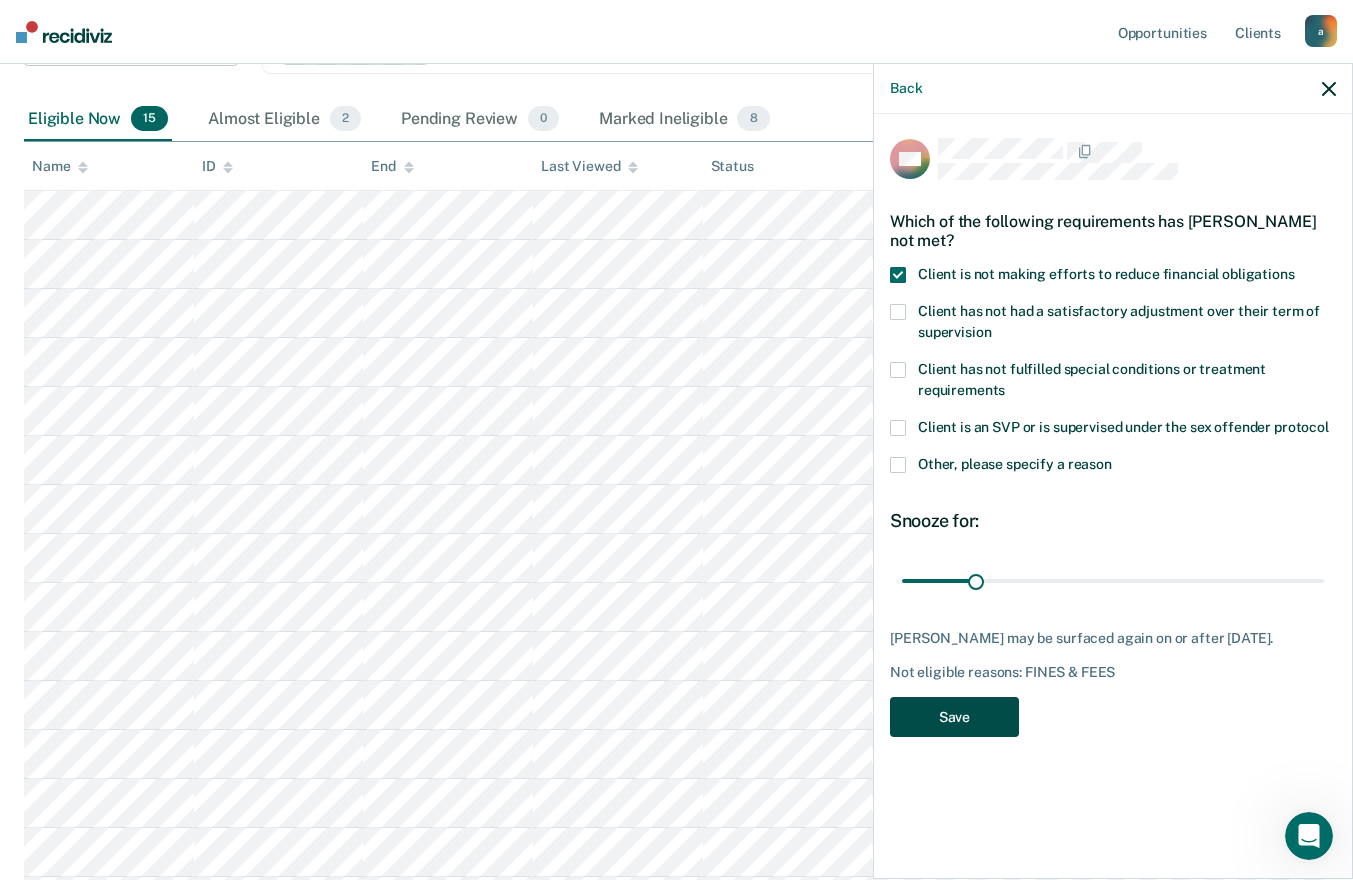 click on "Save" at bounding box center (954, 717) 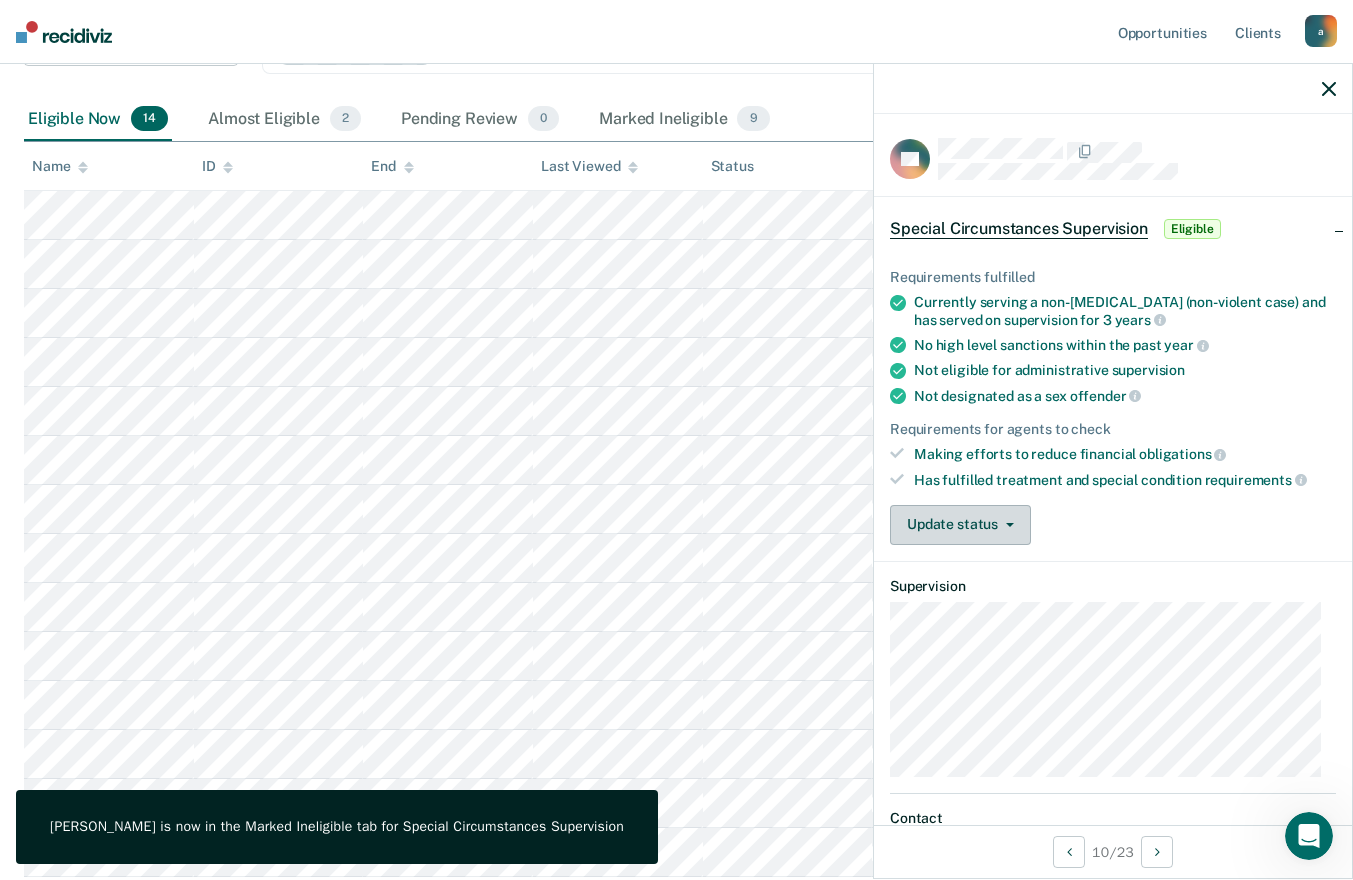 click 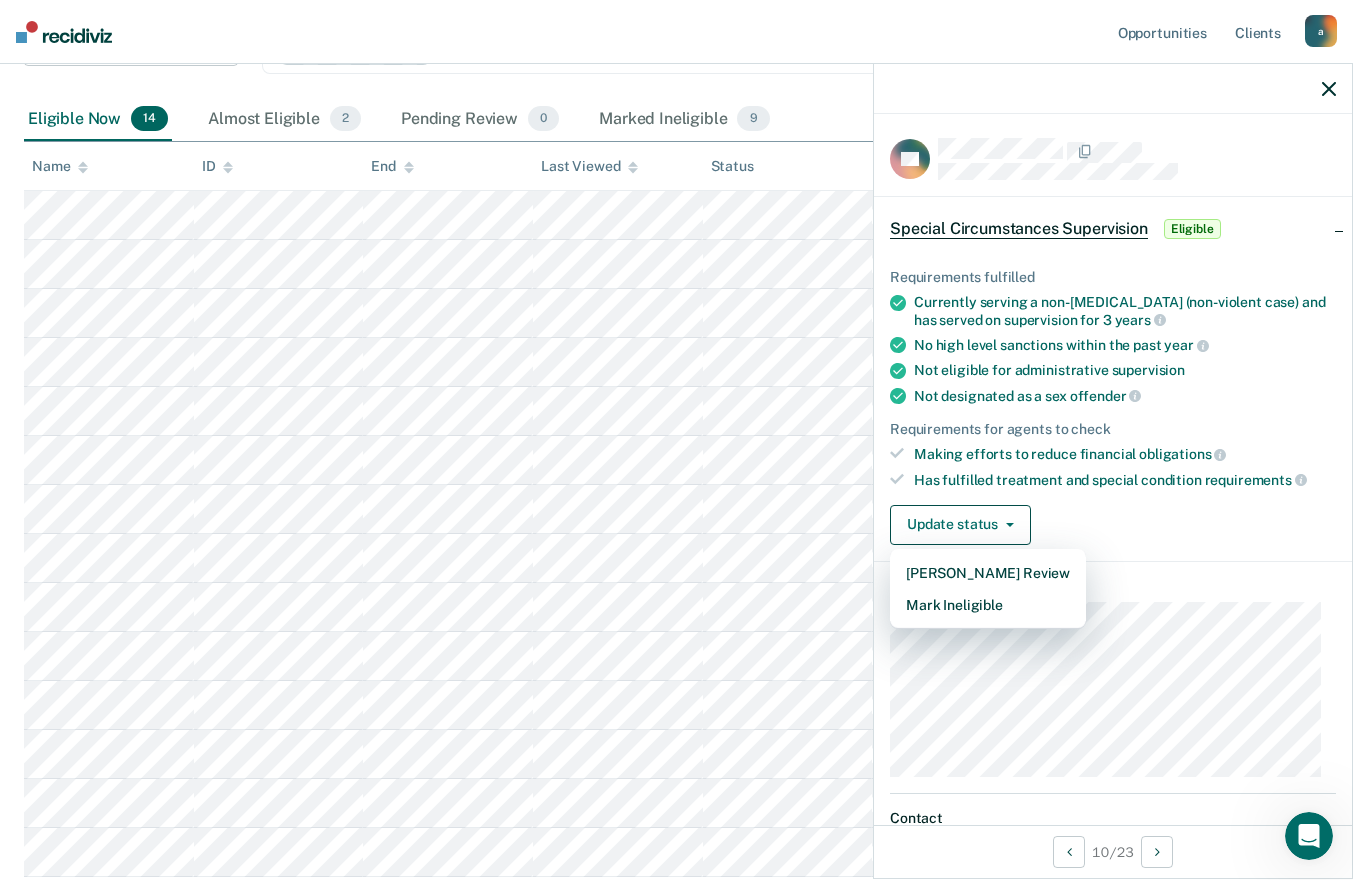 click on "Update status [PERSON_NAME] Review Mark Ineligible" at bounding box center [1113, 525] 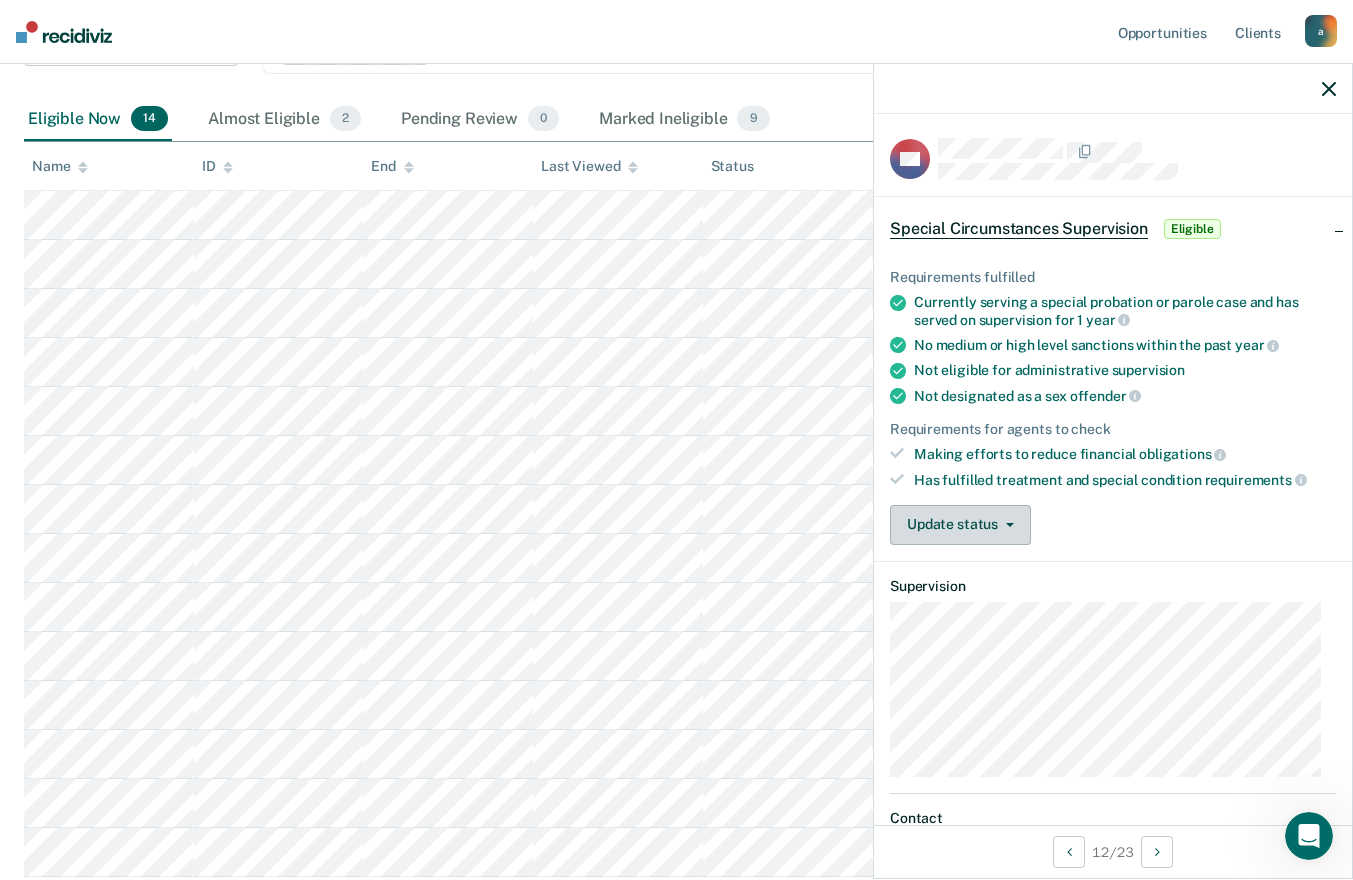 click at bounding box center (1006, 525) 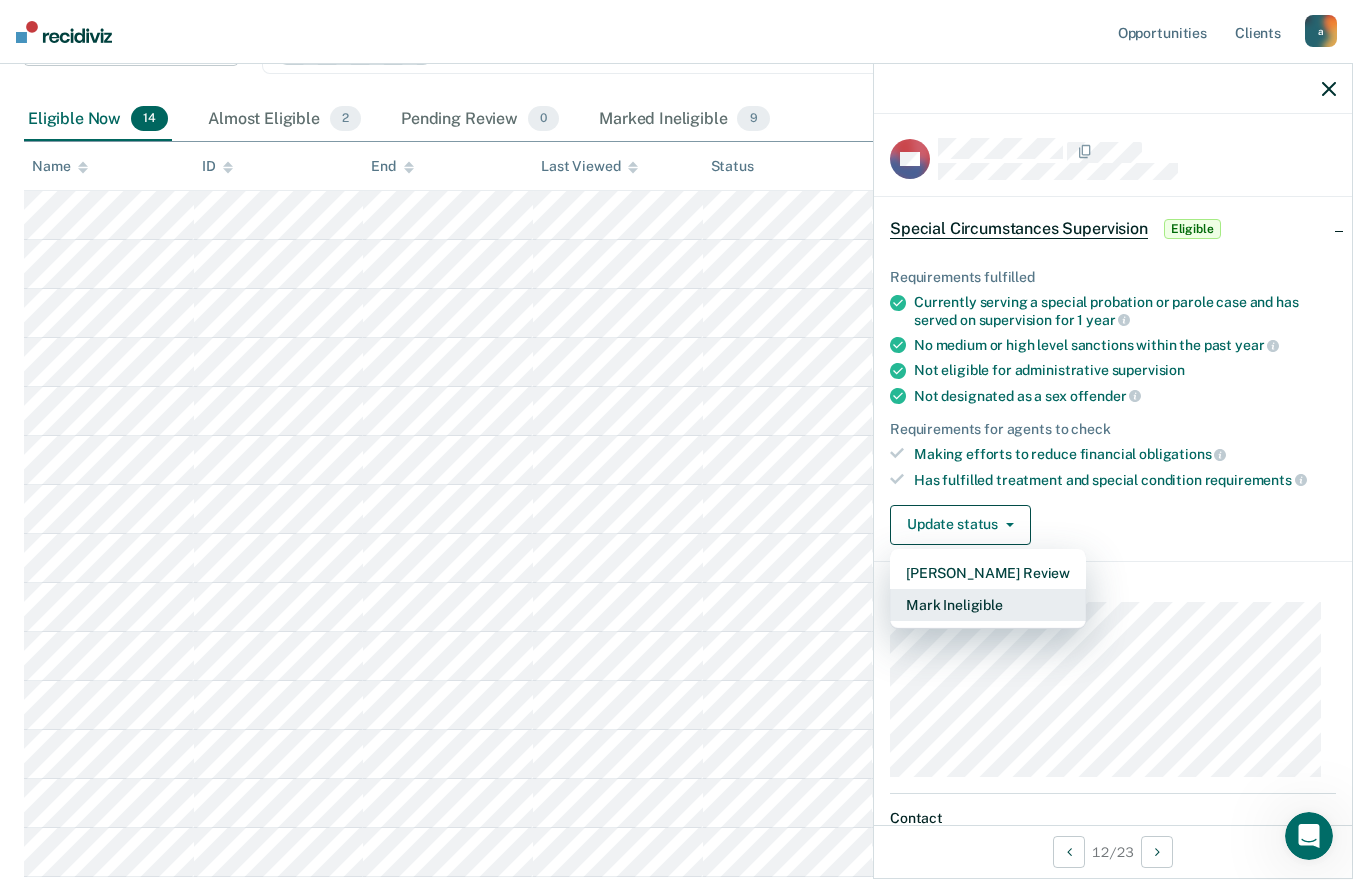 click on "Mark Ineligible" at bounding box center (988, 605) 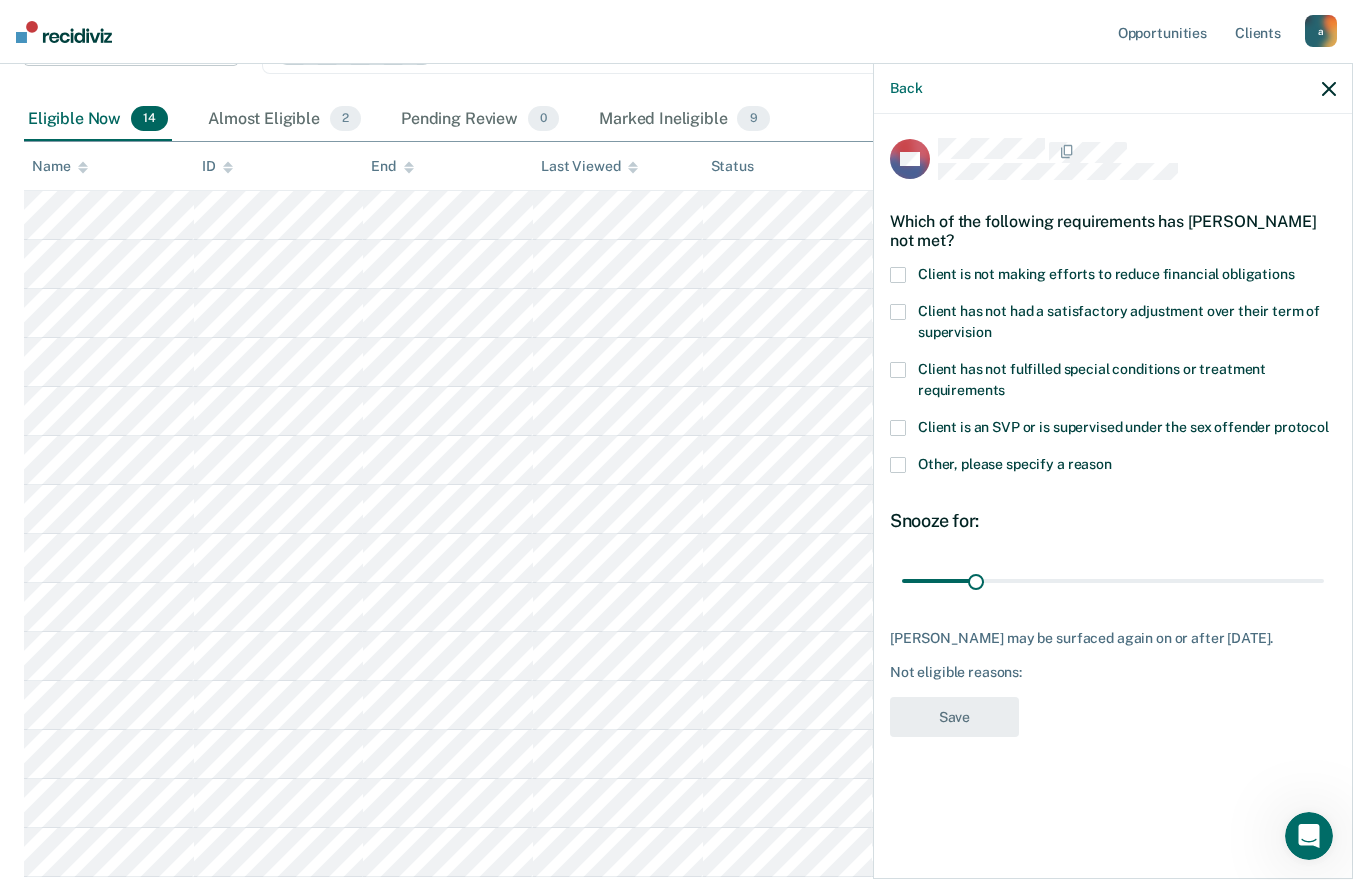 click at bounding box center (898, 275) 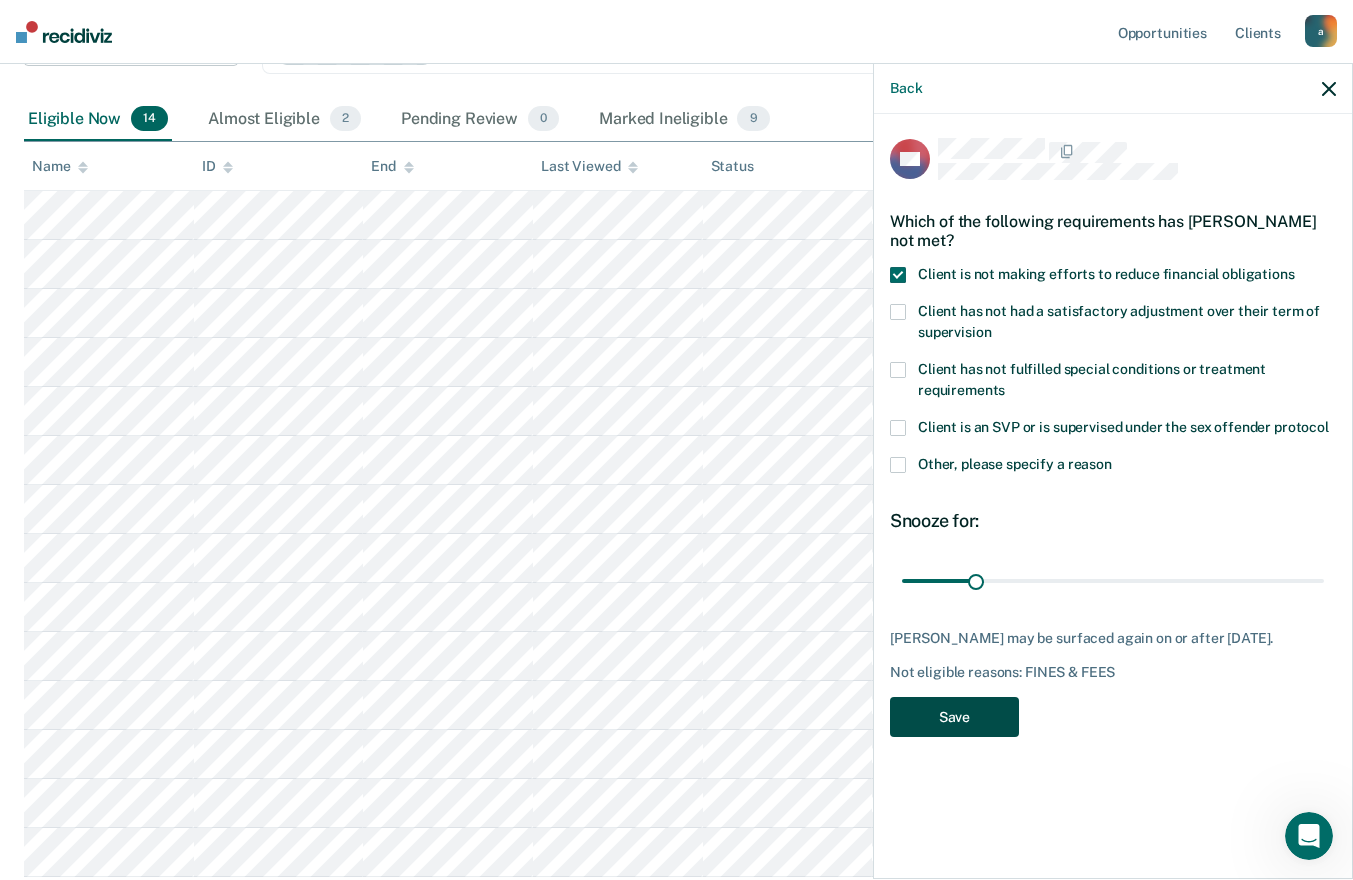 click on "Save" at bounding box center (954, 717) 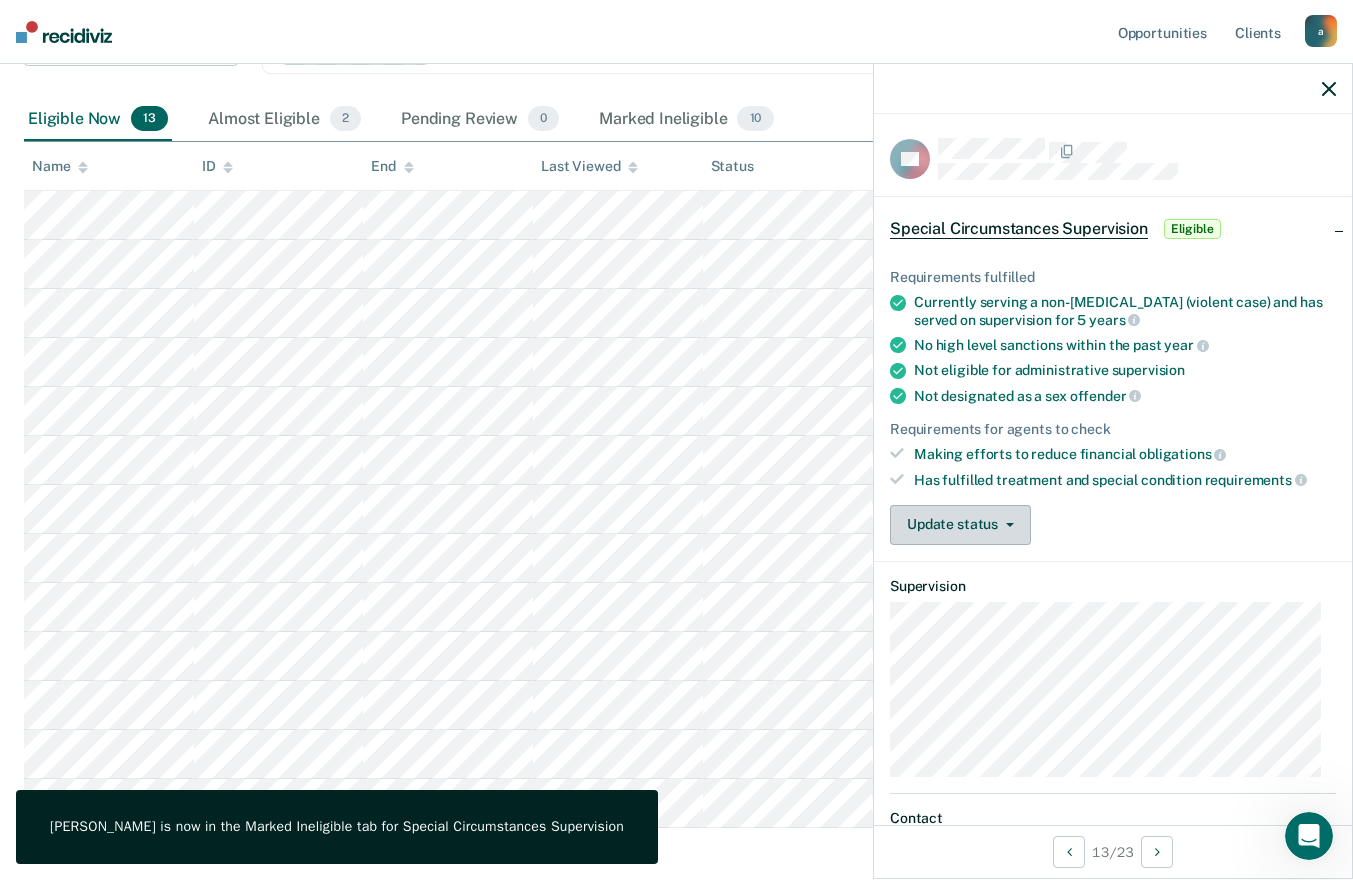 click on "Update status" at bounding box center (960, 525) 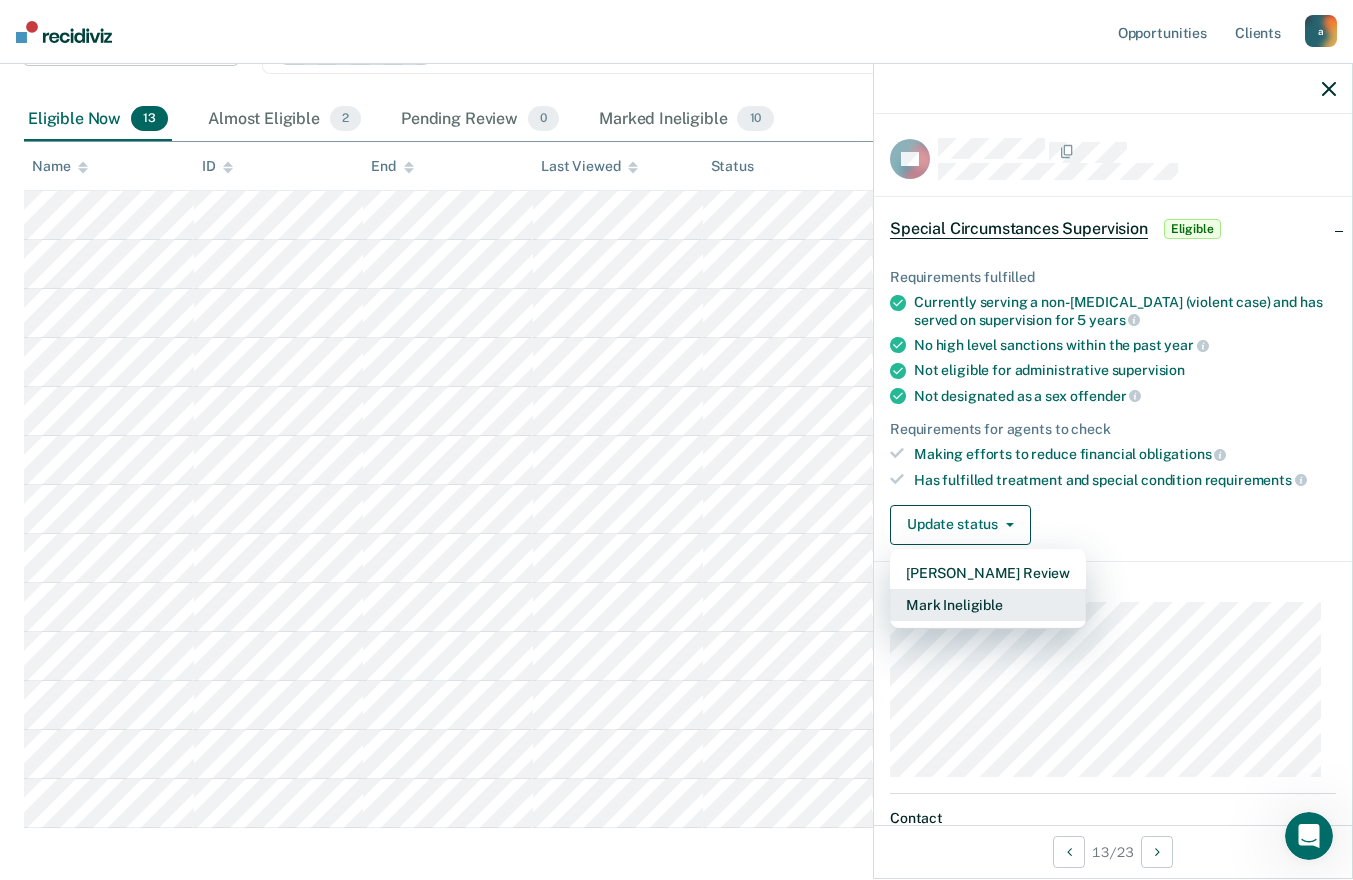 click on "Mark Ineligible" at bounding box center [988, 605] 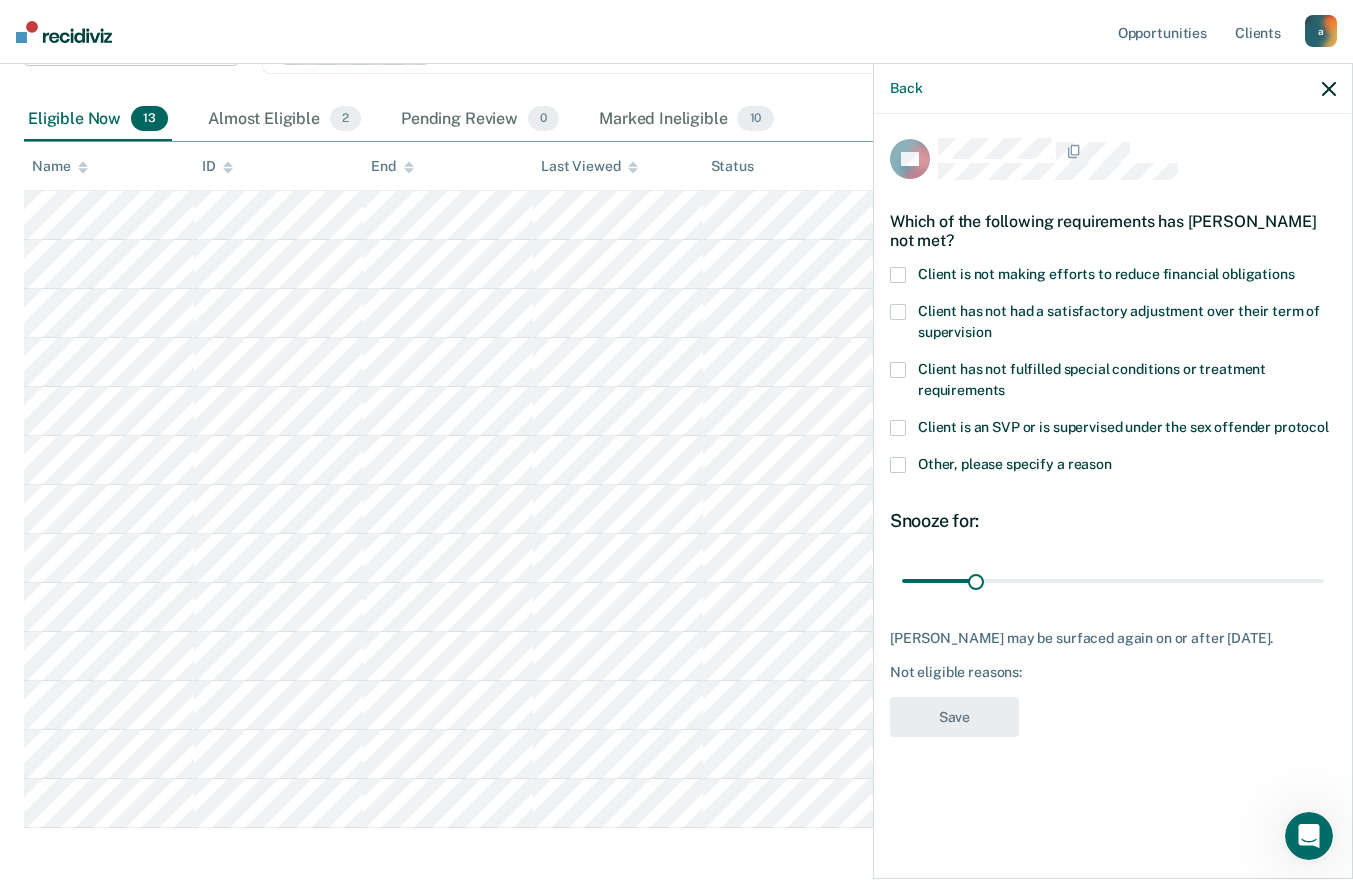 click on "Which of the following requirements has [PERSON_NAME] not met?" at bounding box center [1113, 231] 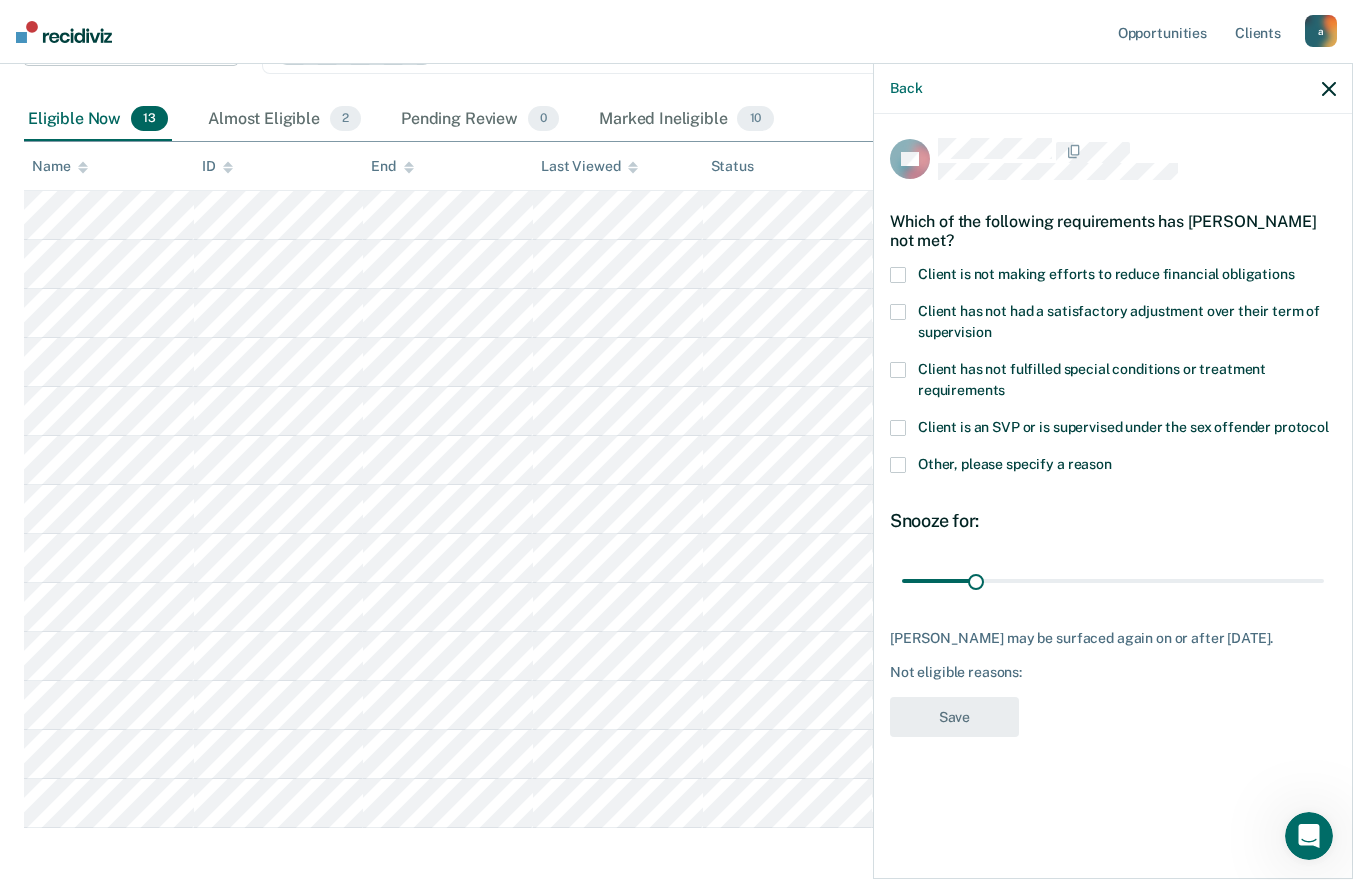 click at bounding box center (898, 275) 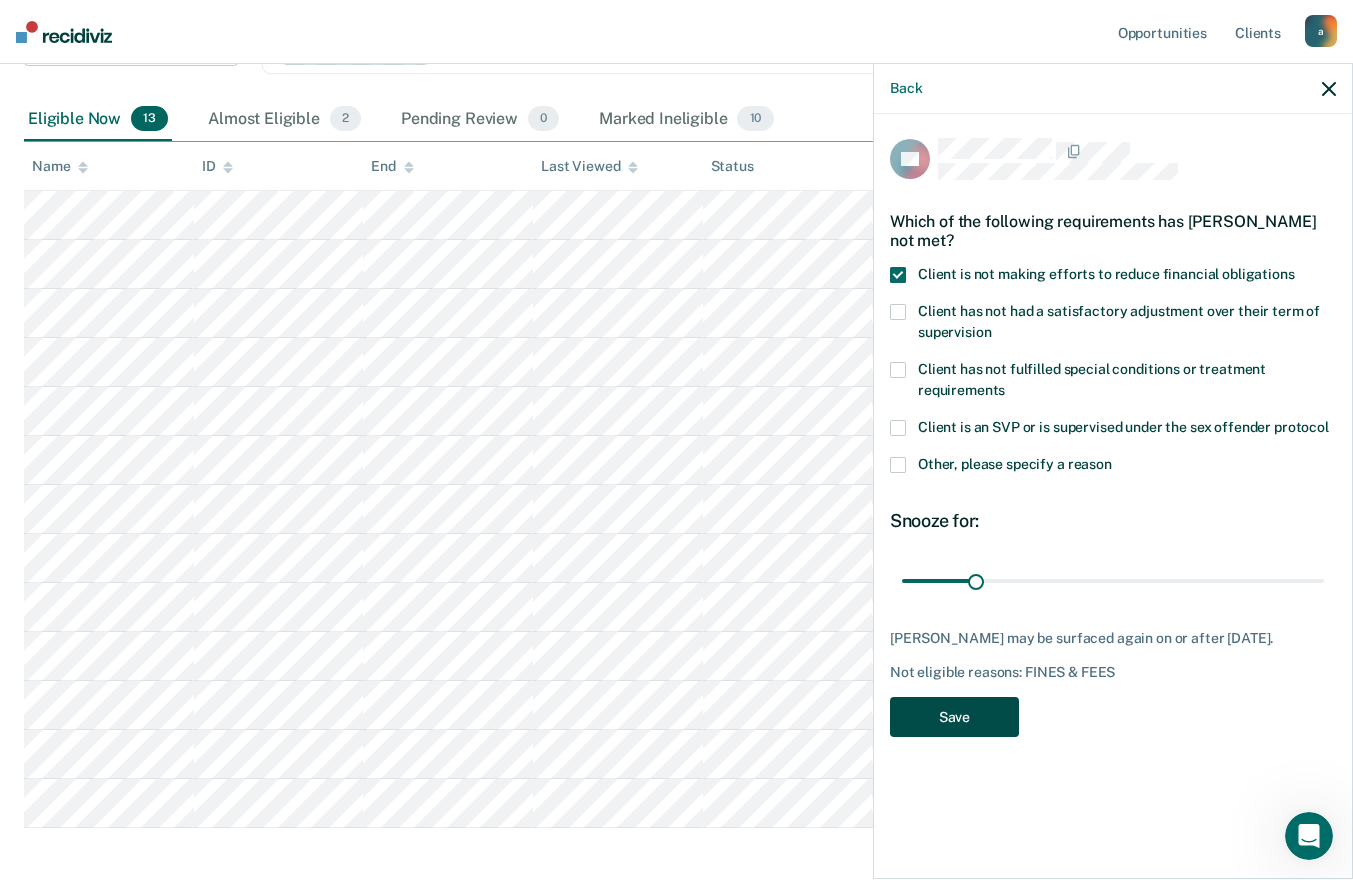 click on "Save" at bounding box center [954, 717] 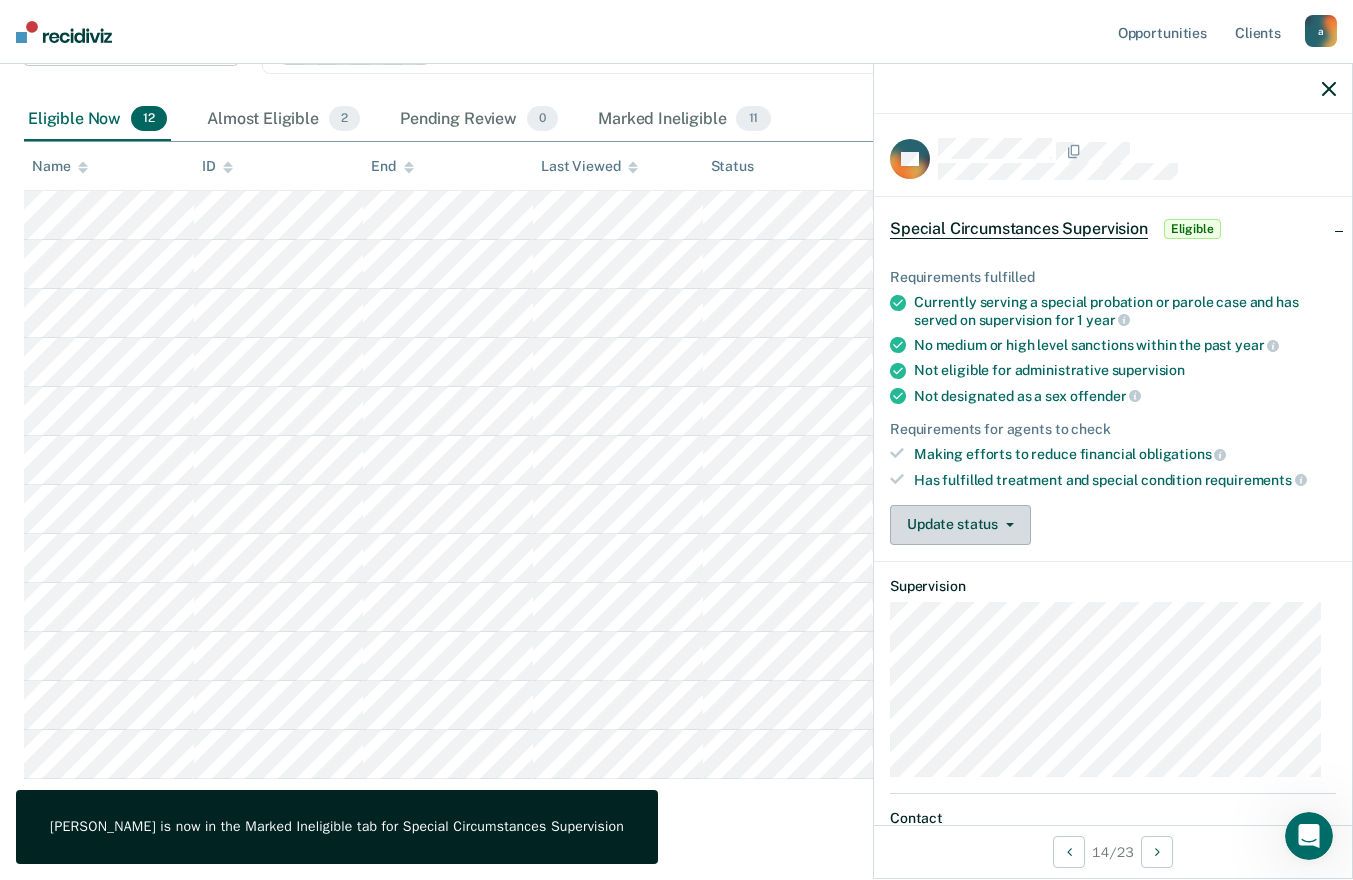 click on "Update status" at bounding box center [960, 525] 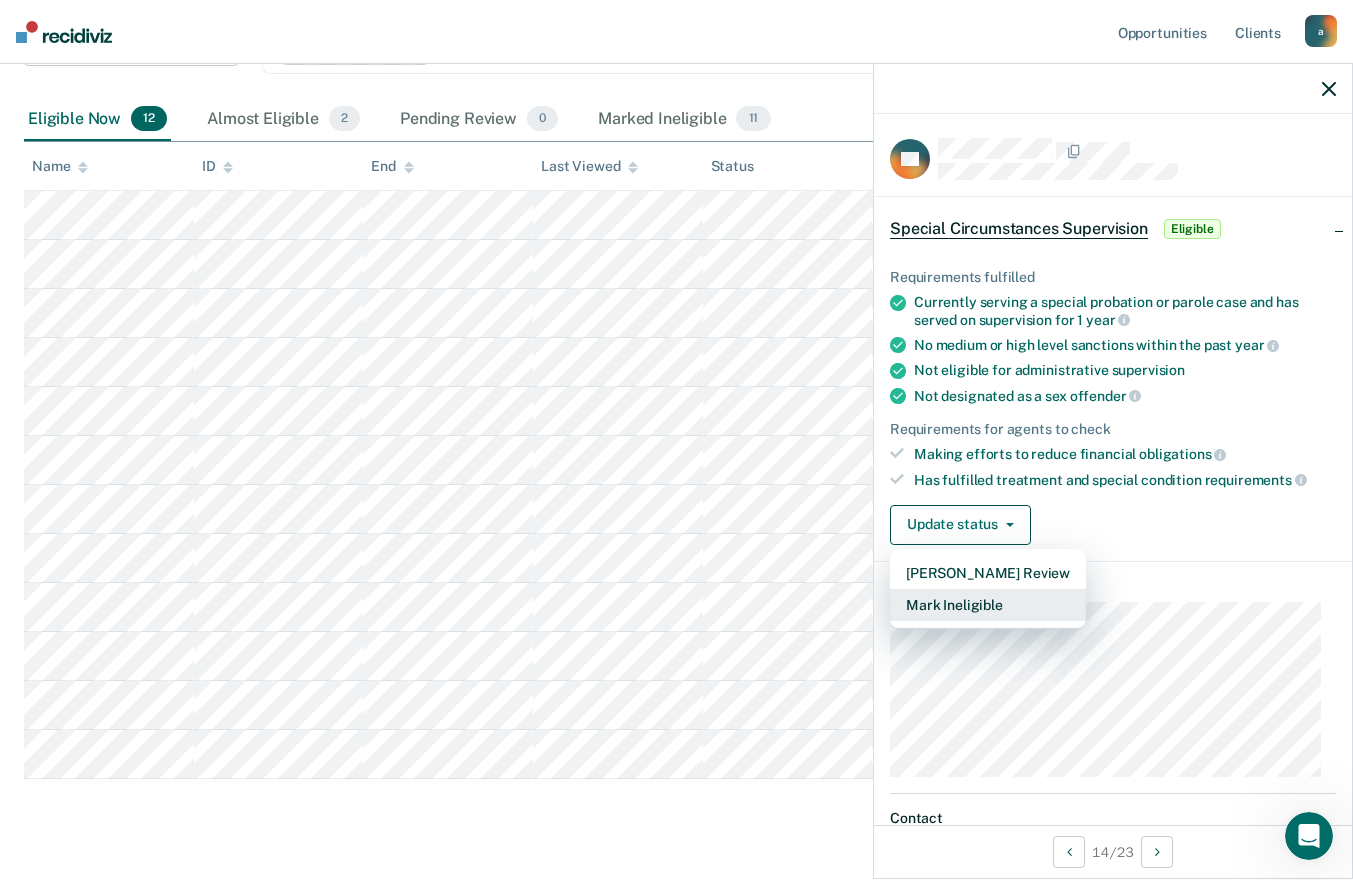 click on "Mark Ineligible" at bounding box center [988, 605] 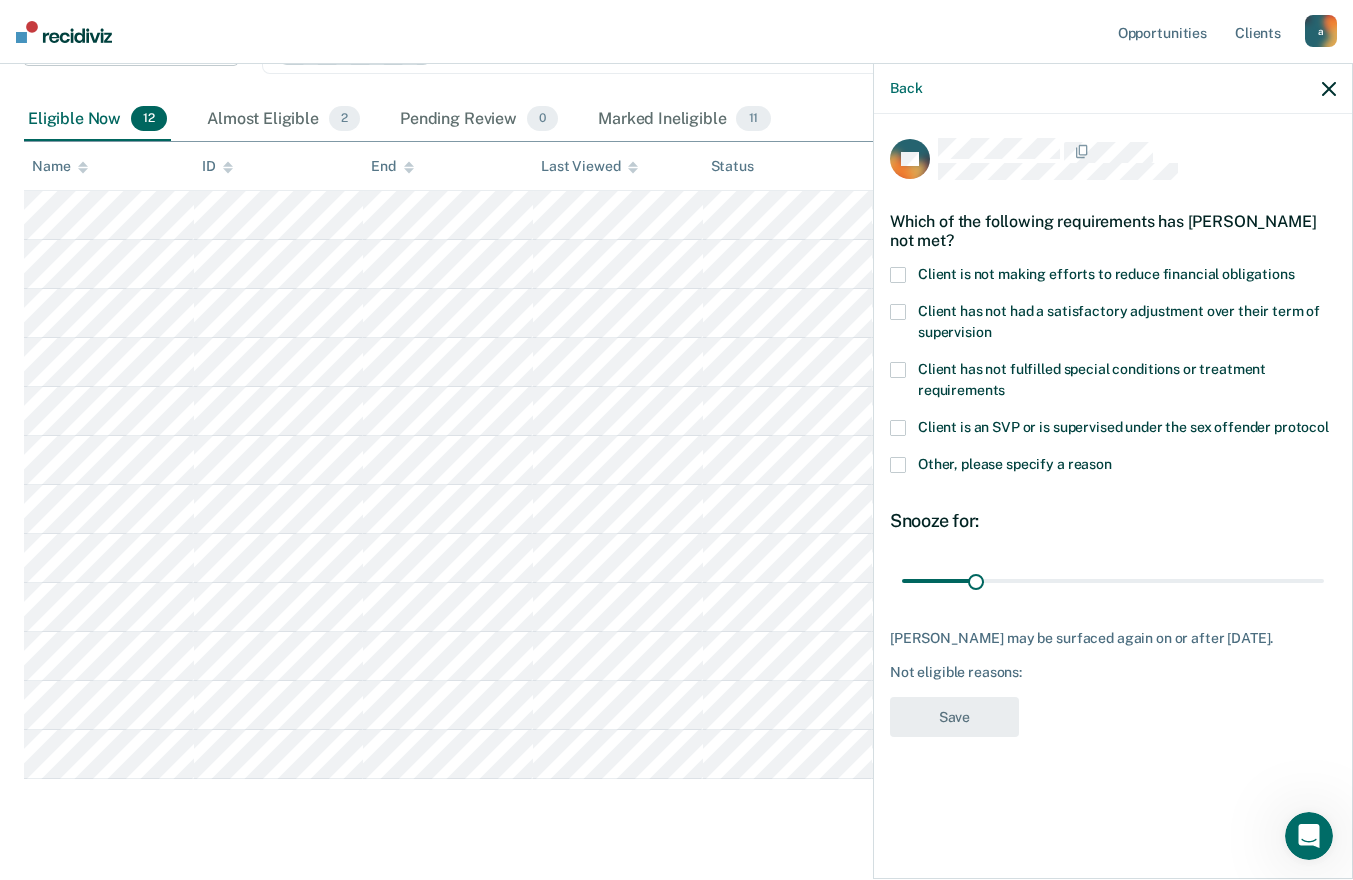 click at bounding box center (898, 275) 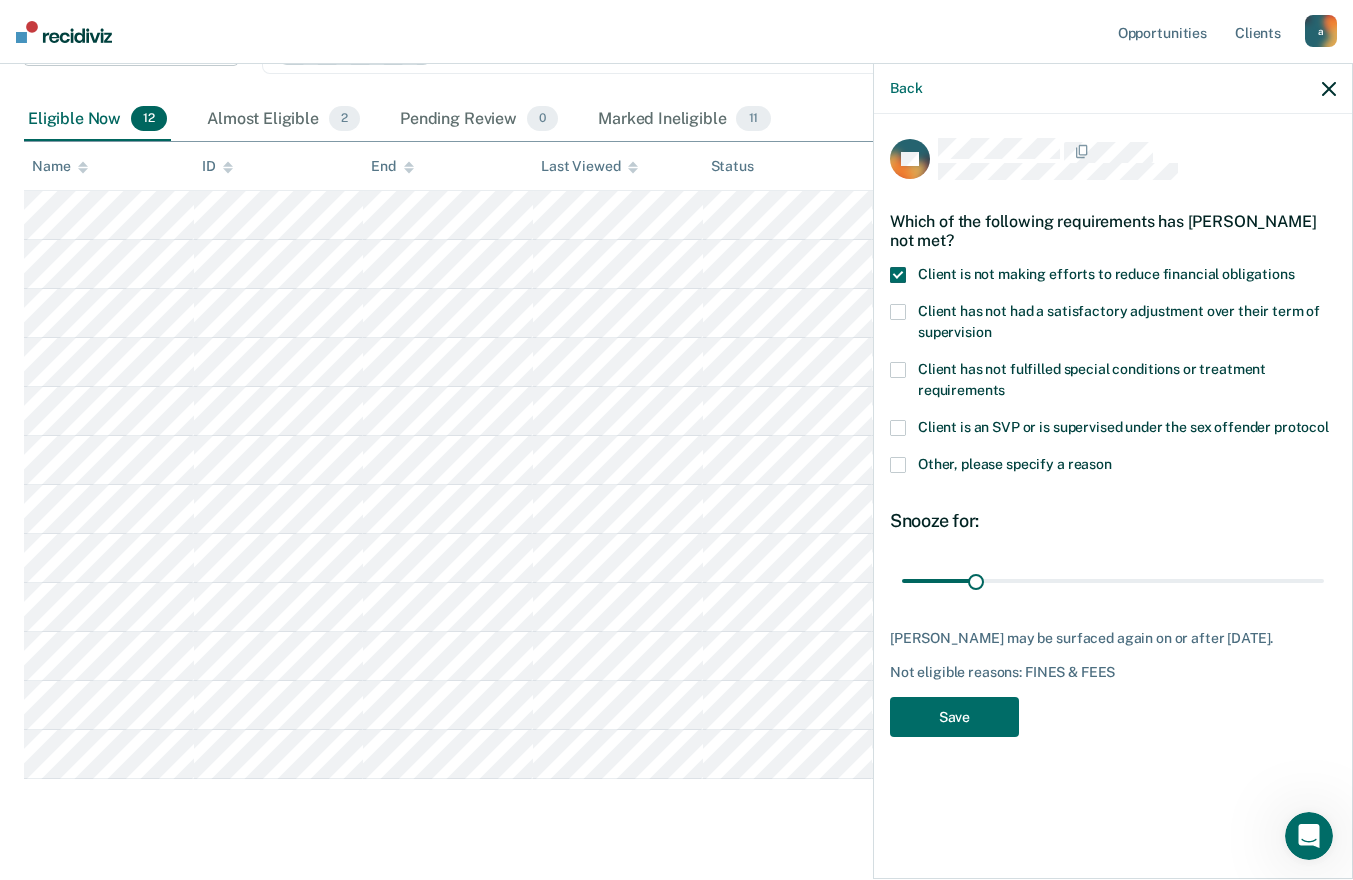 click at bounding box center (898, 312) 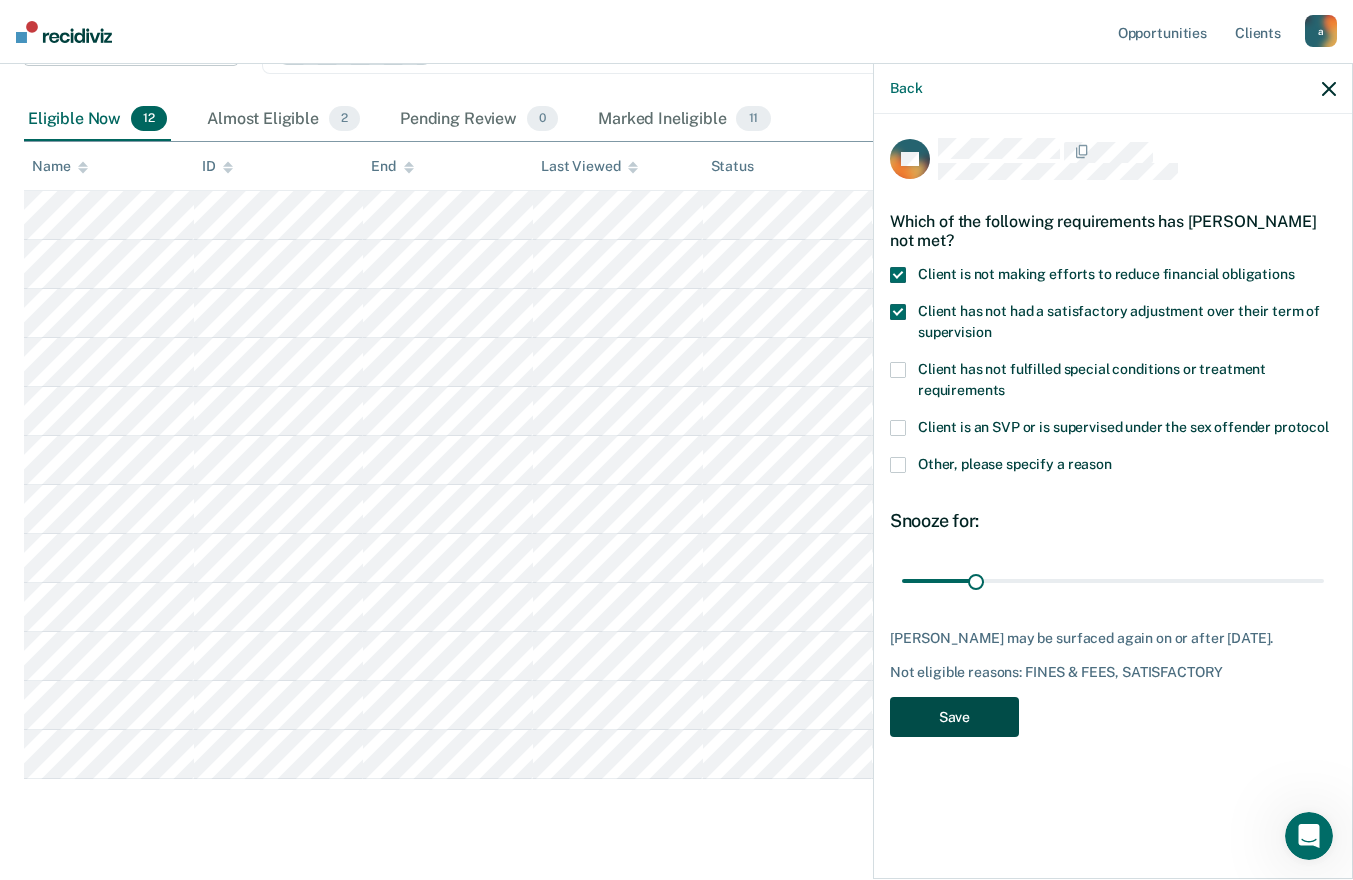 click on "Save" at bounding box center [954, 717] 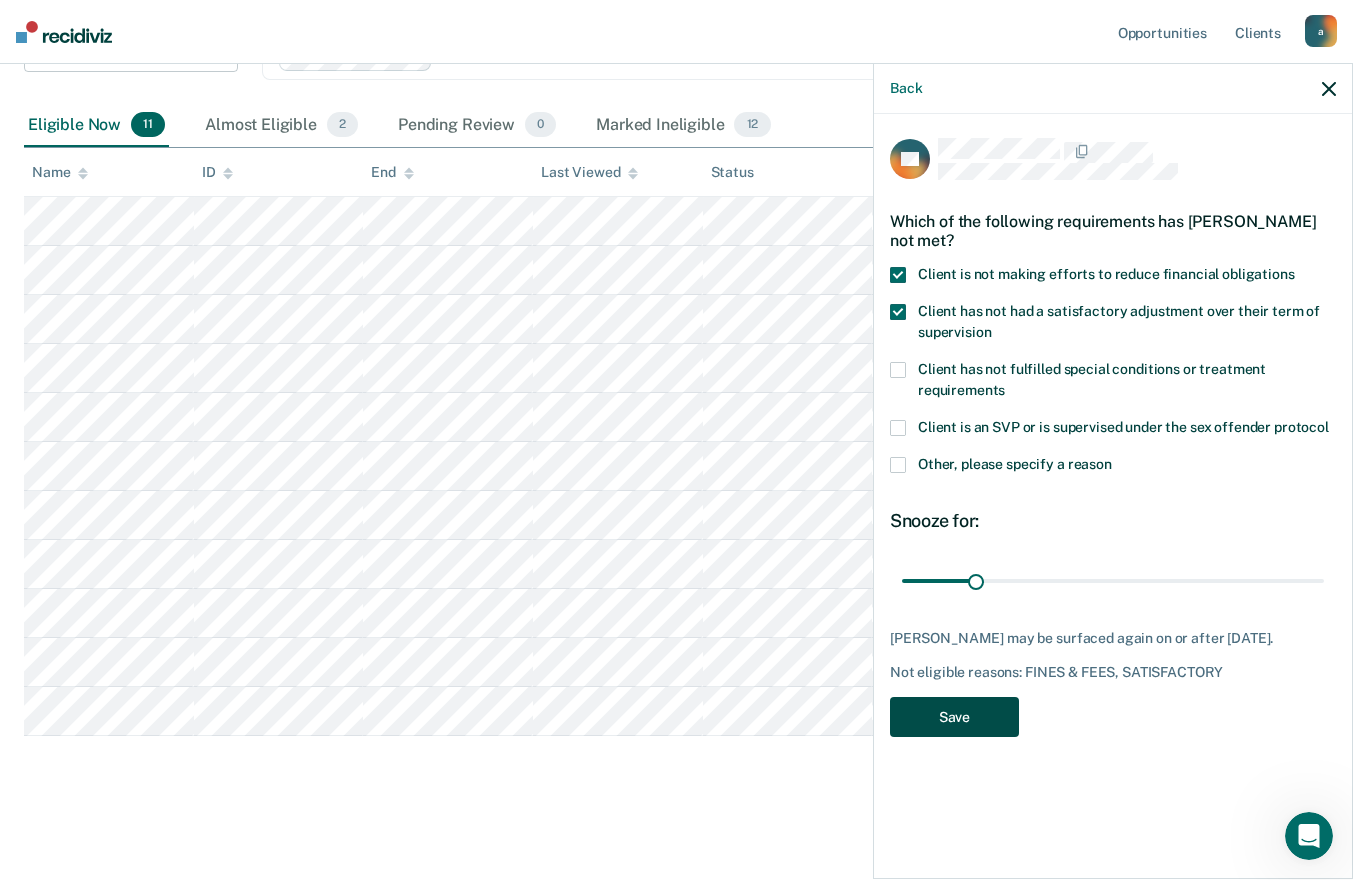 scroll, scrollTop: 294, scrollLeft: 0, axis: vertical 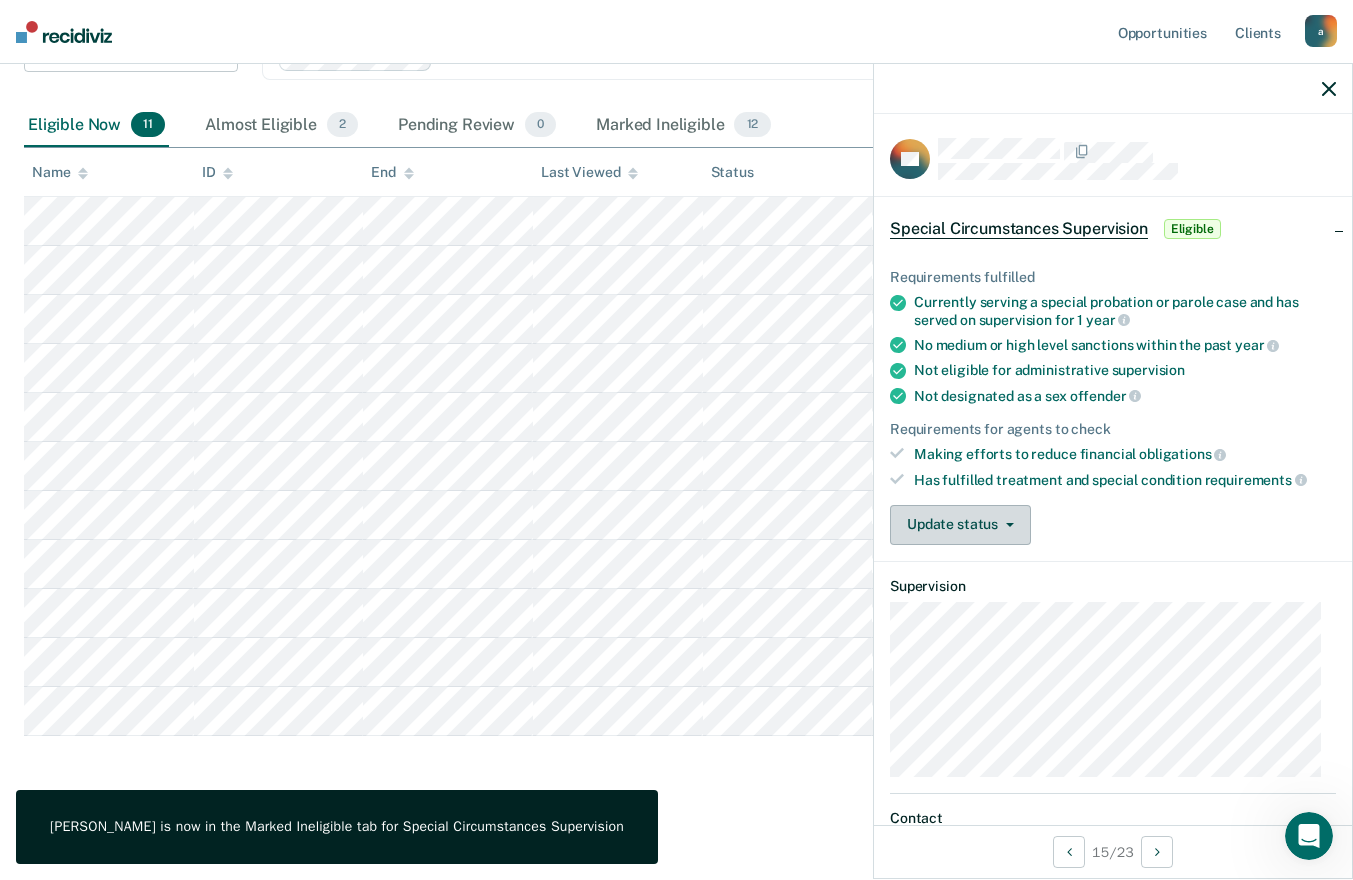 click on "Update status" at bounding box center [960, 525] 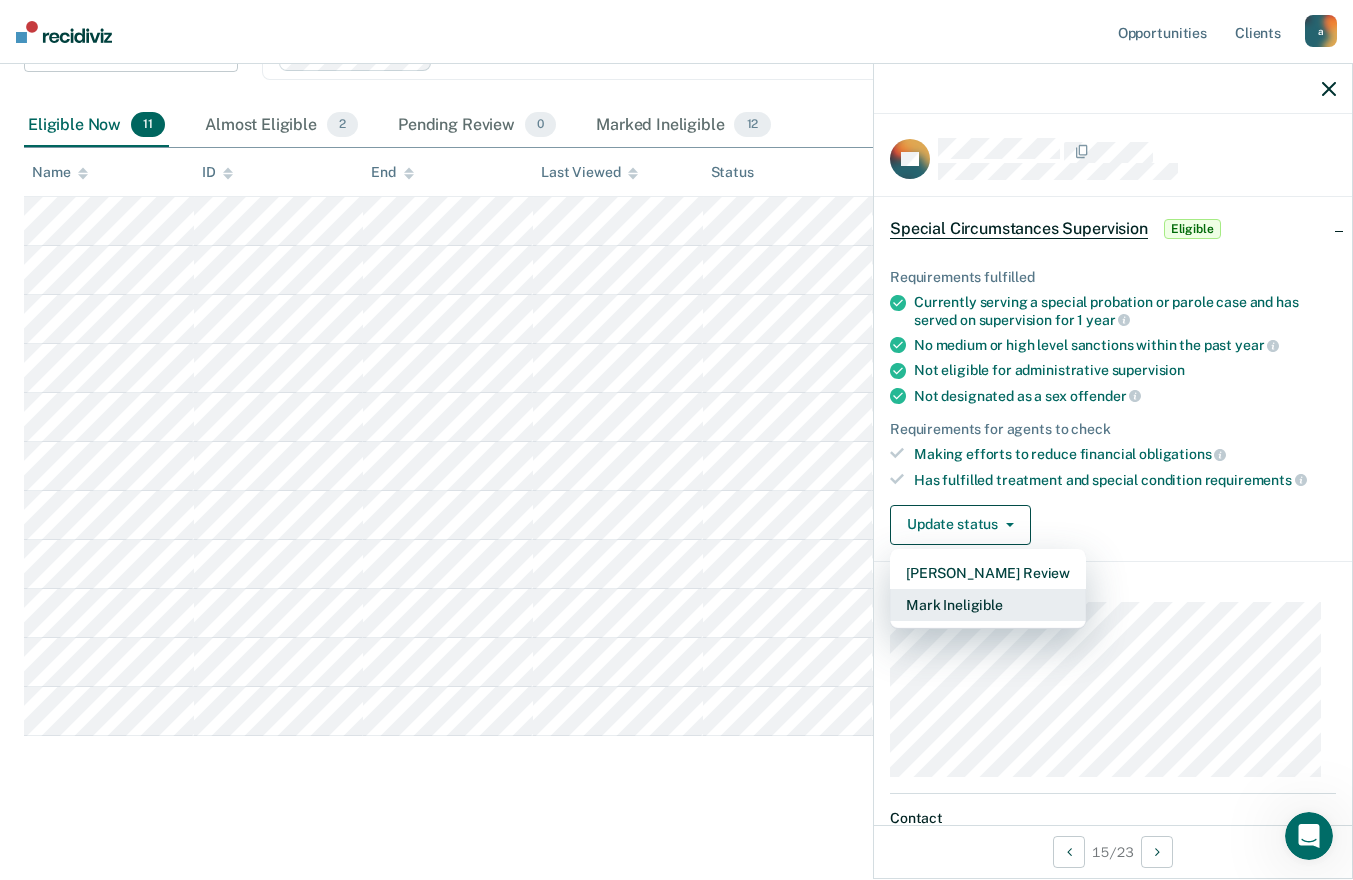 click on "Mark Ineligible" at bounding box center [988, 605] 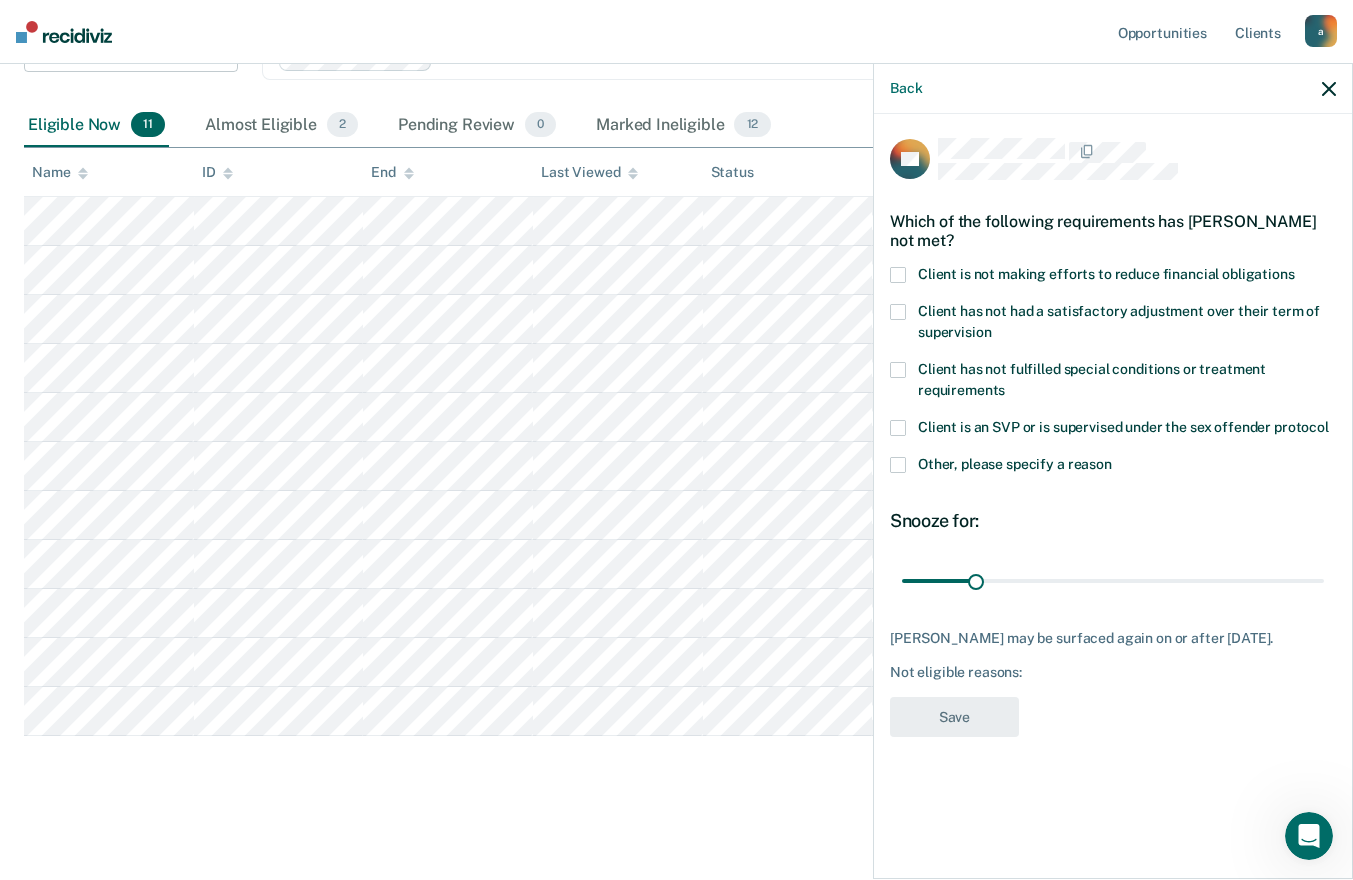 click at bounding box center (898, 275) 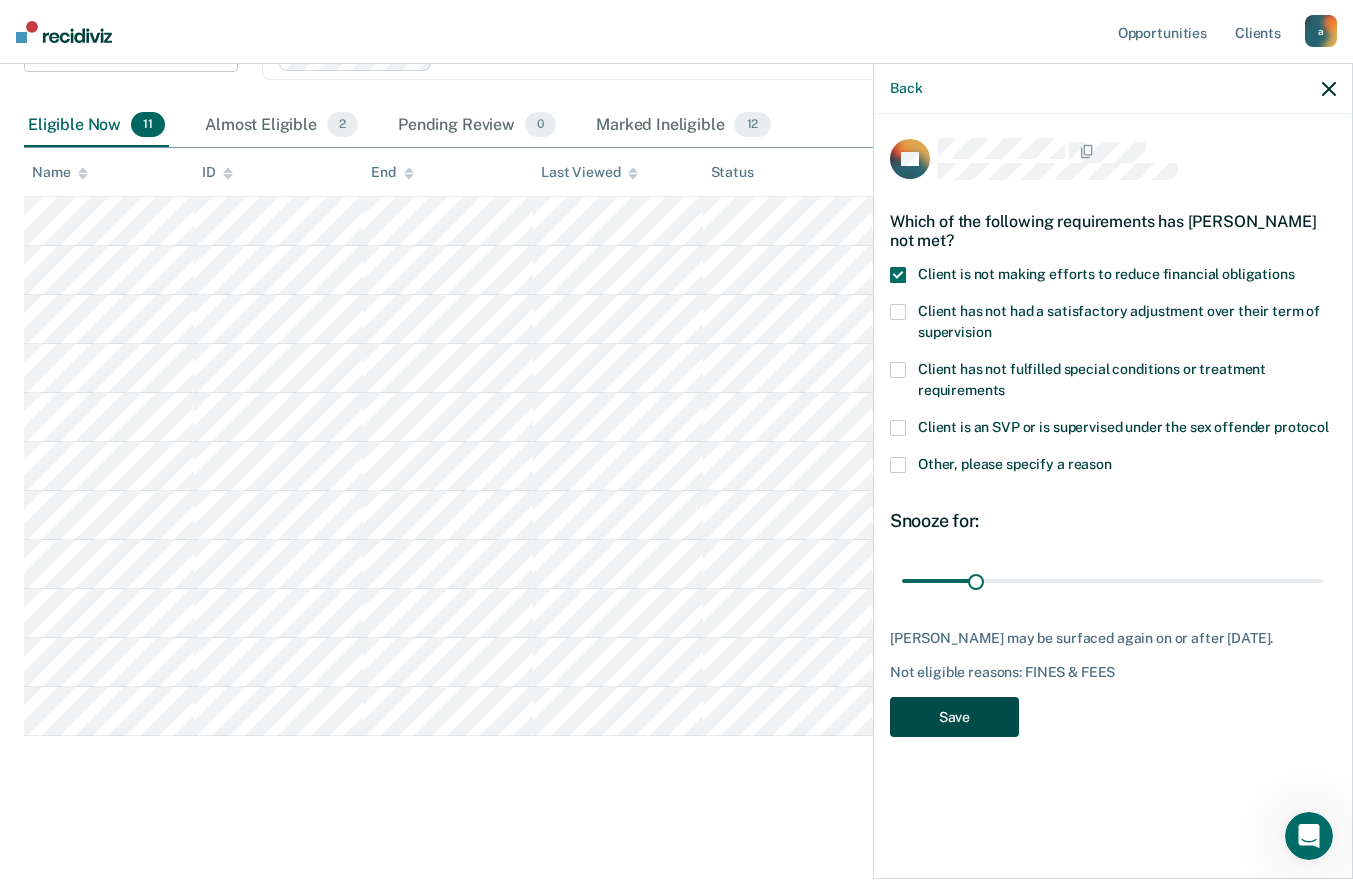 click on "Save" at bounding box center (954, 717) 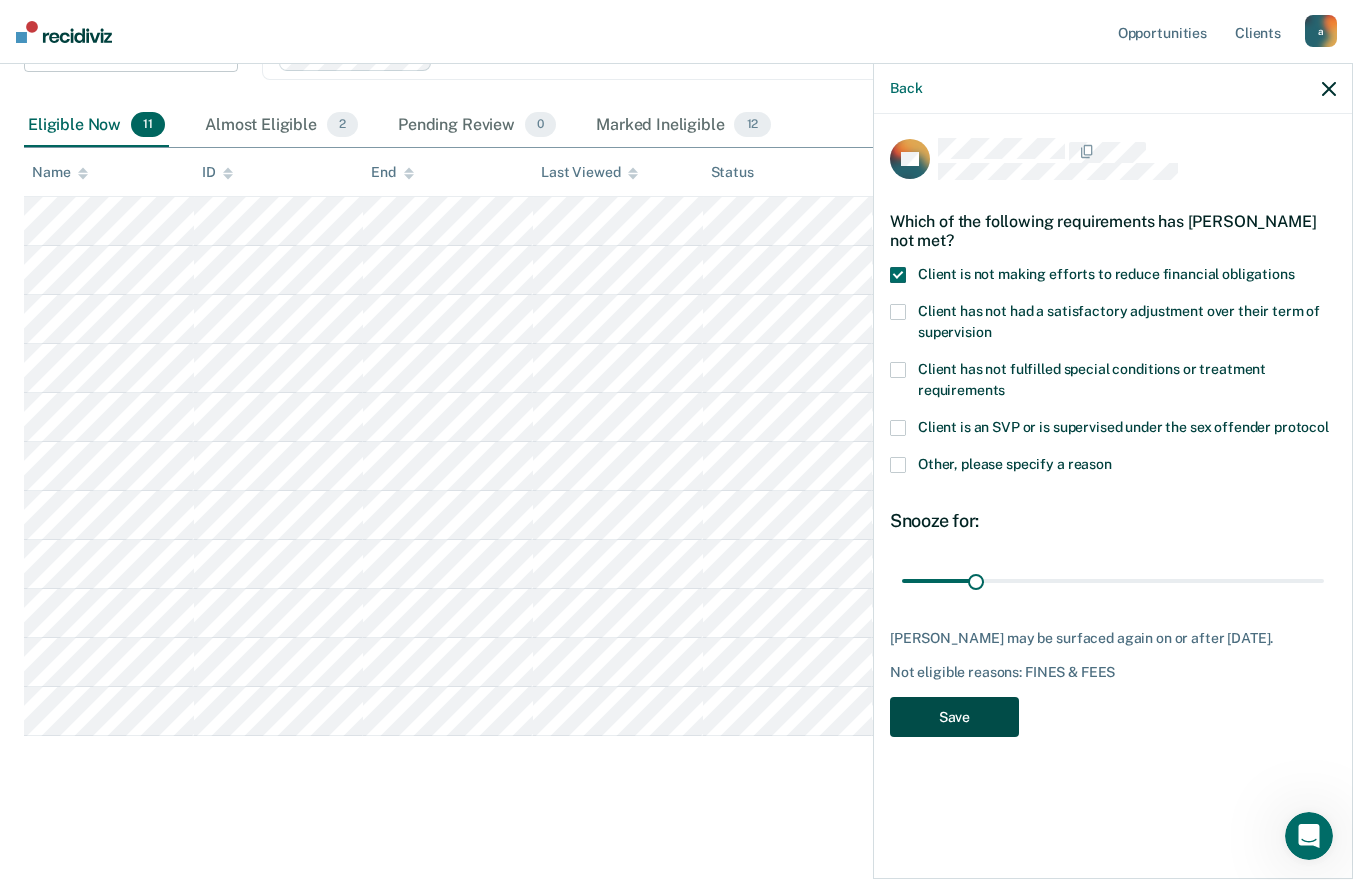scroll, scrollTop: 245, scrollLeft: 0, axis: vertical 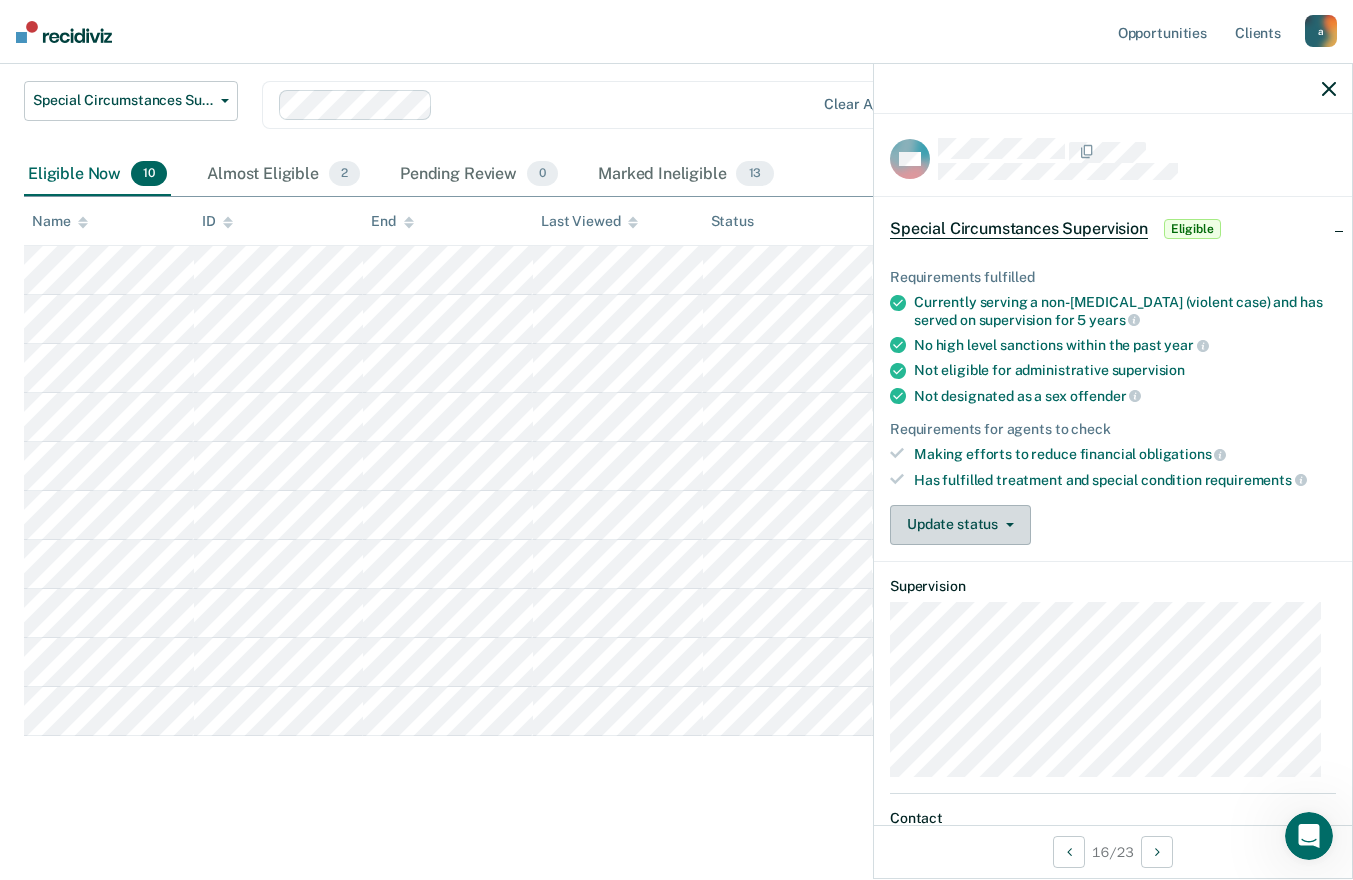 click on "Update status" at bounding box center (960, 525) 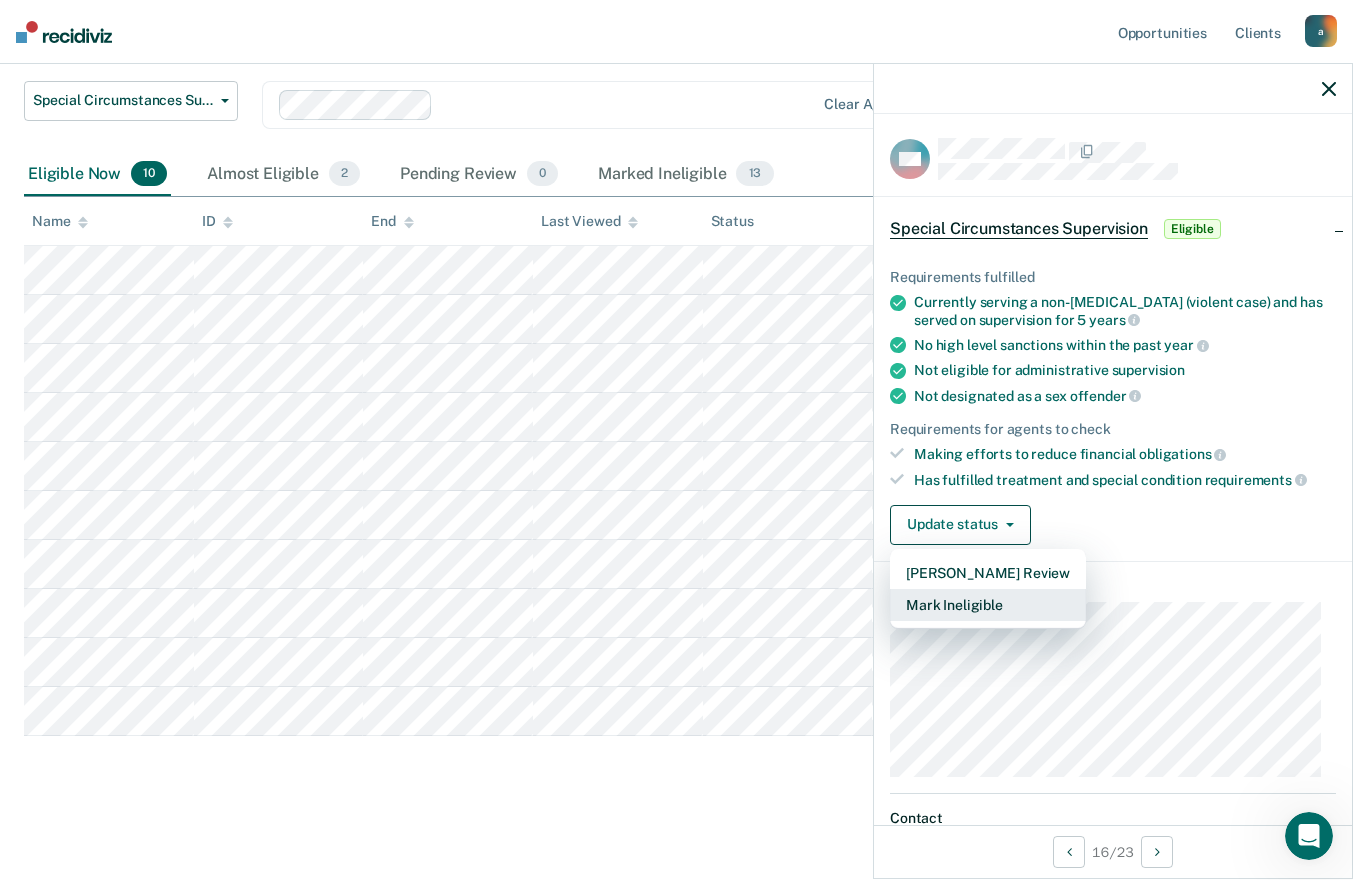 click on "Mark Ineligible" at bounding box center [988, 605] 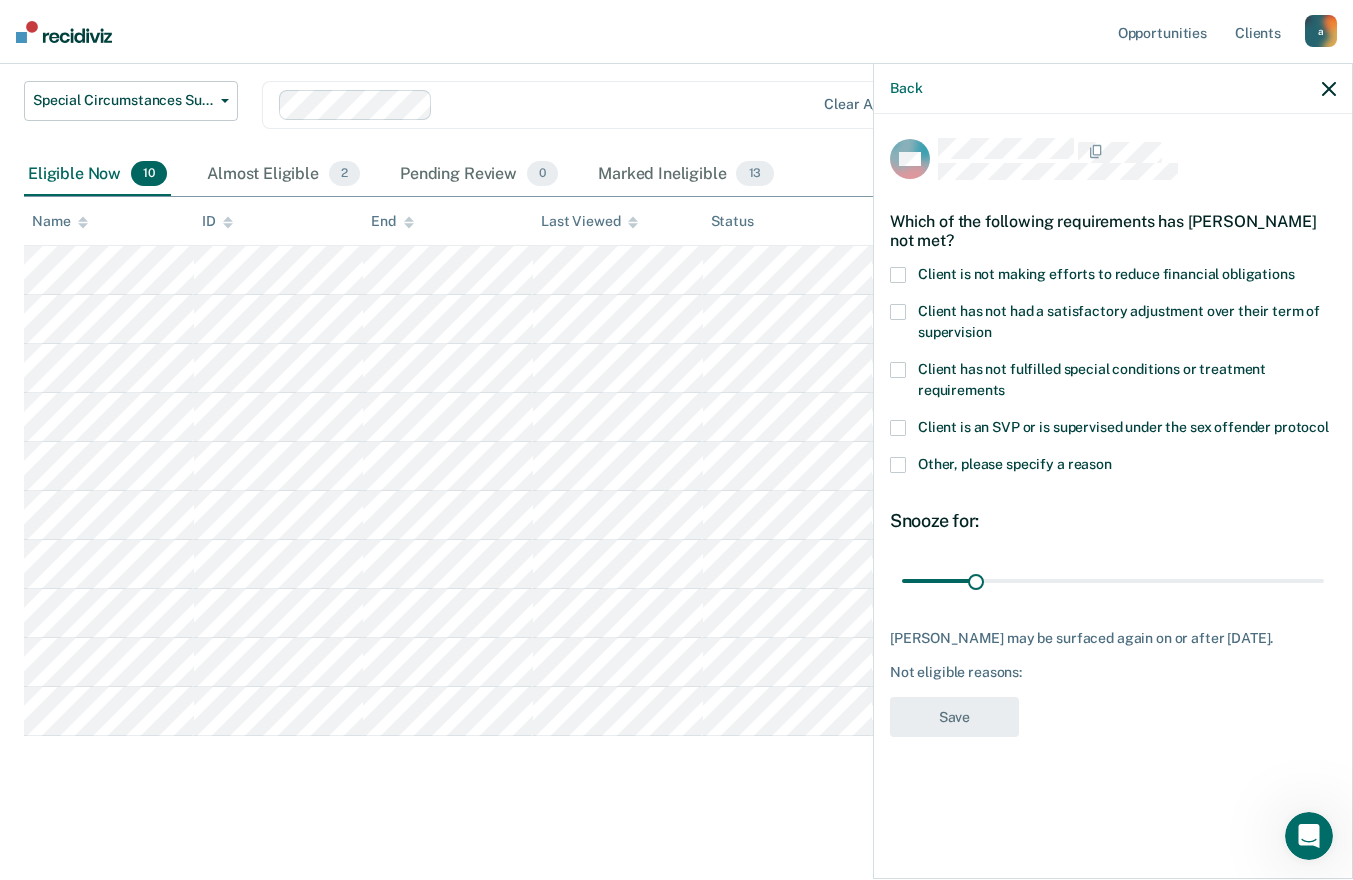 click at bounding box center [898, 275] 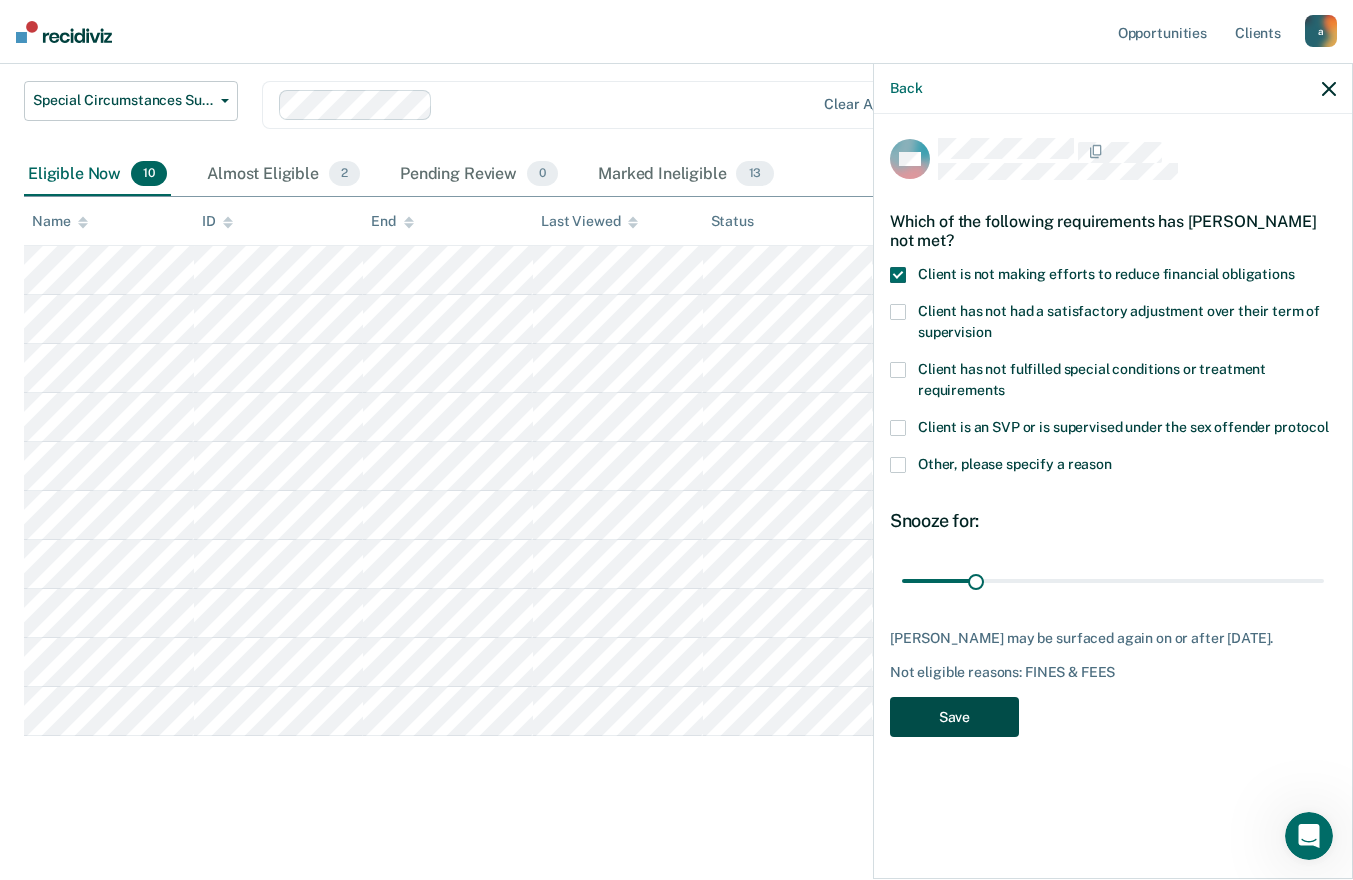 click on "Save" at bounding box center (954, 717) 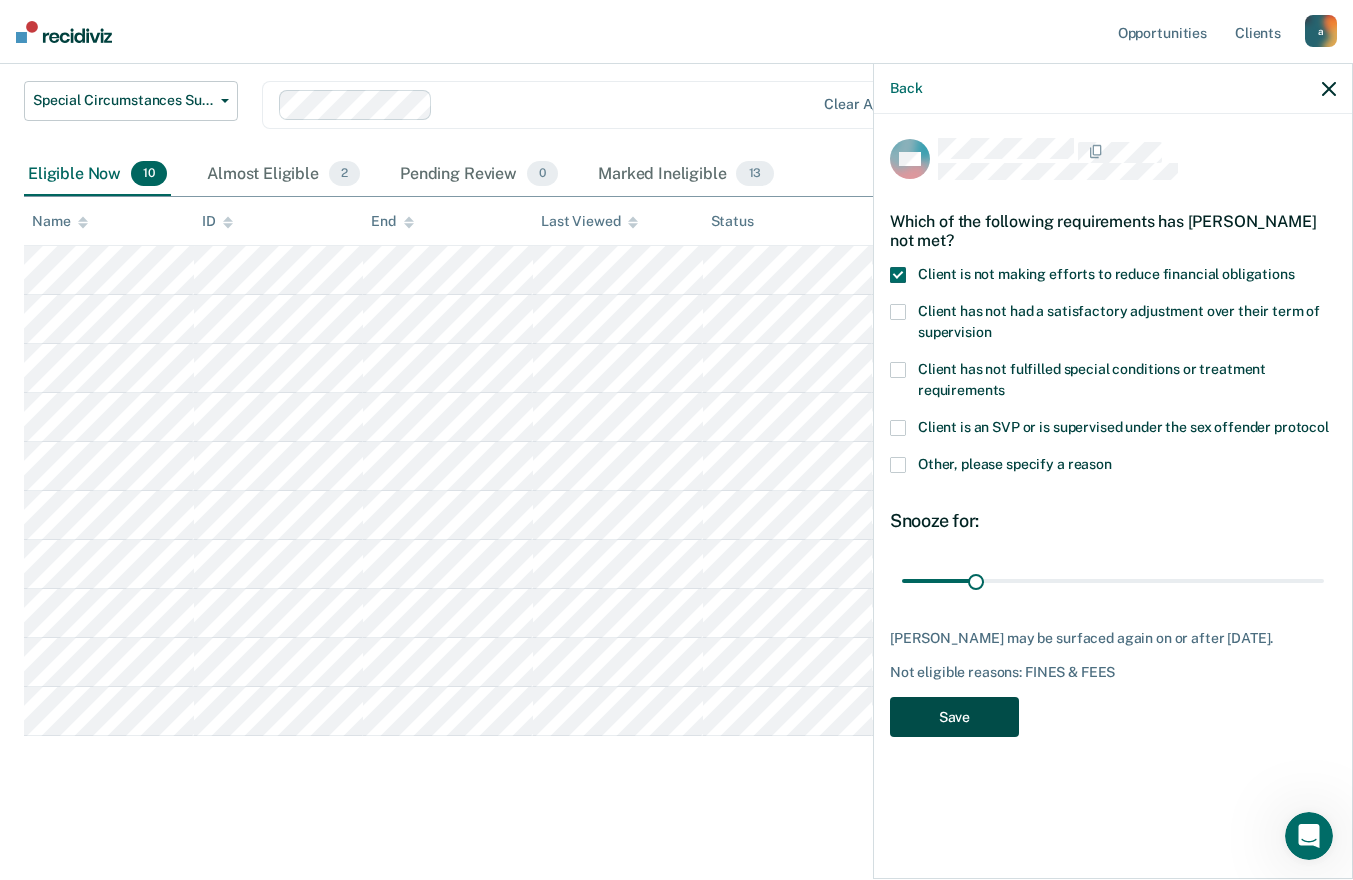 scroll, scrollTop: 196, scrollLeft: 0, axis: vertical 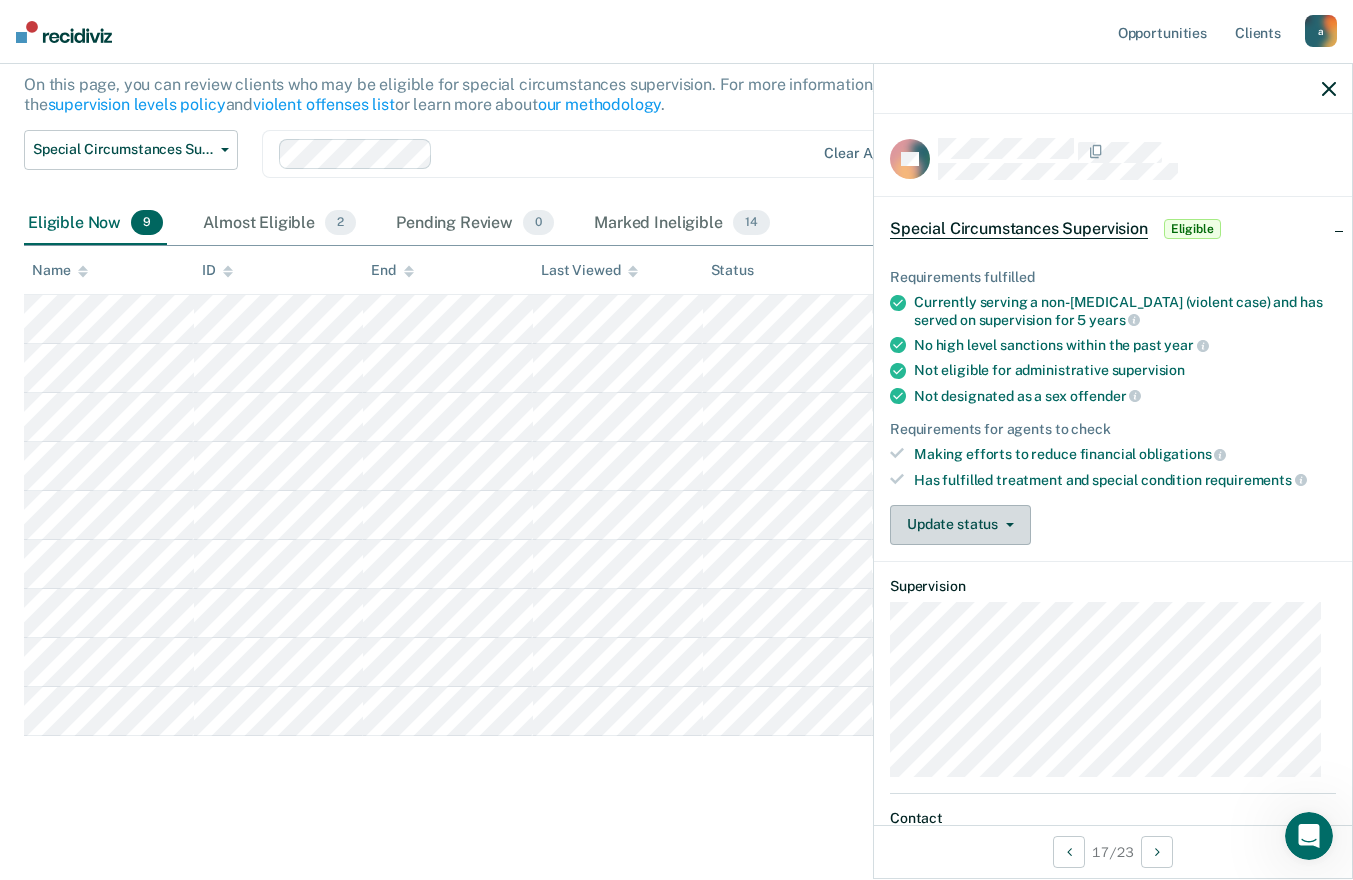 click on "Update status" at bounding box center [960, 525] 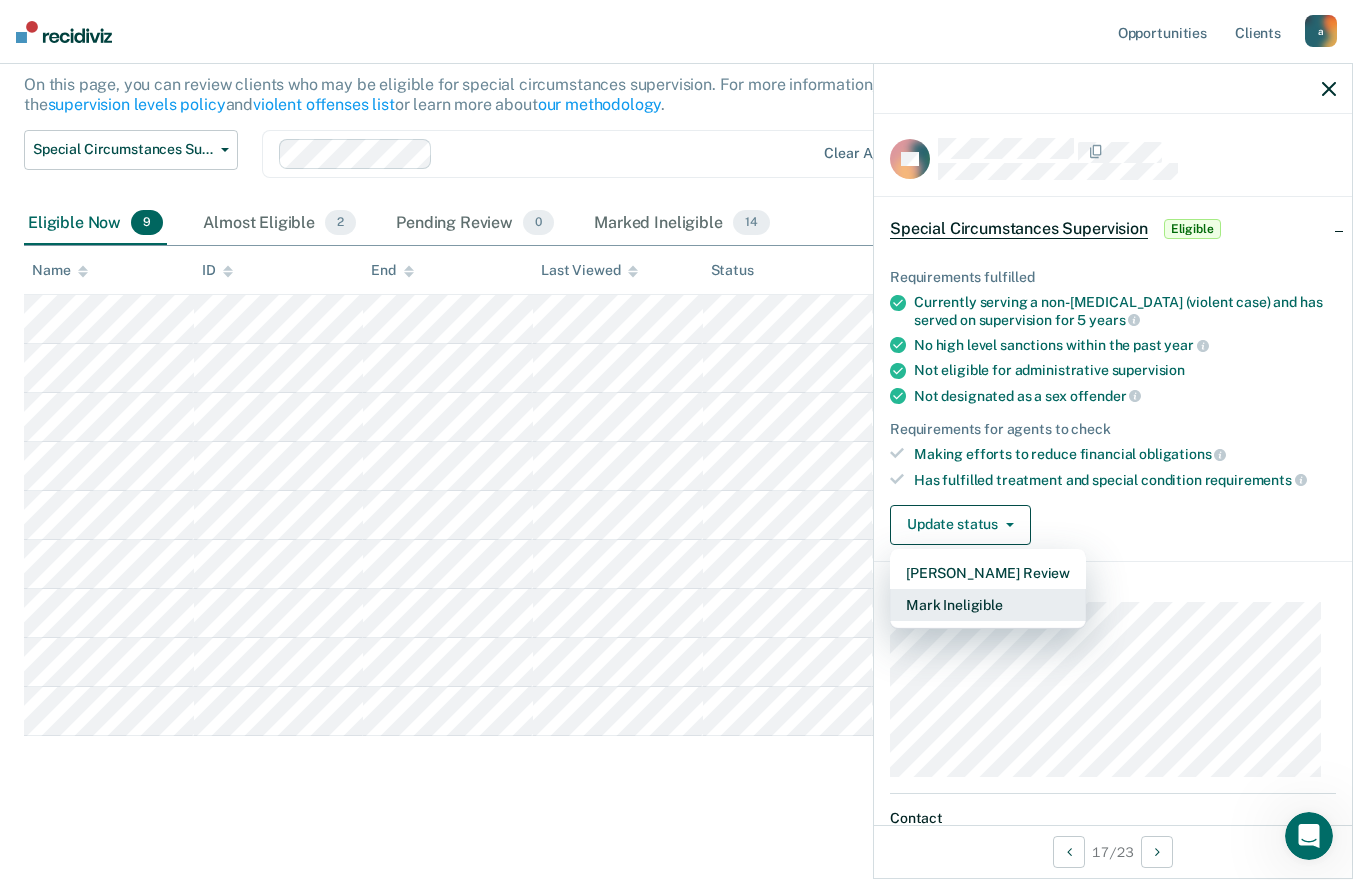 click on "Mark Ineligible" at bounding box center [988, 605] 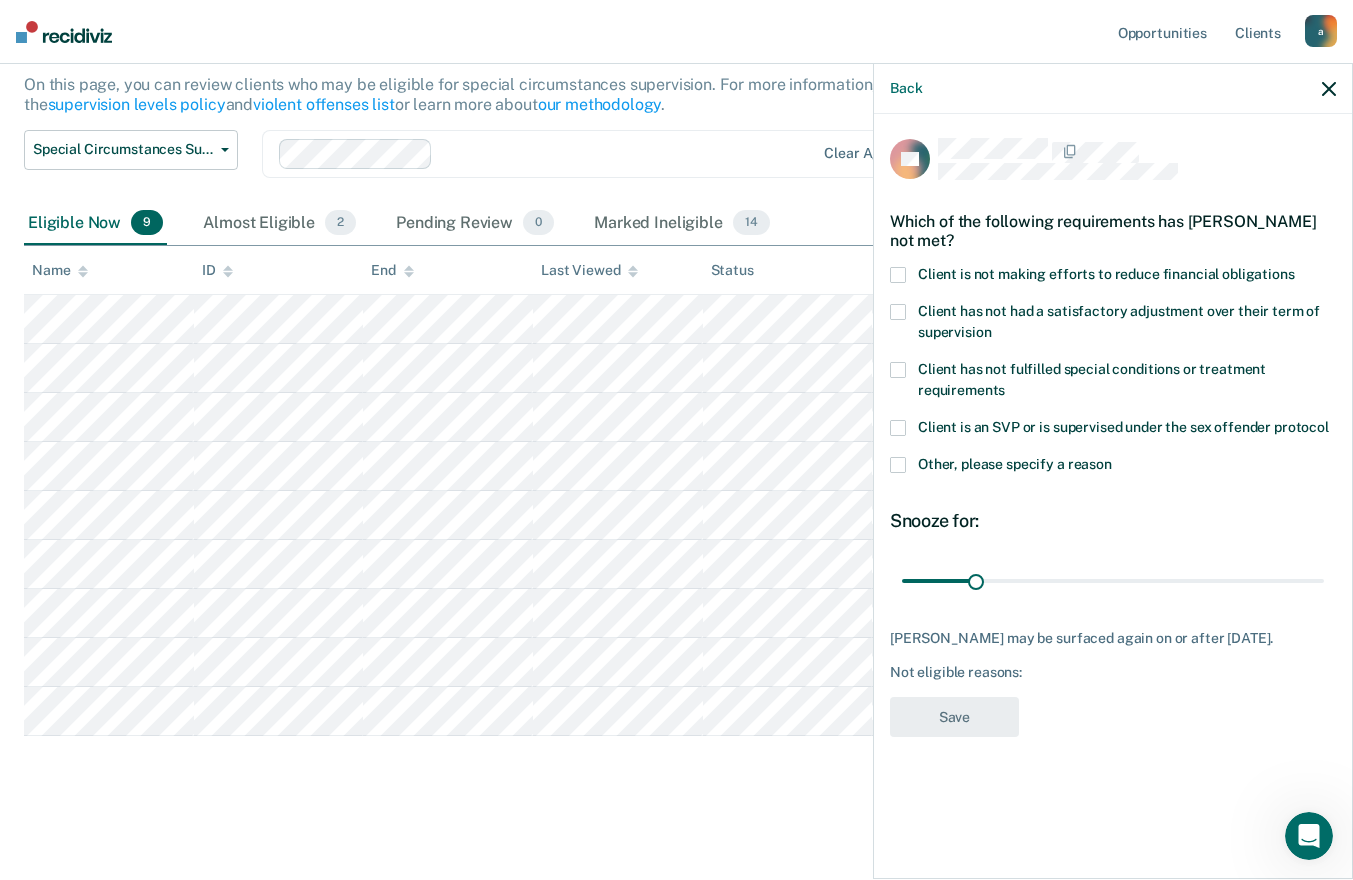 click at bounding box center (898, 275) 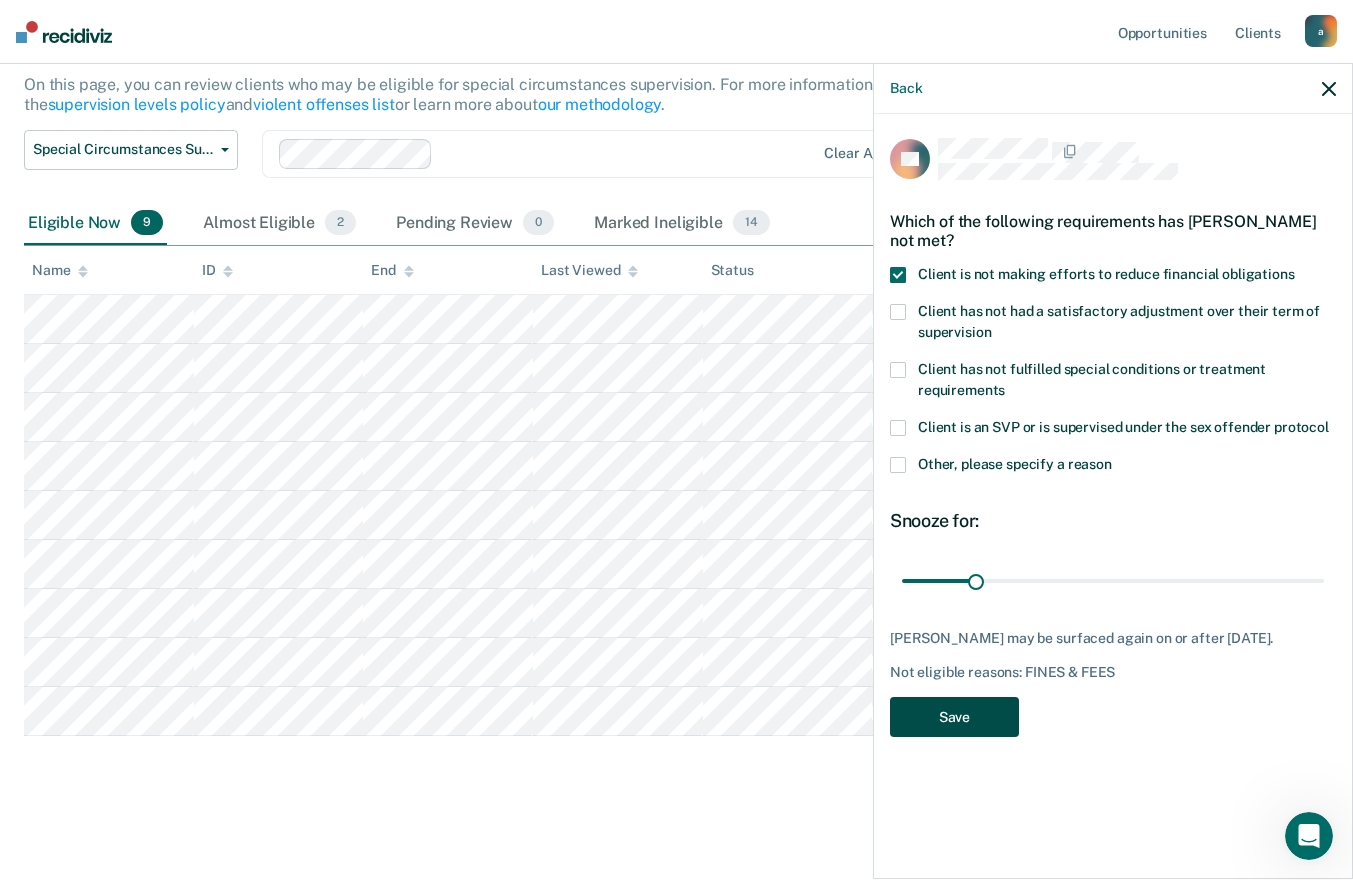 click on "Save" at bounding box center [954, 717] 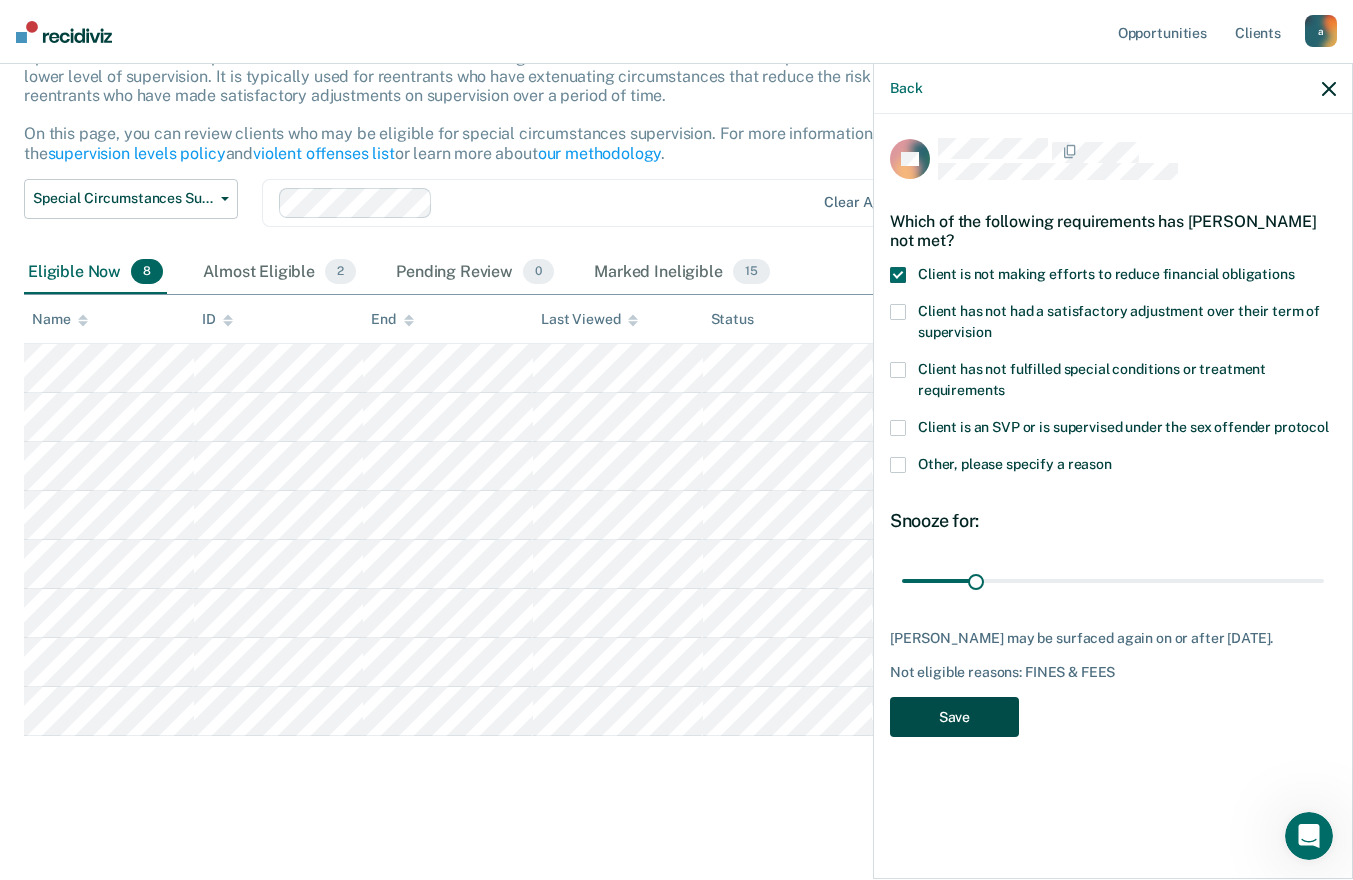 scroll, scrollTop: 147, scrollLeft: 0, axis: vertical 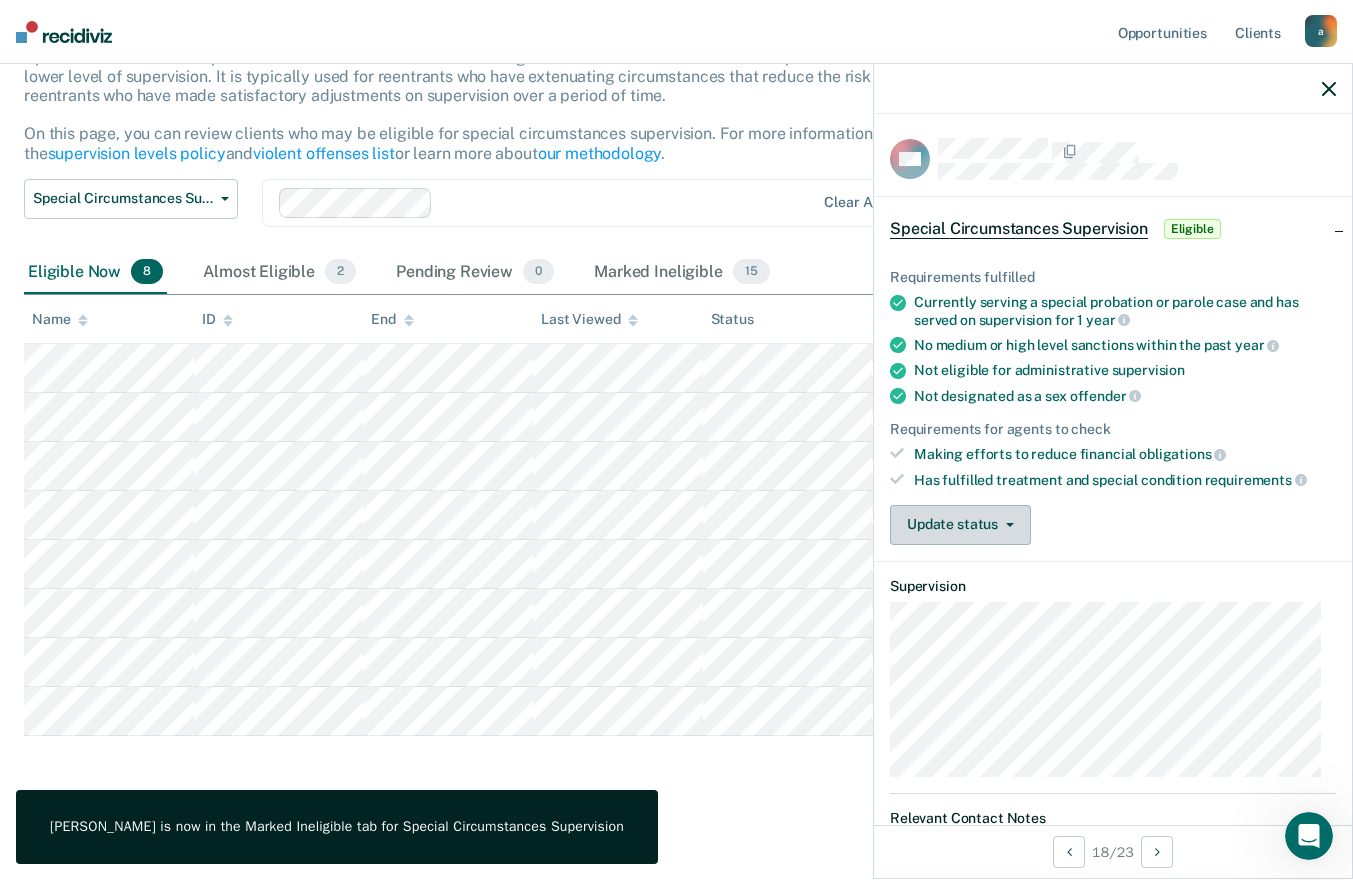 click on "Update status" at bounding box center [960, 525] 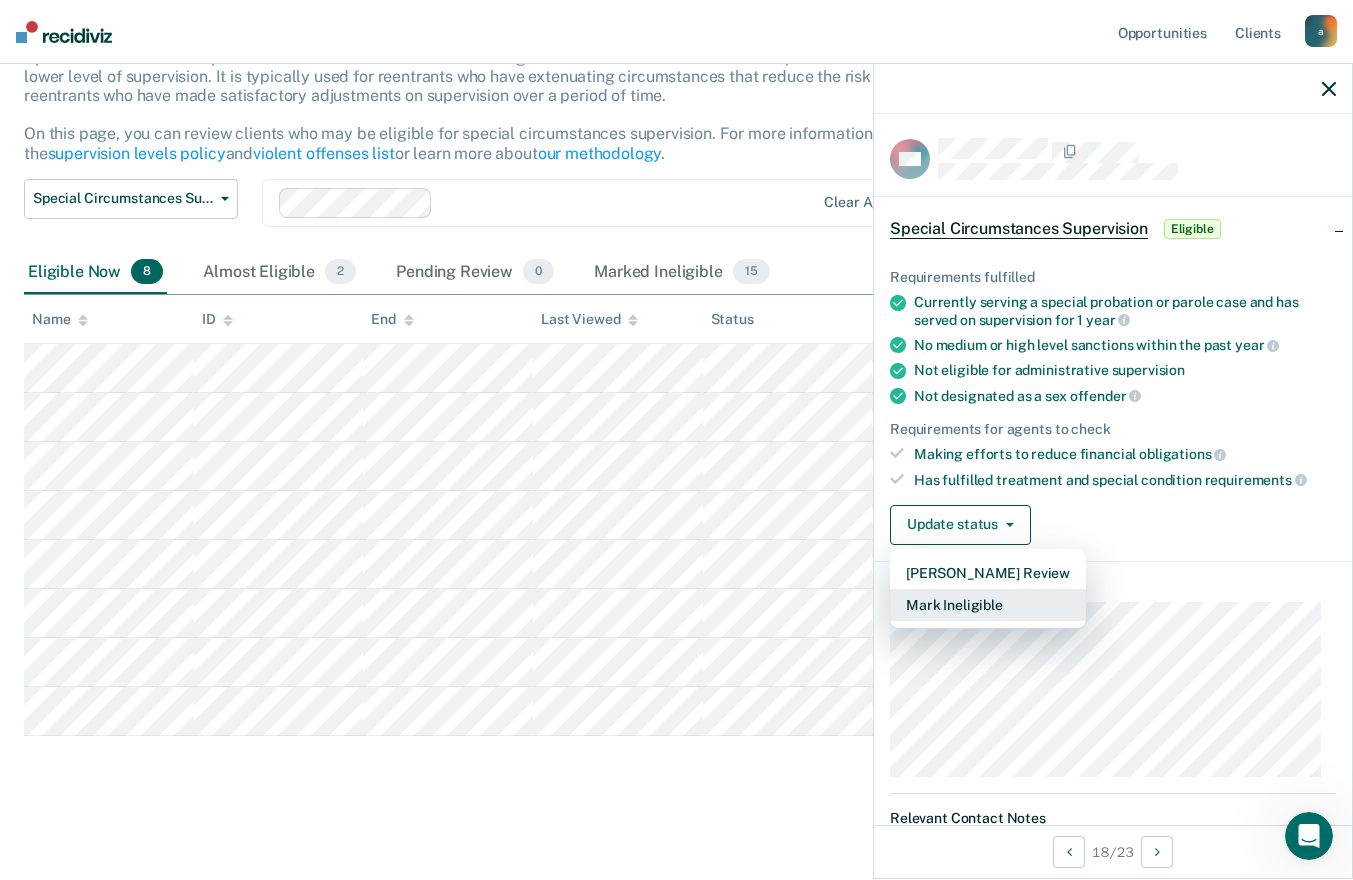 click on "Mark Ineligible" at bounding box center [988, 605] 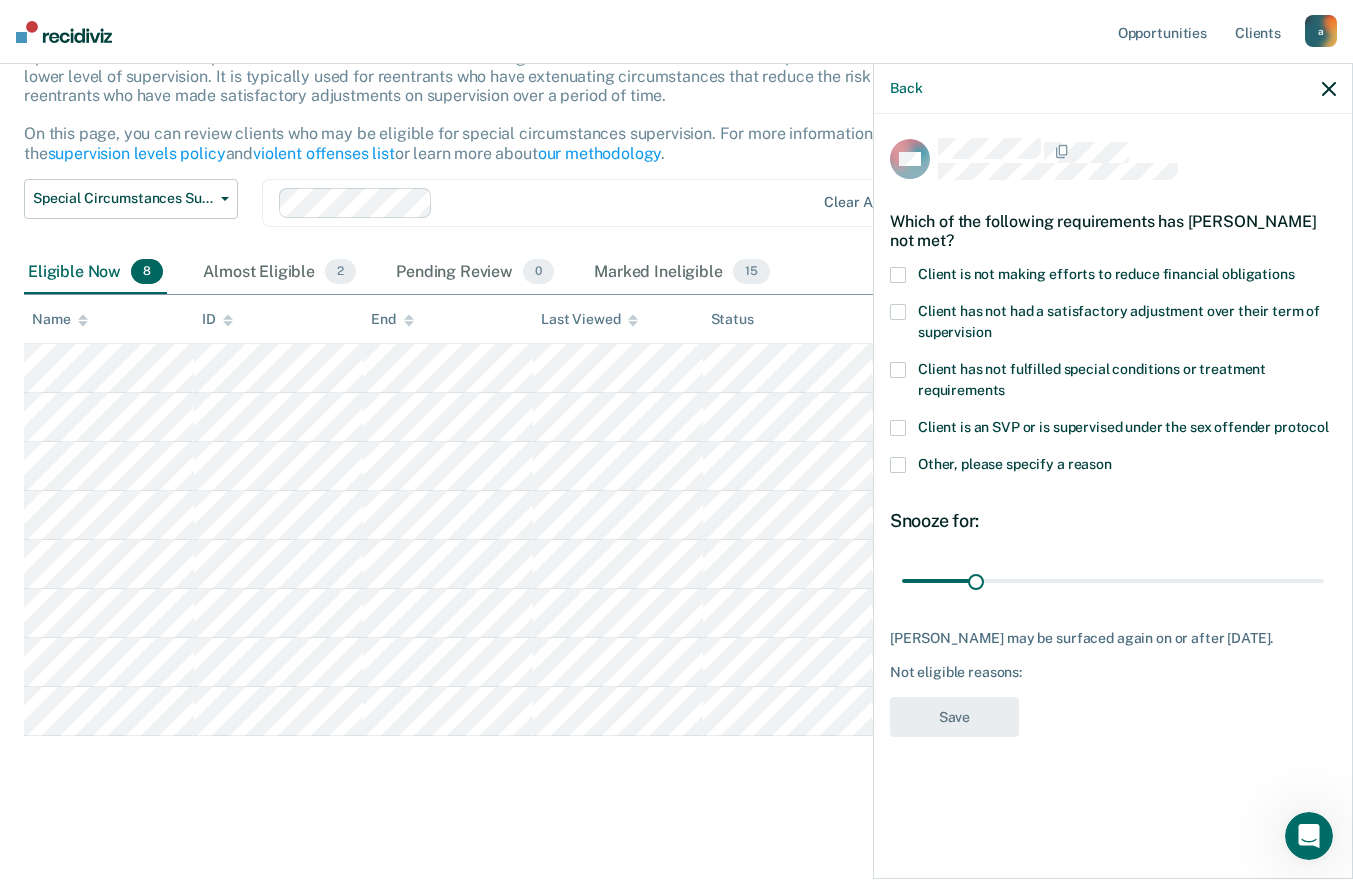 click at bounding box center [898, 275] 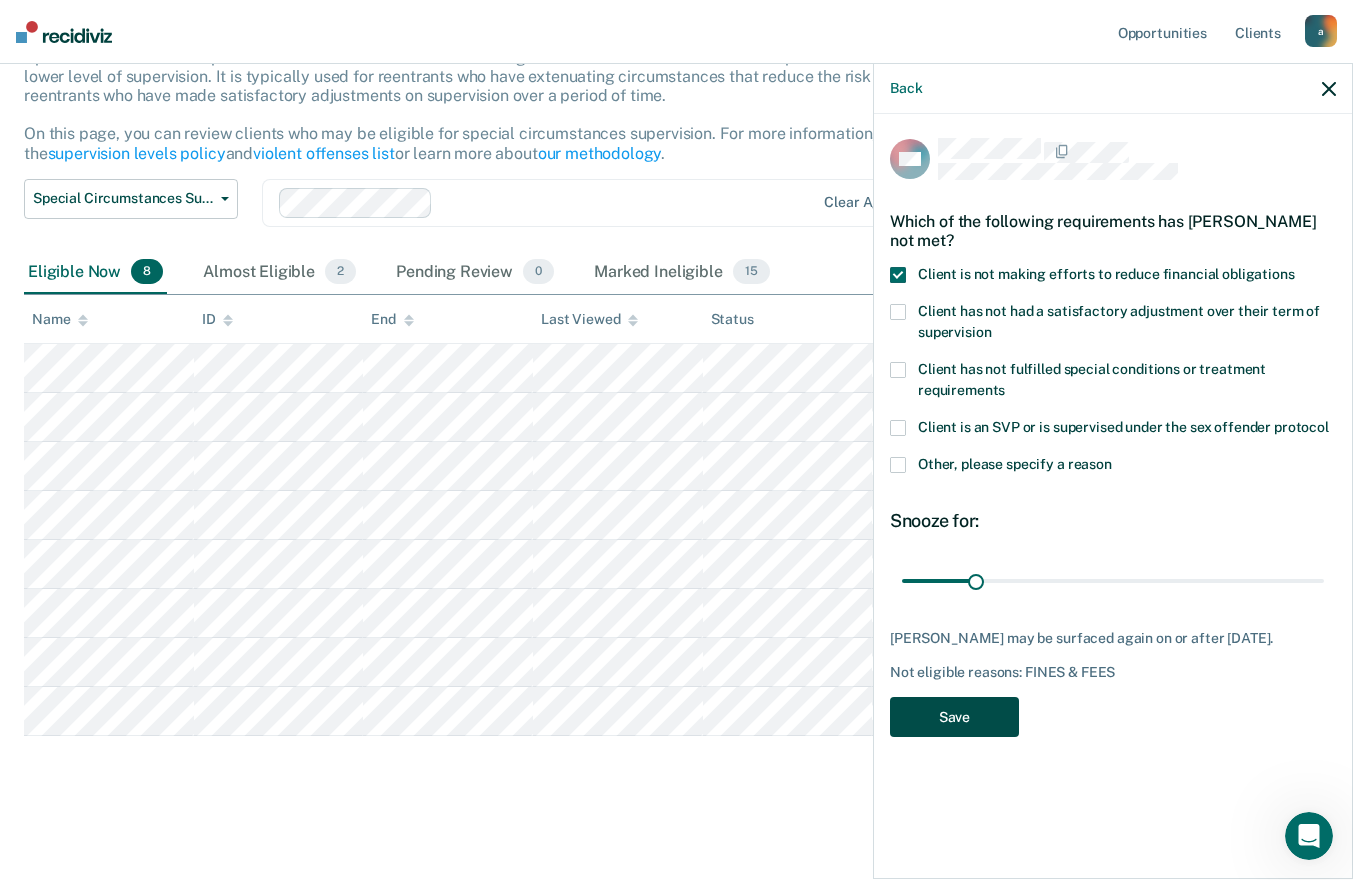 click on "Save" at bounding box center [954, 717] 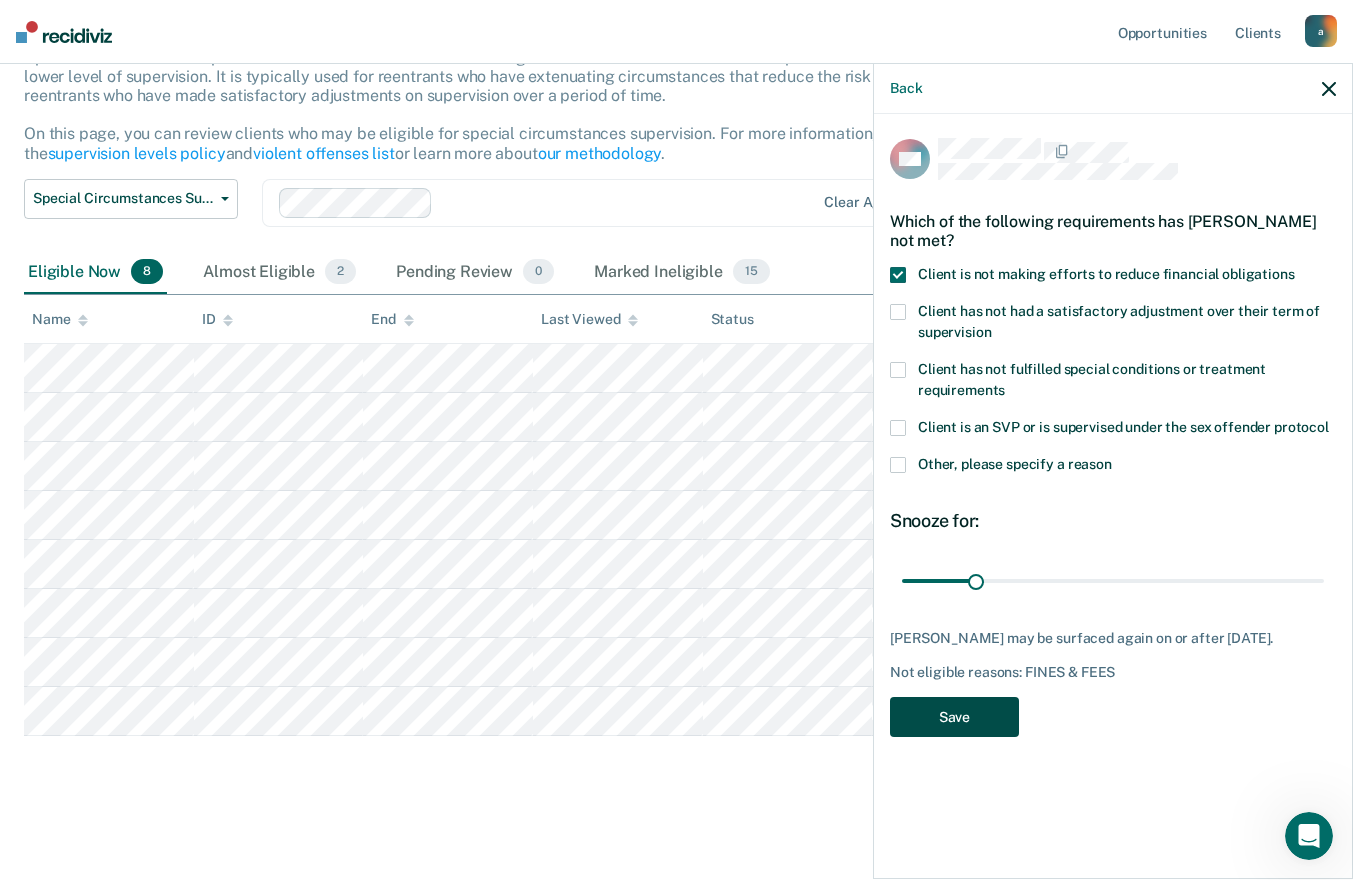 scroll, scrollTop: 98, scrollLeft: 0, axis: vertical 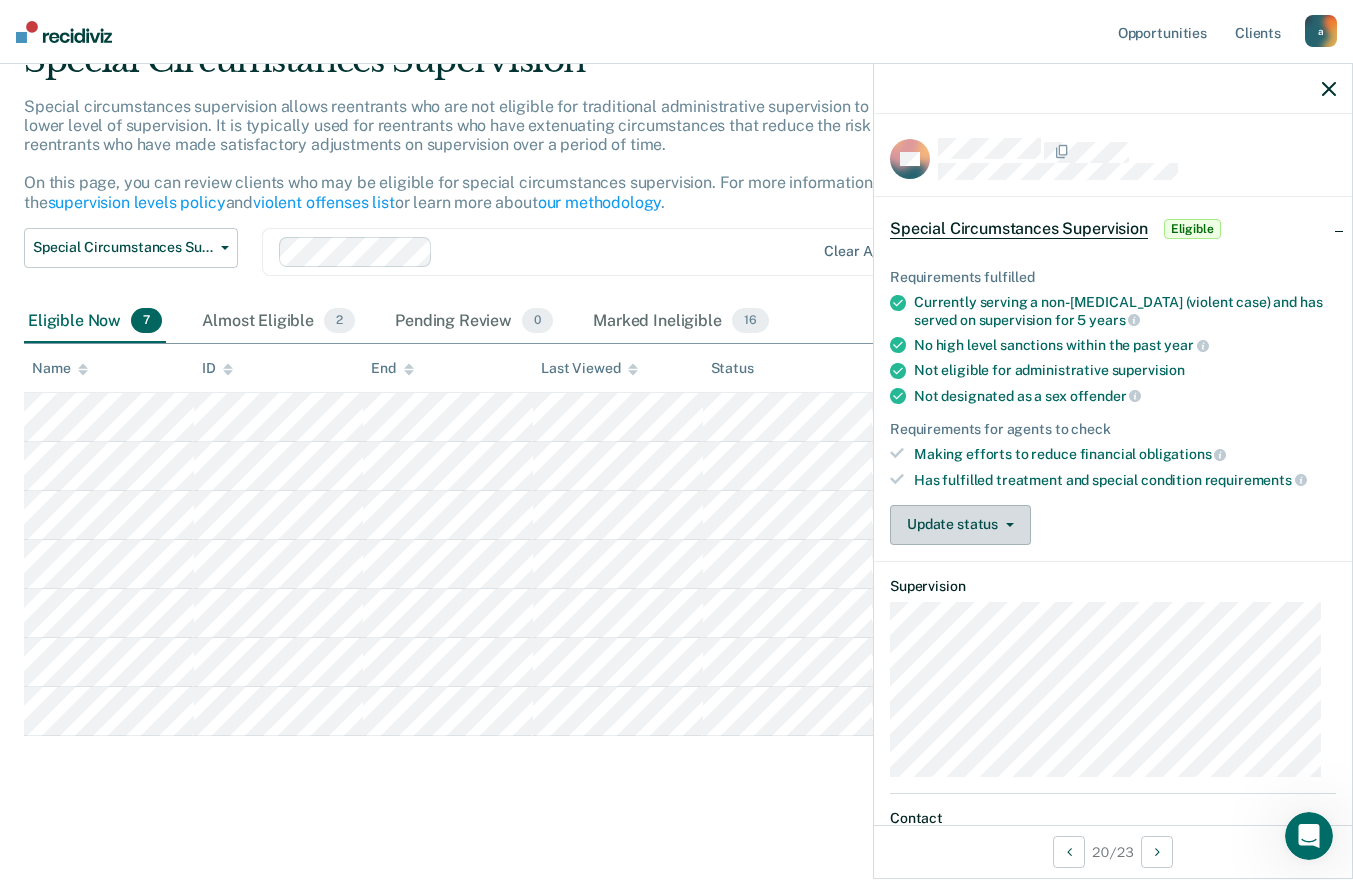click on "Update status" at bounding box center (960, 525) 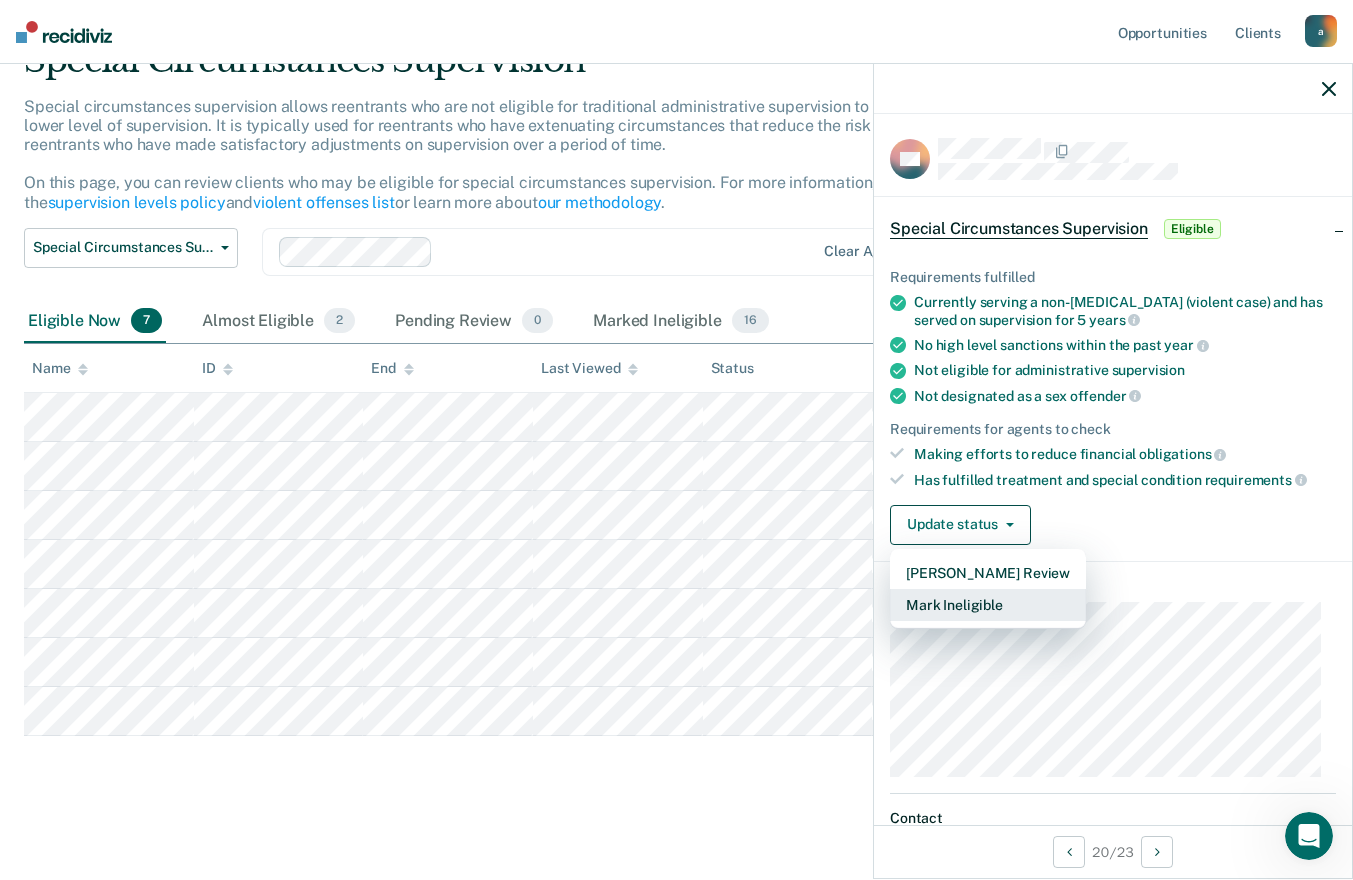 click on "Mark Ineligible" at bounding box center (988, 605) 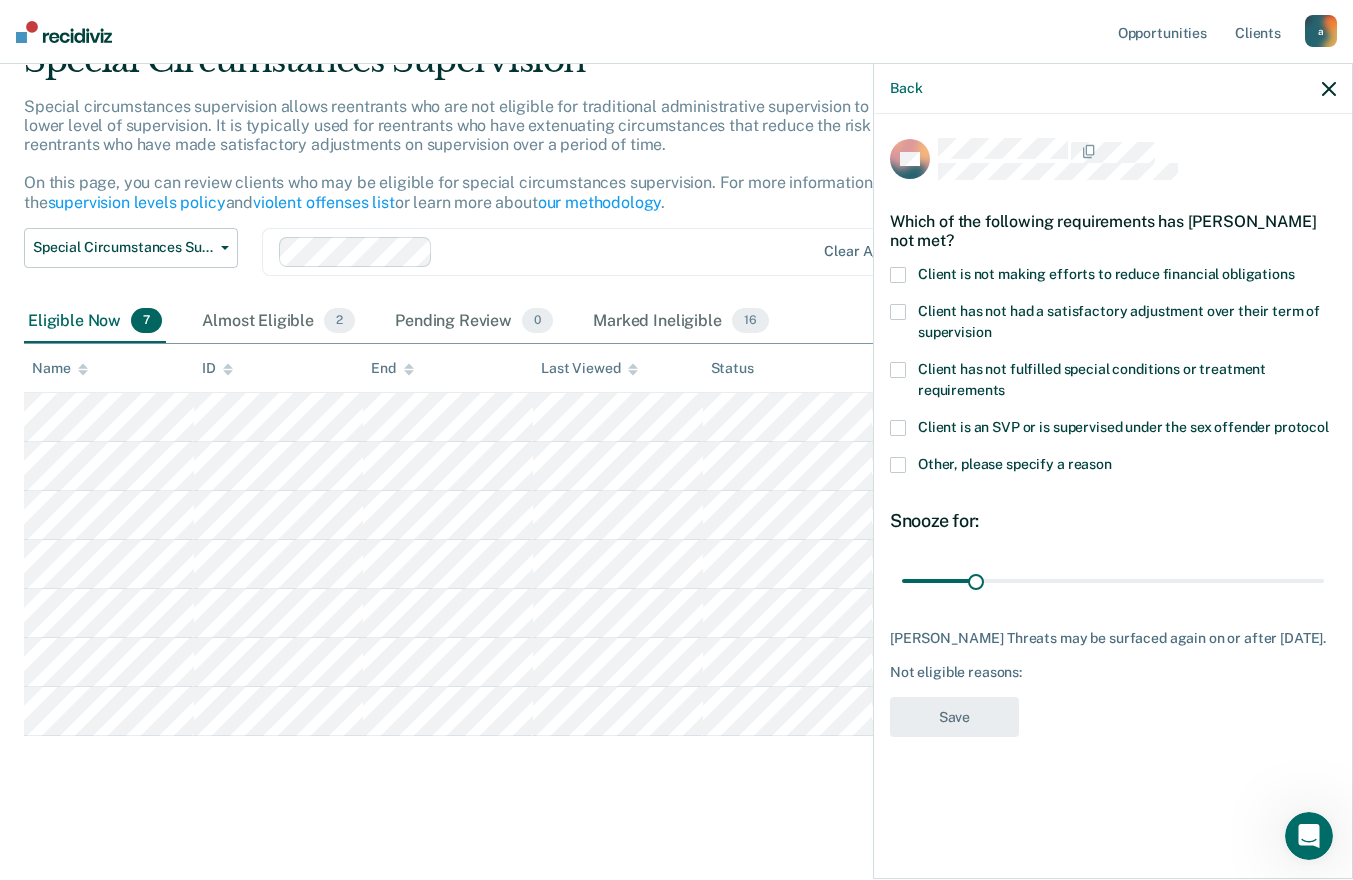 click at bounding box center (898, 275) 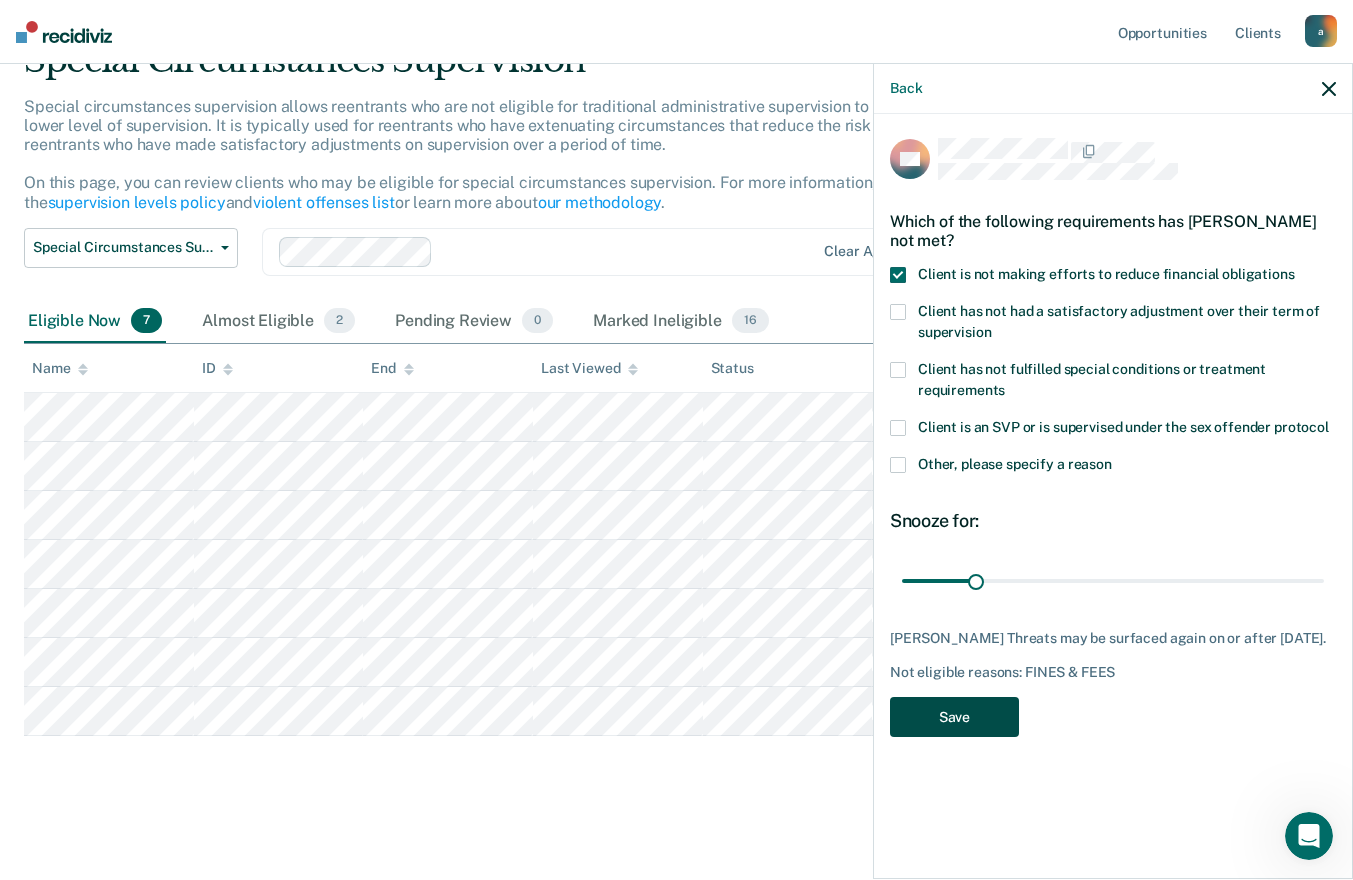 click on "Save" at bounding box center (954, 717) 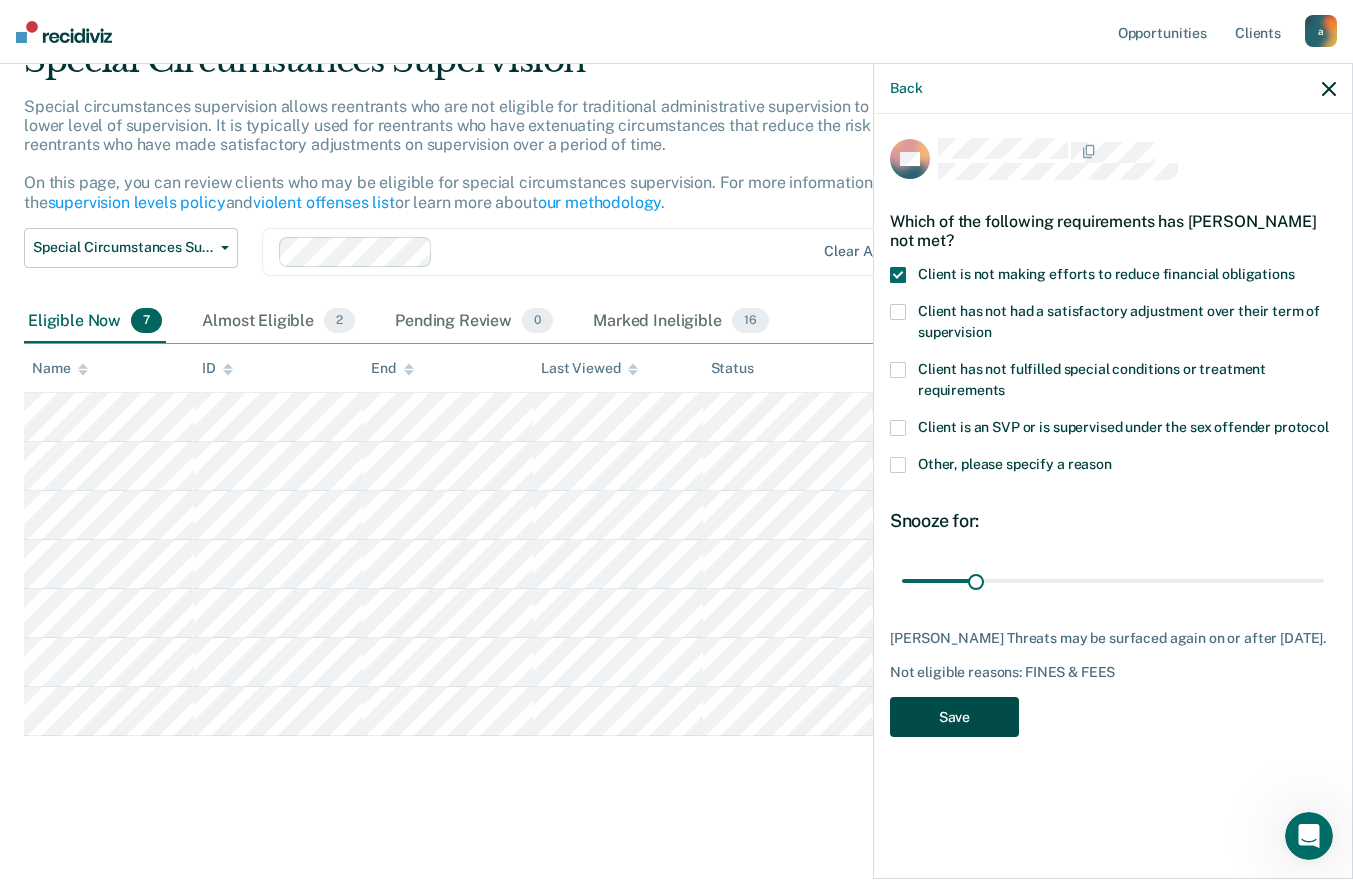 scroll, scrollTop: 49, scrollLeft: 0, axis: vertical 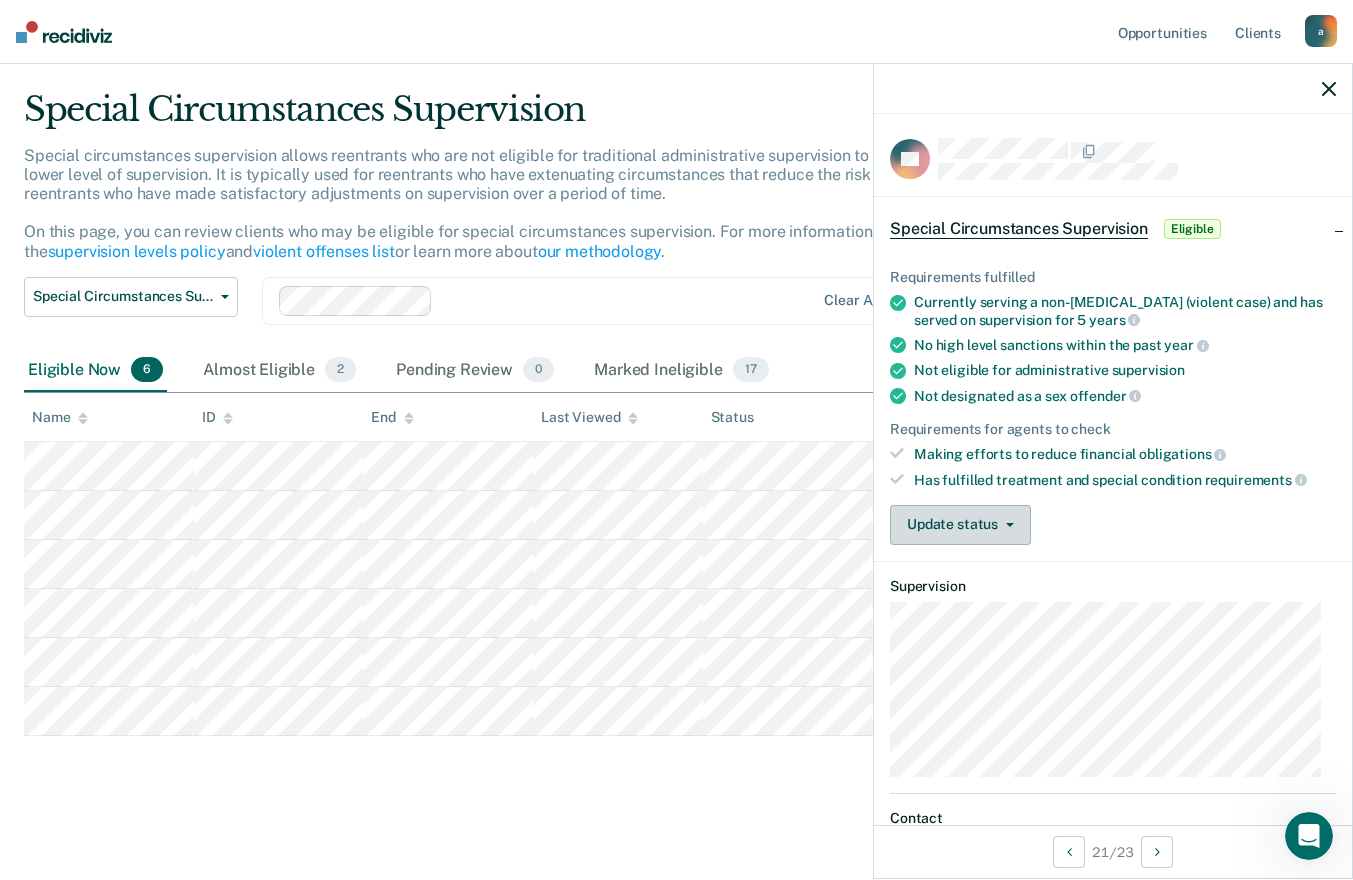 click on "Update status" at bounding box center (960, 525) 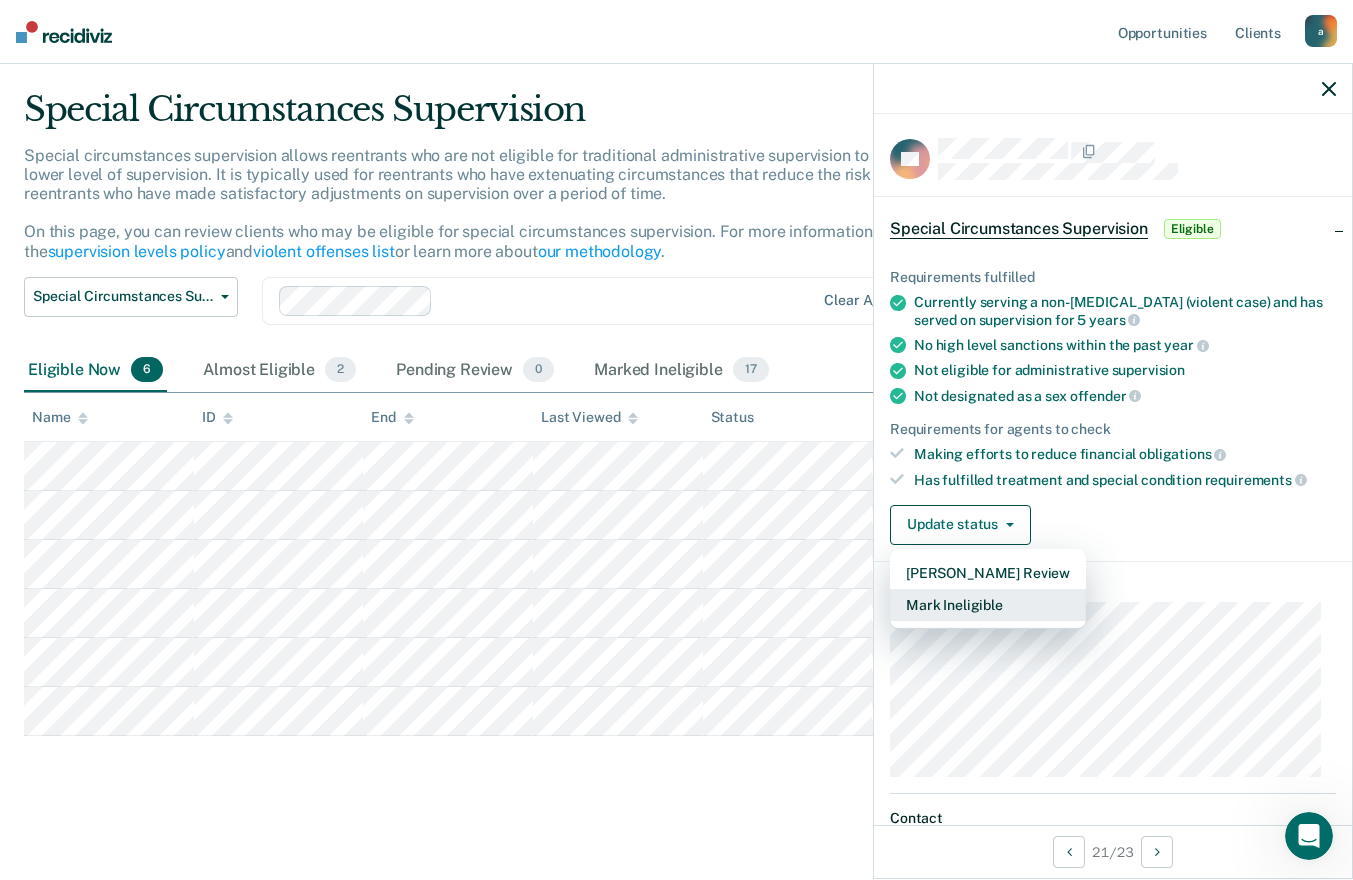 click on "Mark Ineligible" at bounding box center [988, 605] 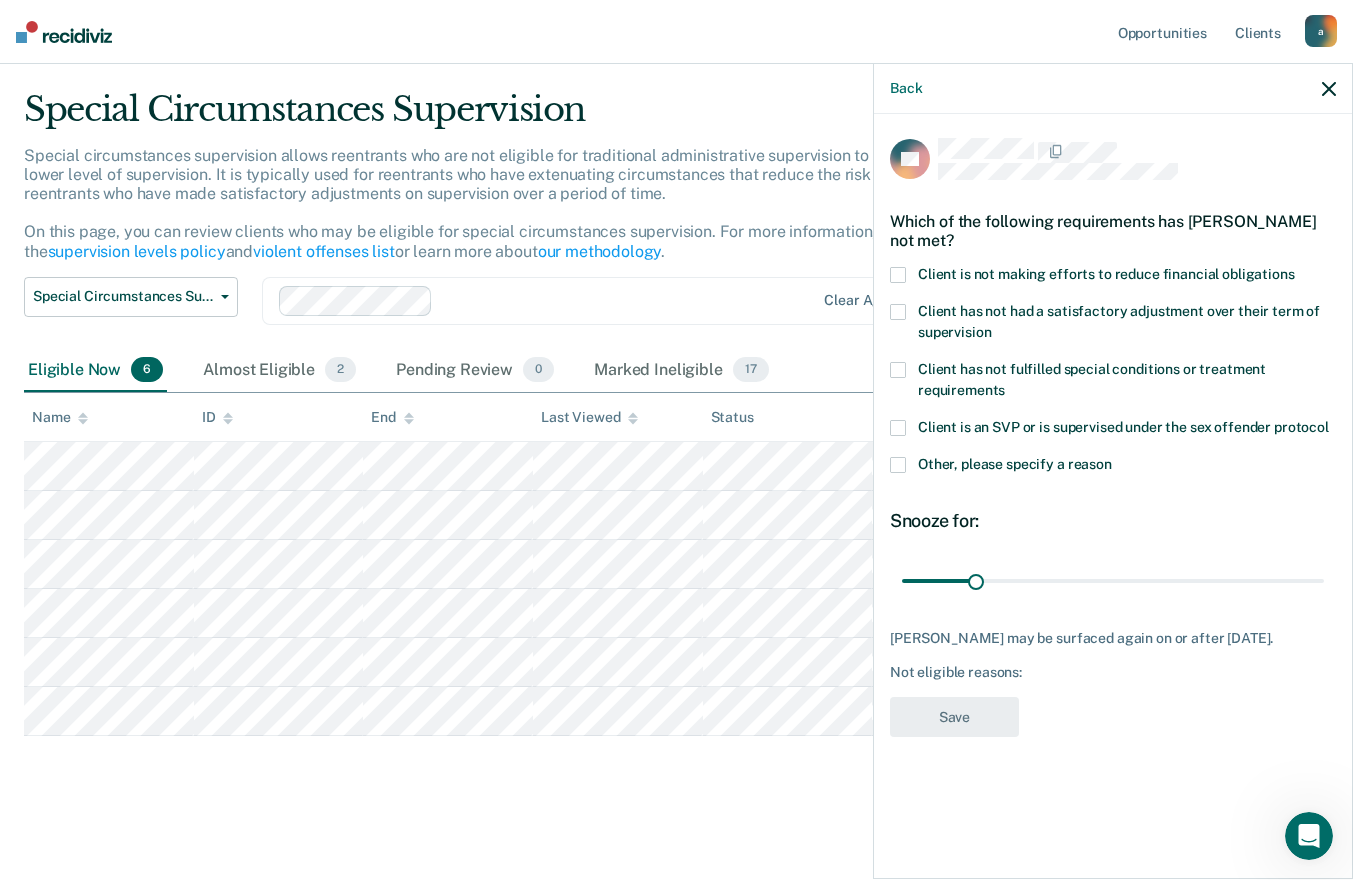 click at bounding box center (898, 275) 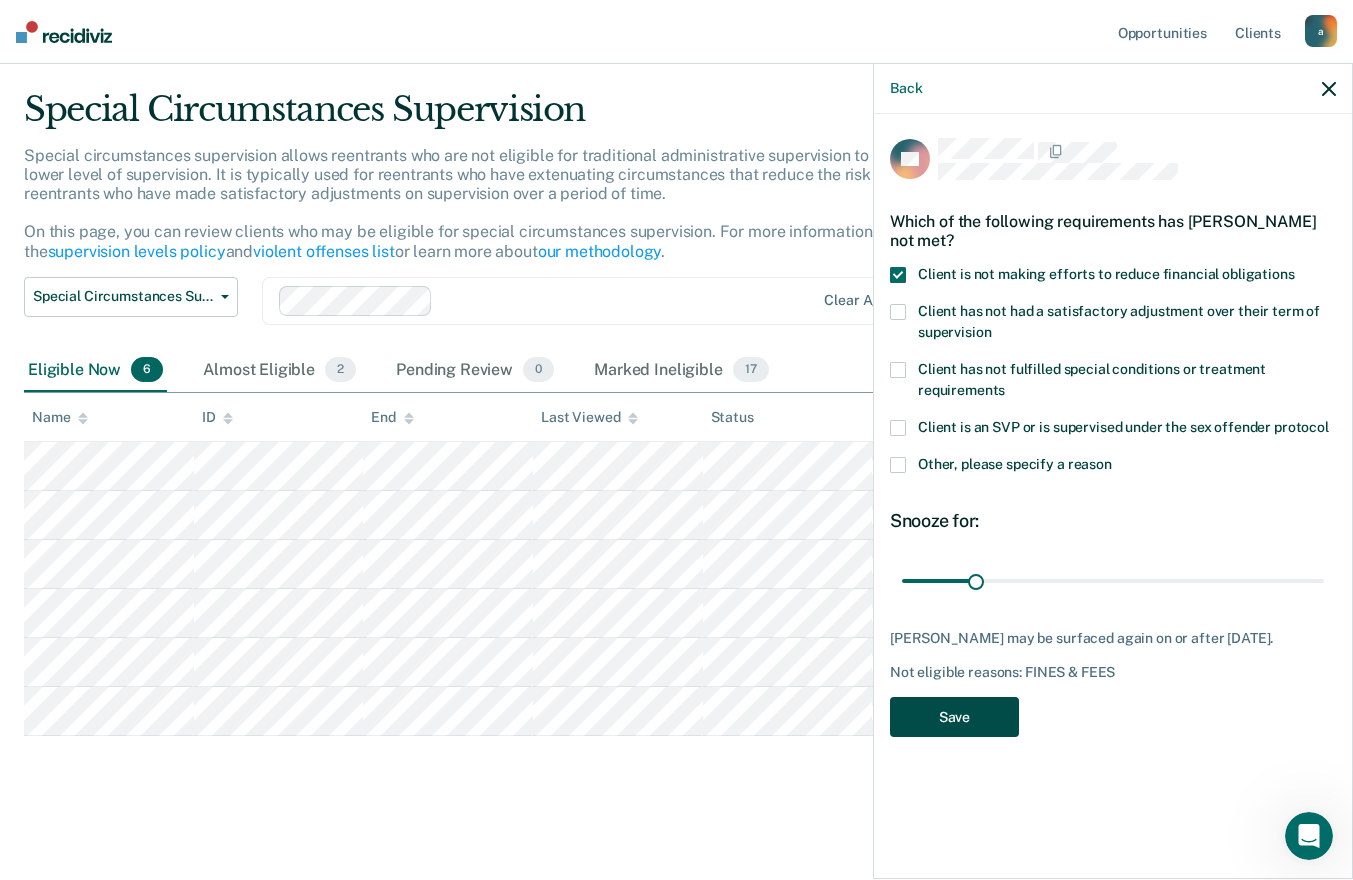 click on "Save" at bounding box center (954, 717) 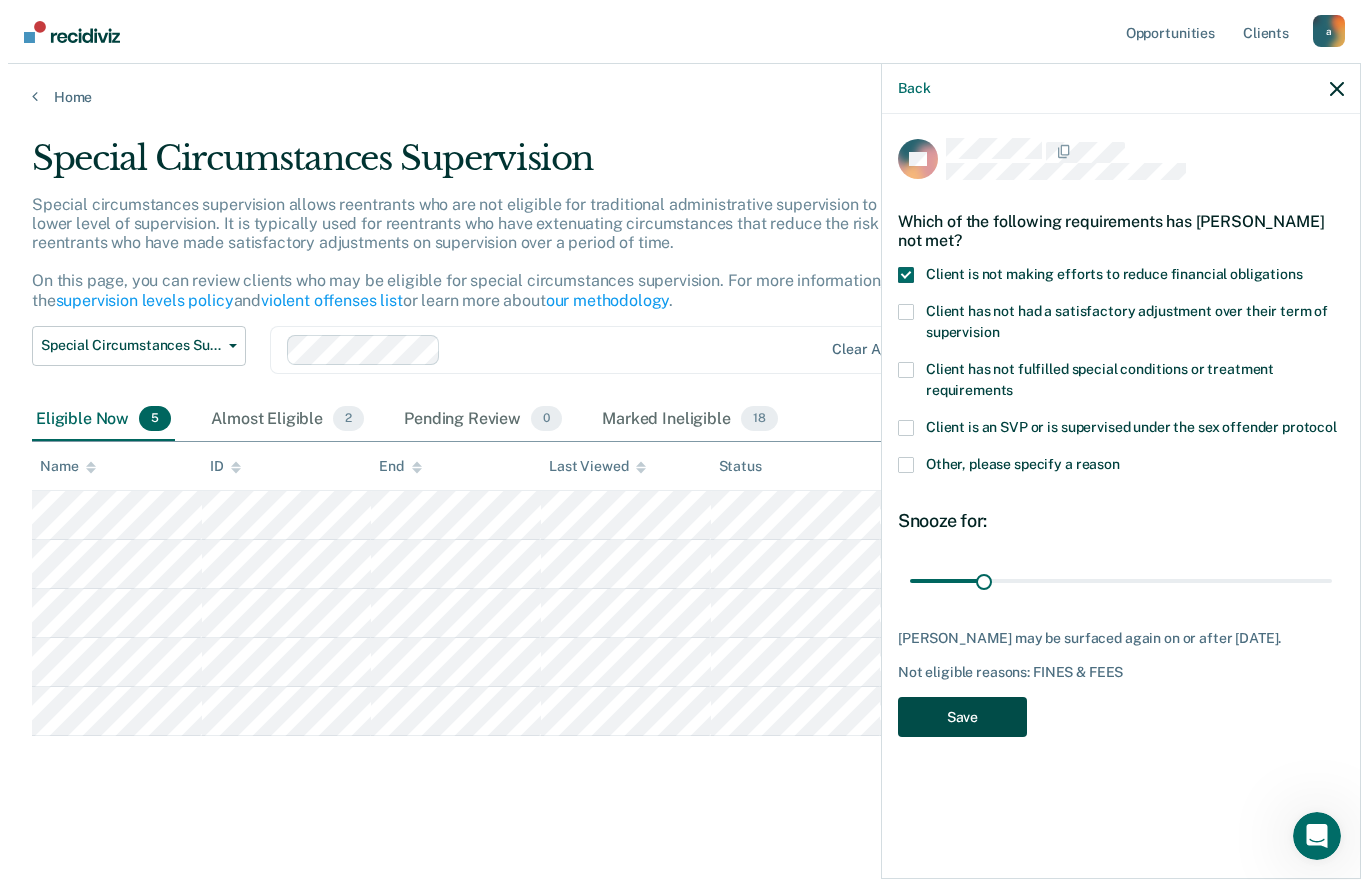 scroll, scrollTop: 0, scrollLeft: 0, axis: both 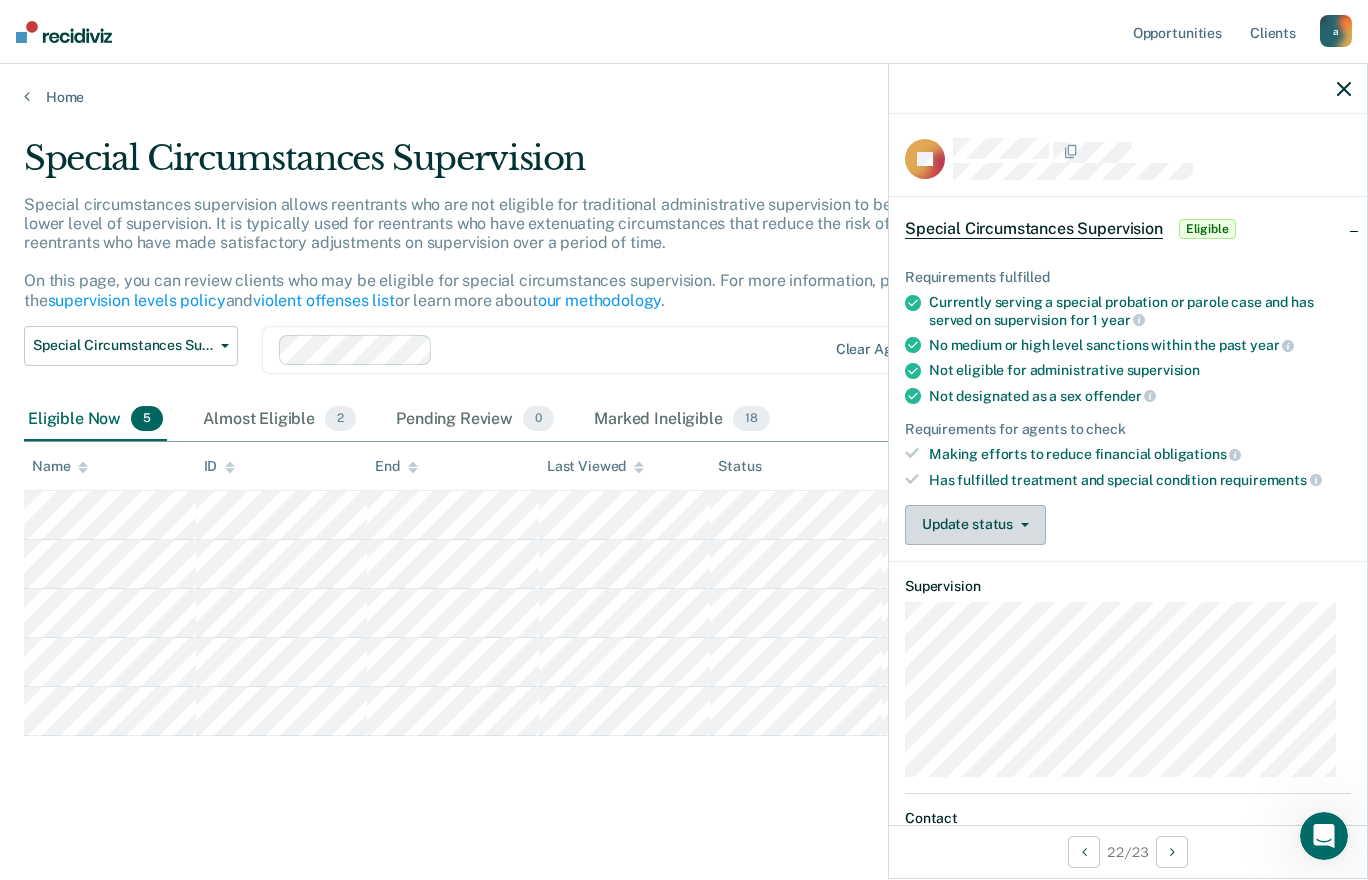 click on "Update status" at bounding box center [975, 525] 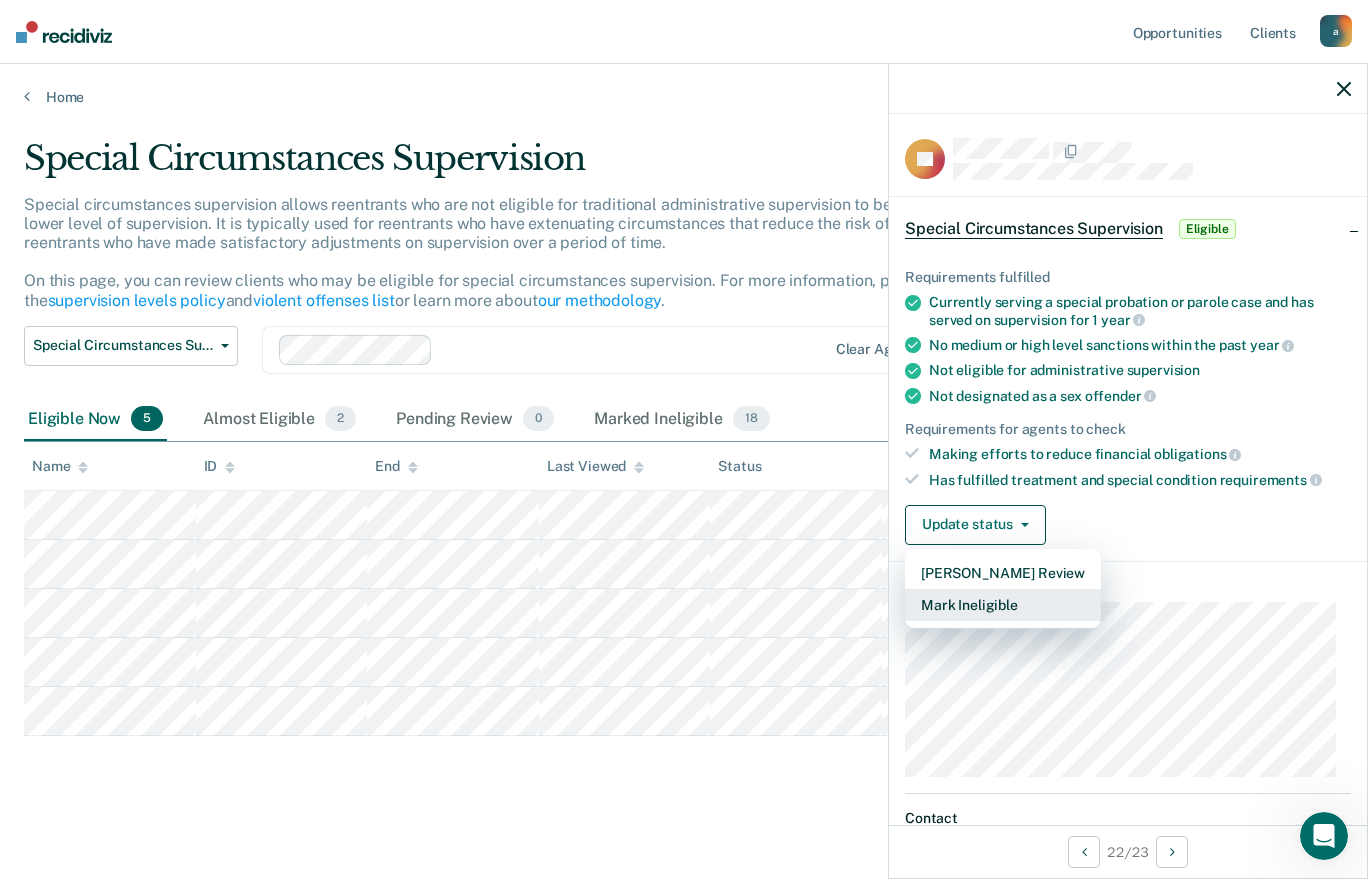 click on "Mark Ineligible" at bounding box center [1003, 605] 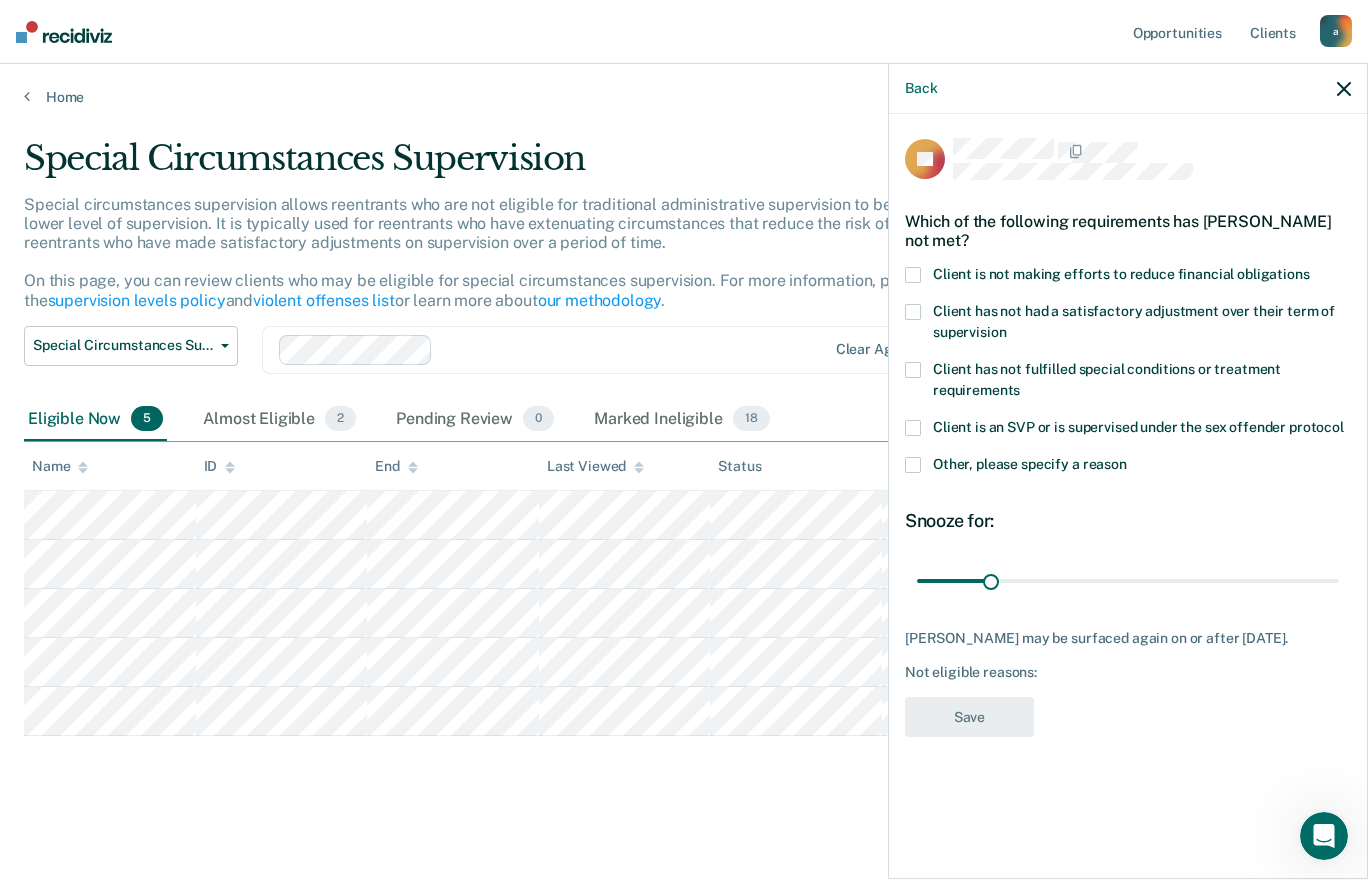 click at bounding box center (913, 275) 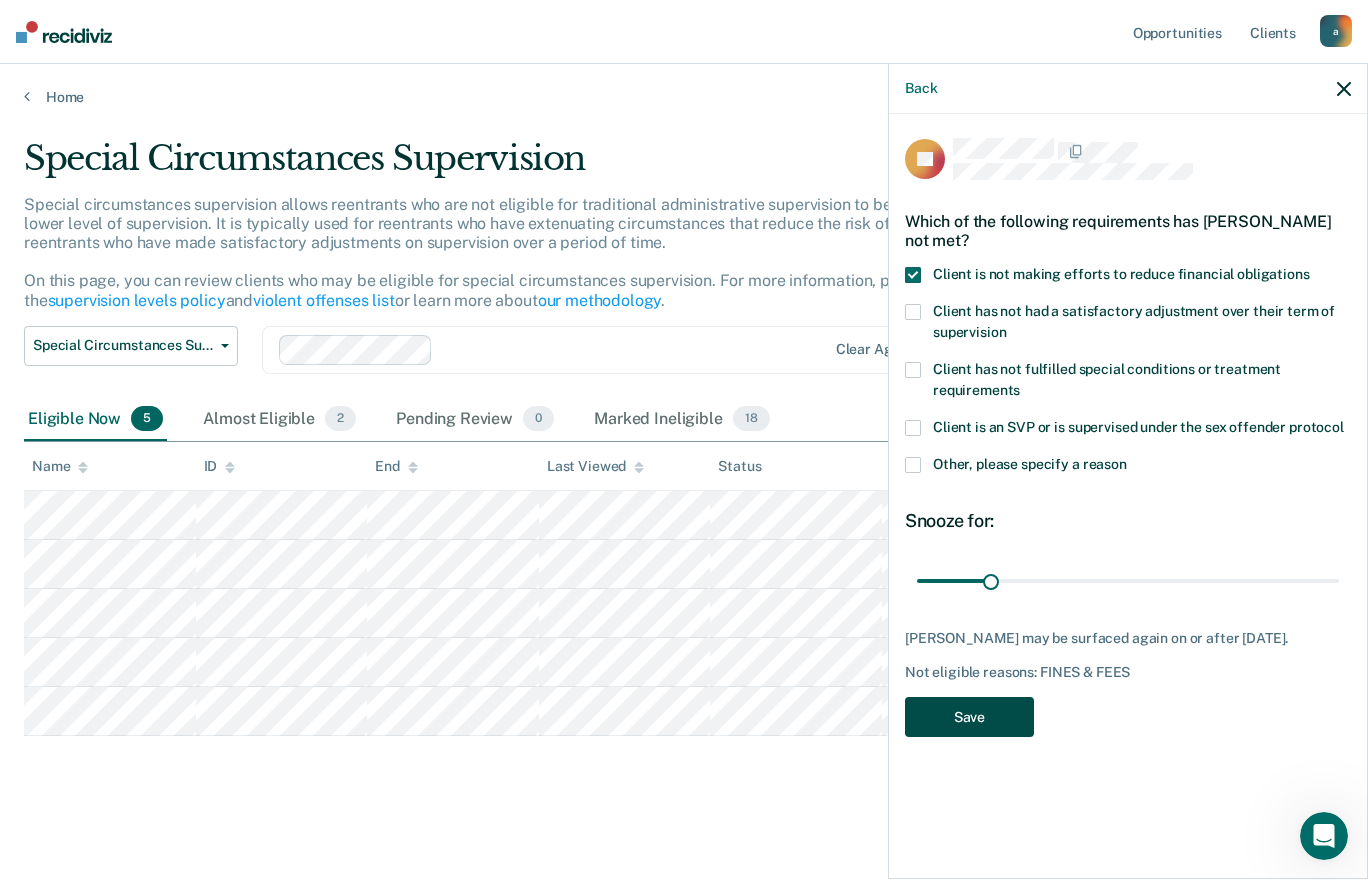 click on "Save" at bounding box center (969, 717) 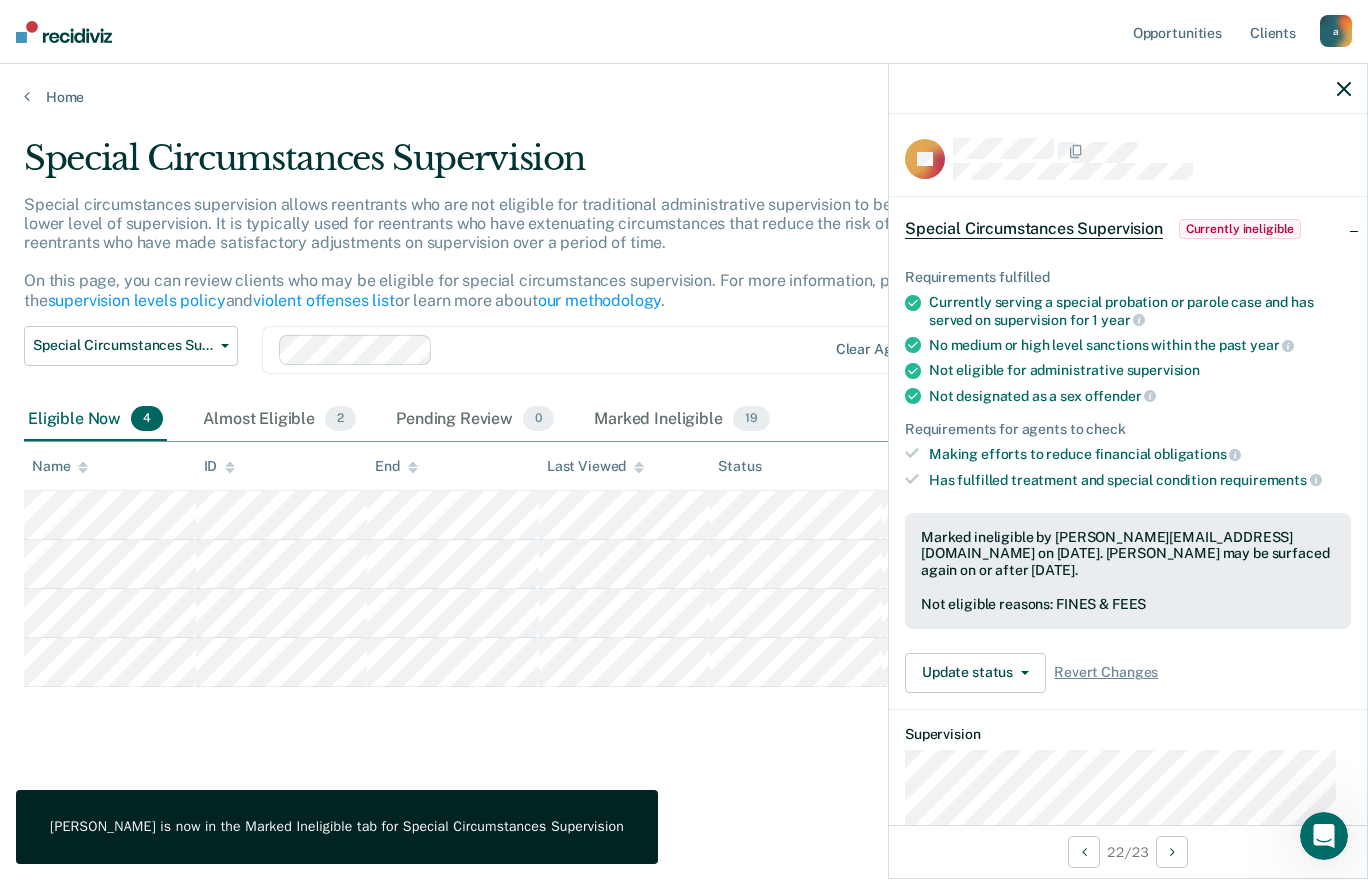 click on "Special Circumstances Supervision   Special circumstances supervision allows reentrants who are not eligible for traditional administrative supervision to be supervised at a lower level of supervision. It is typically used for reentrants who have extenuating circumstances that reduce the risk of re-offending or reentrants who have made satisfactory adjustments on supervision over a period of time. On this page, you can review clients who may be eligible for special circumstances supervision. For more information, please refer to the  supervision levels policy  and  violent offenses list  or learn more about  our methodology .  Special Circumstances Supervision Administrative Supervision Special Circumstances Supervision Clear   agents Eligible Now 4 Almost Eligible 2 Pending Review 0 Marked Ineligible 19
To pick up a draggable item, press the space bar.
While dragging, use the arrow keys to move the item.
Press space again to drop the item in its new position, or press escape to cancel.
Name" at bounding box center (684, 466) 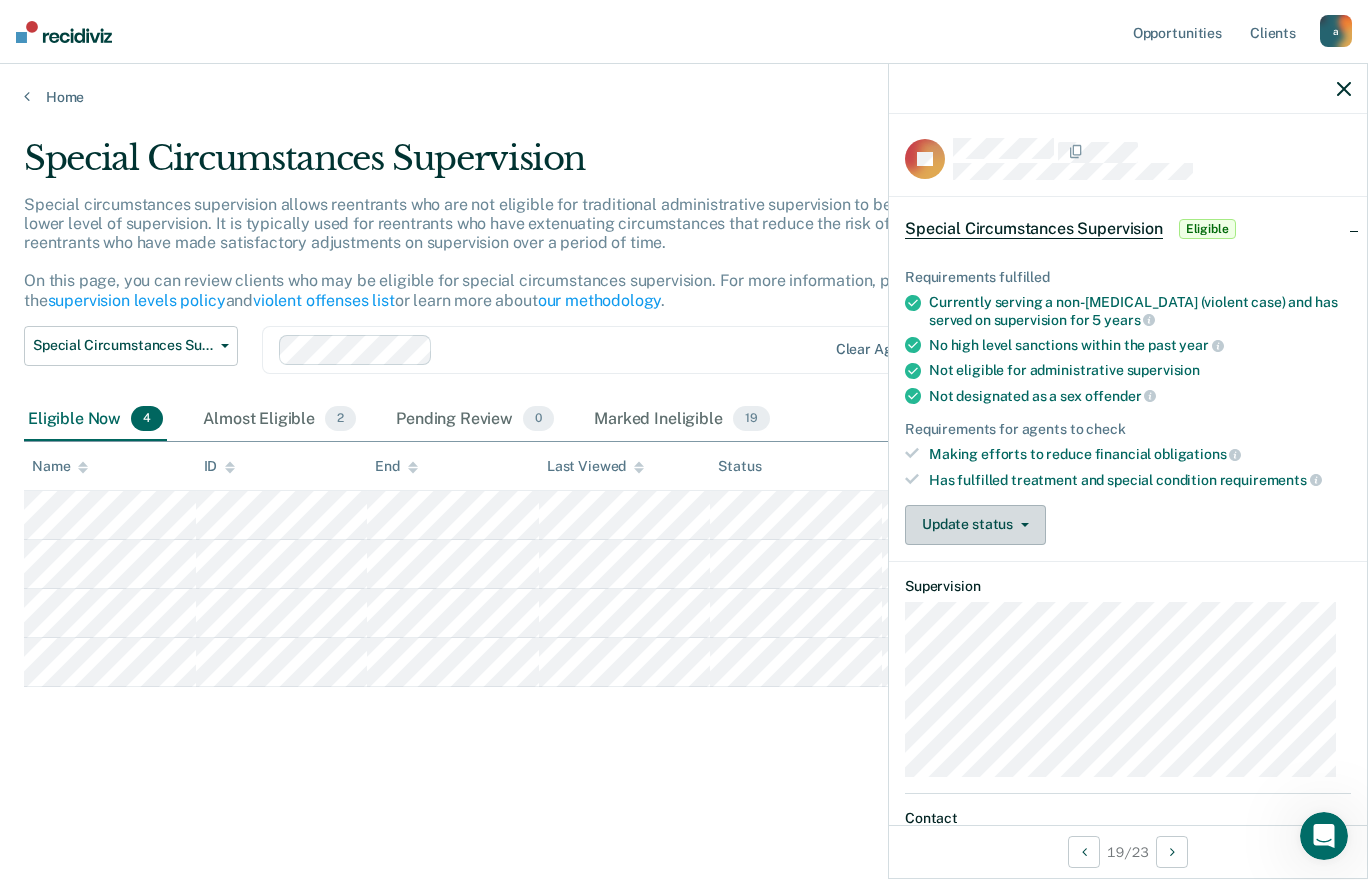 click at bounding box center [1021, 525] 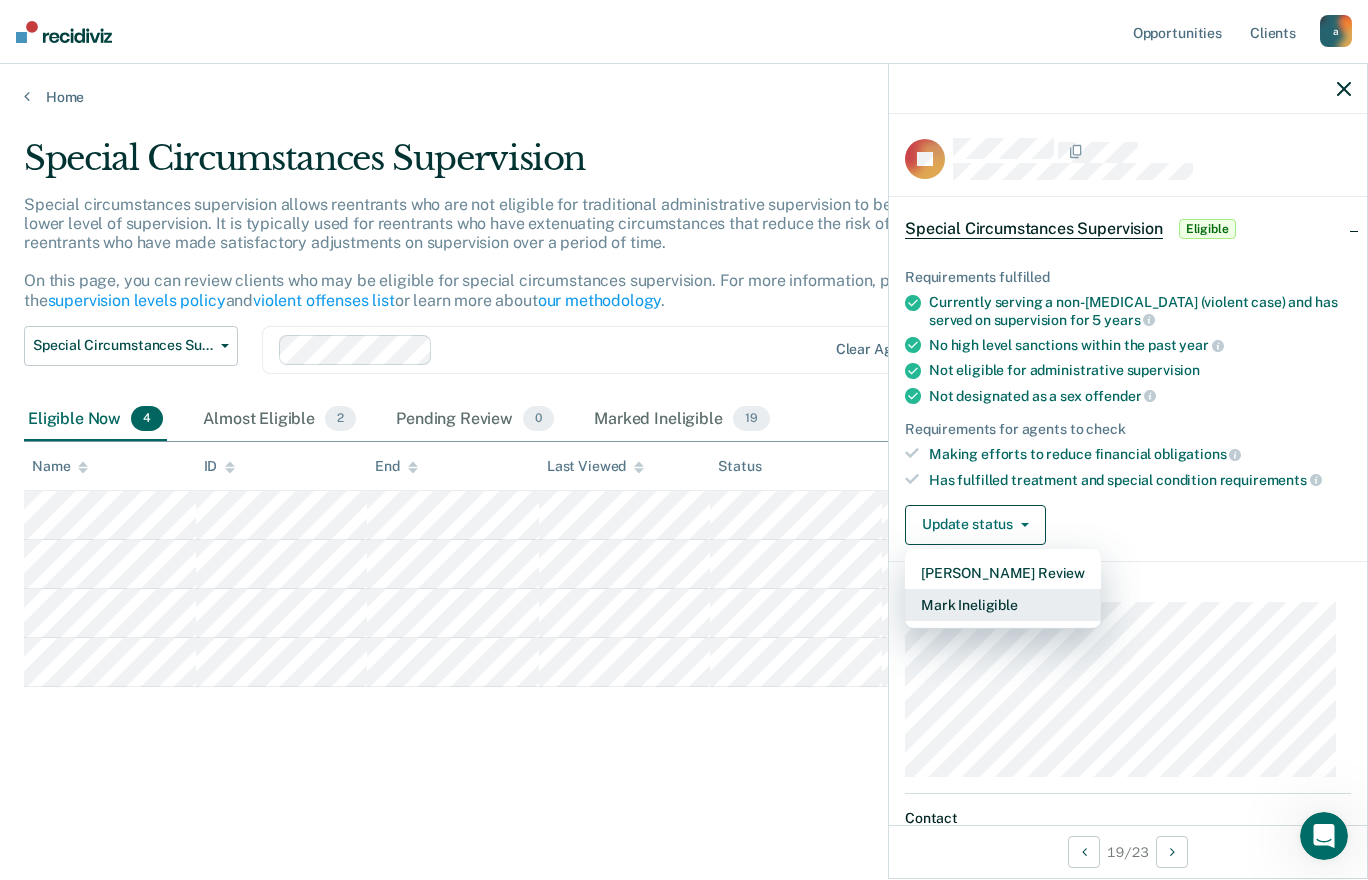 click on "Mark Ineligible" at bounding box center [1003, 605] 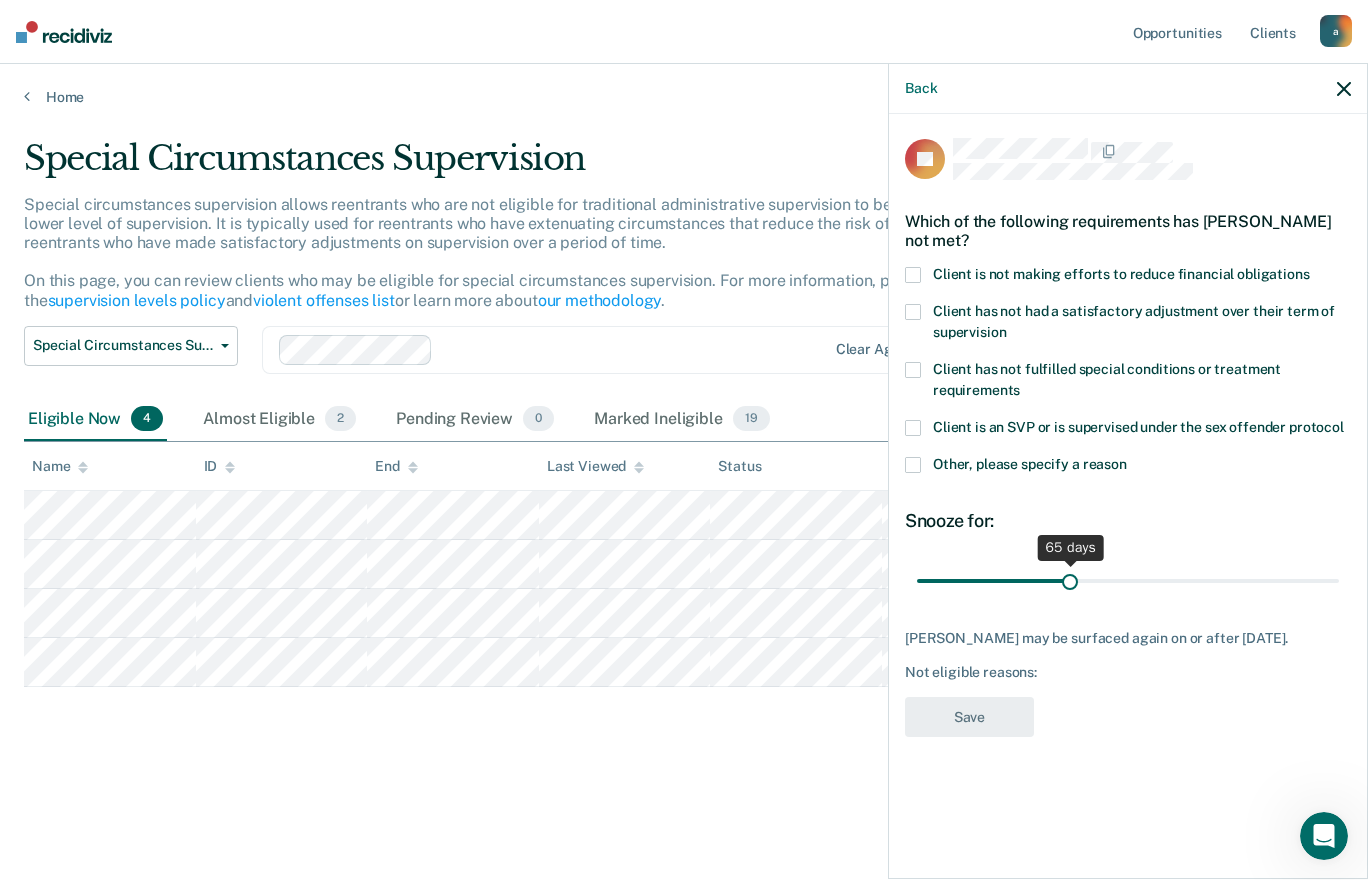 drag, startPoint x: 1019, startPoint y: 579, endPoint x: 1070, endPoint y: 569, distance: 51.971146 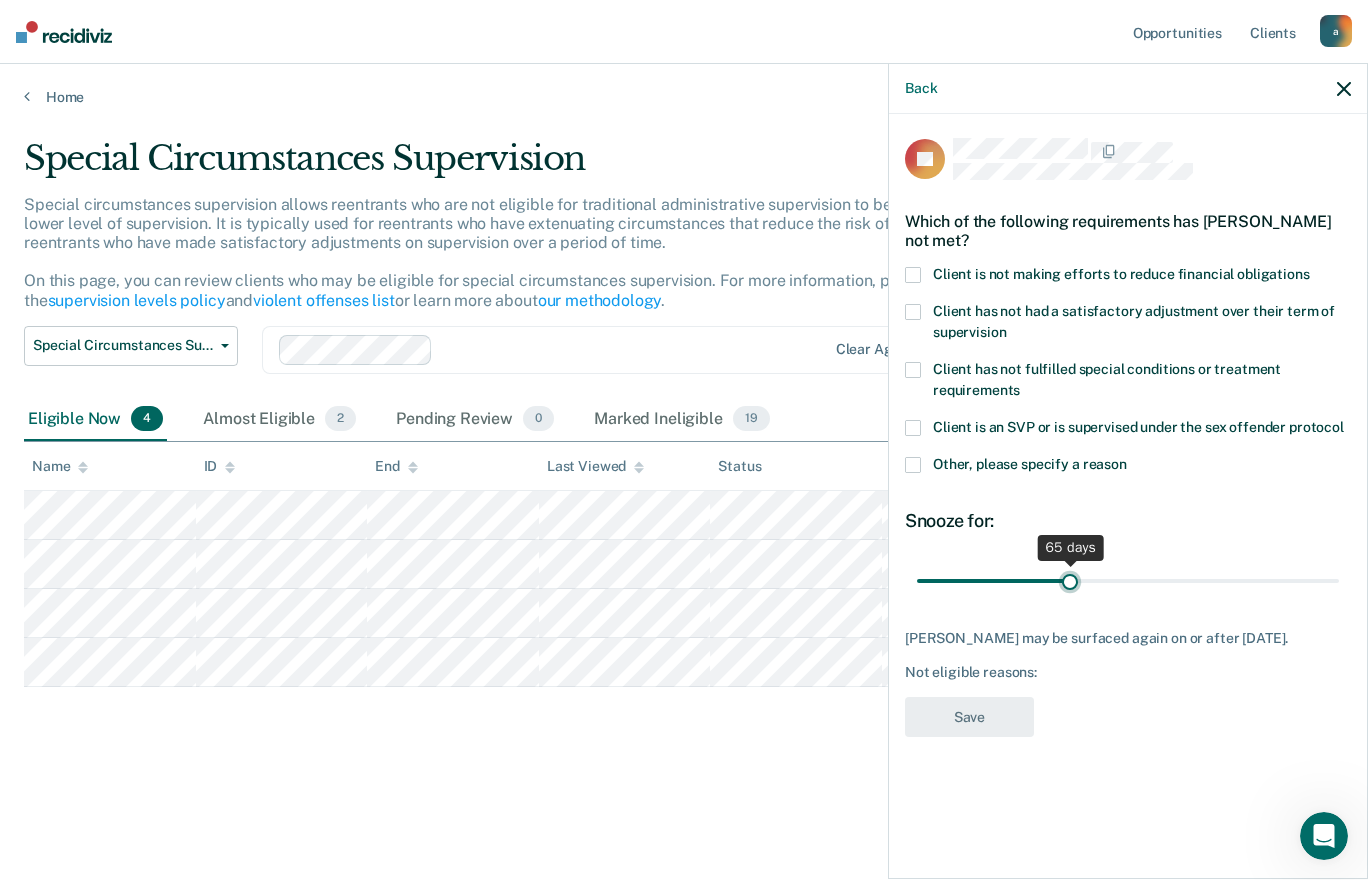 type on "65" 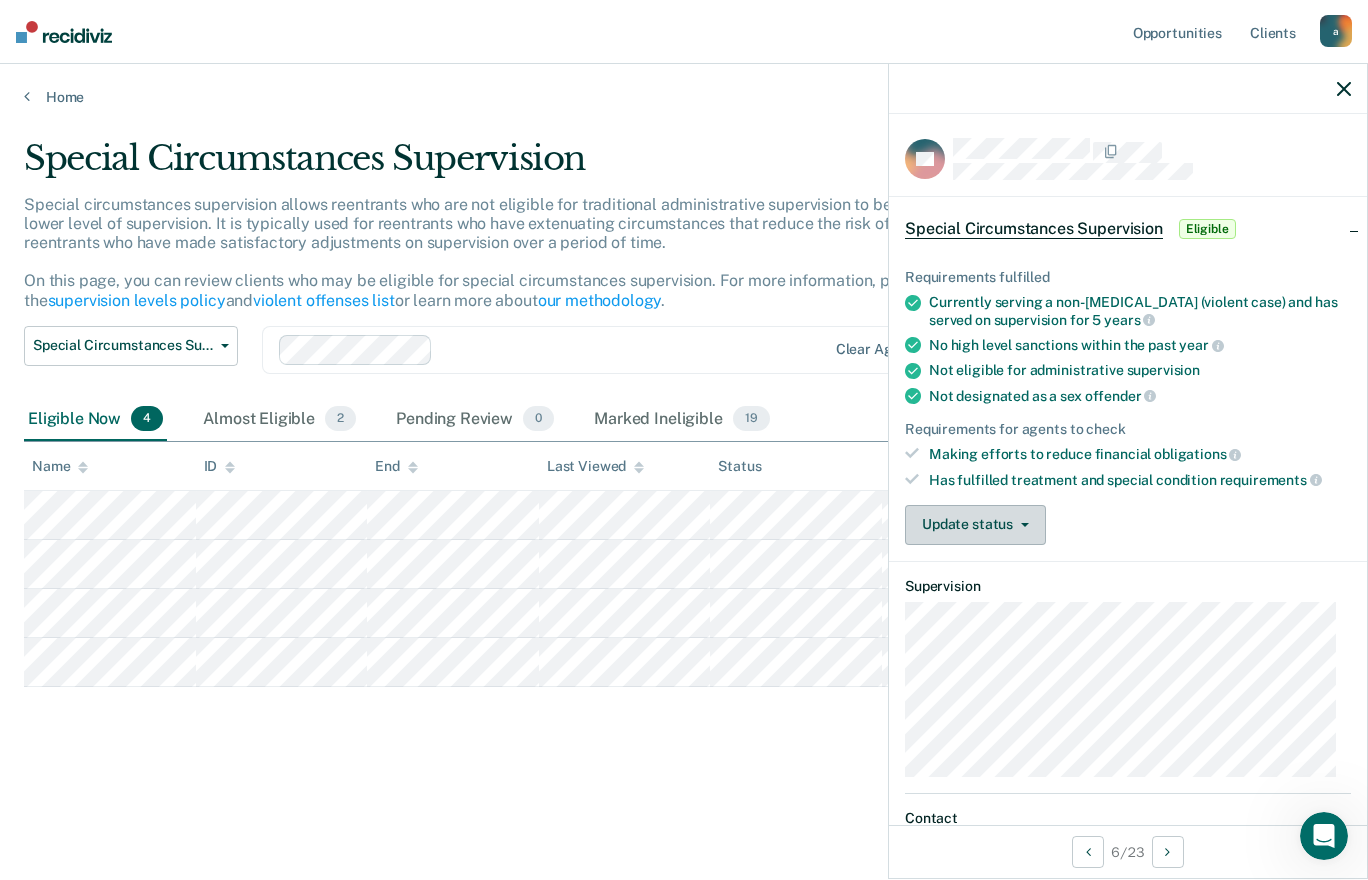 click on "Update status" at bounding box center [975, 525] 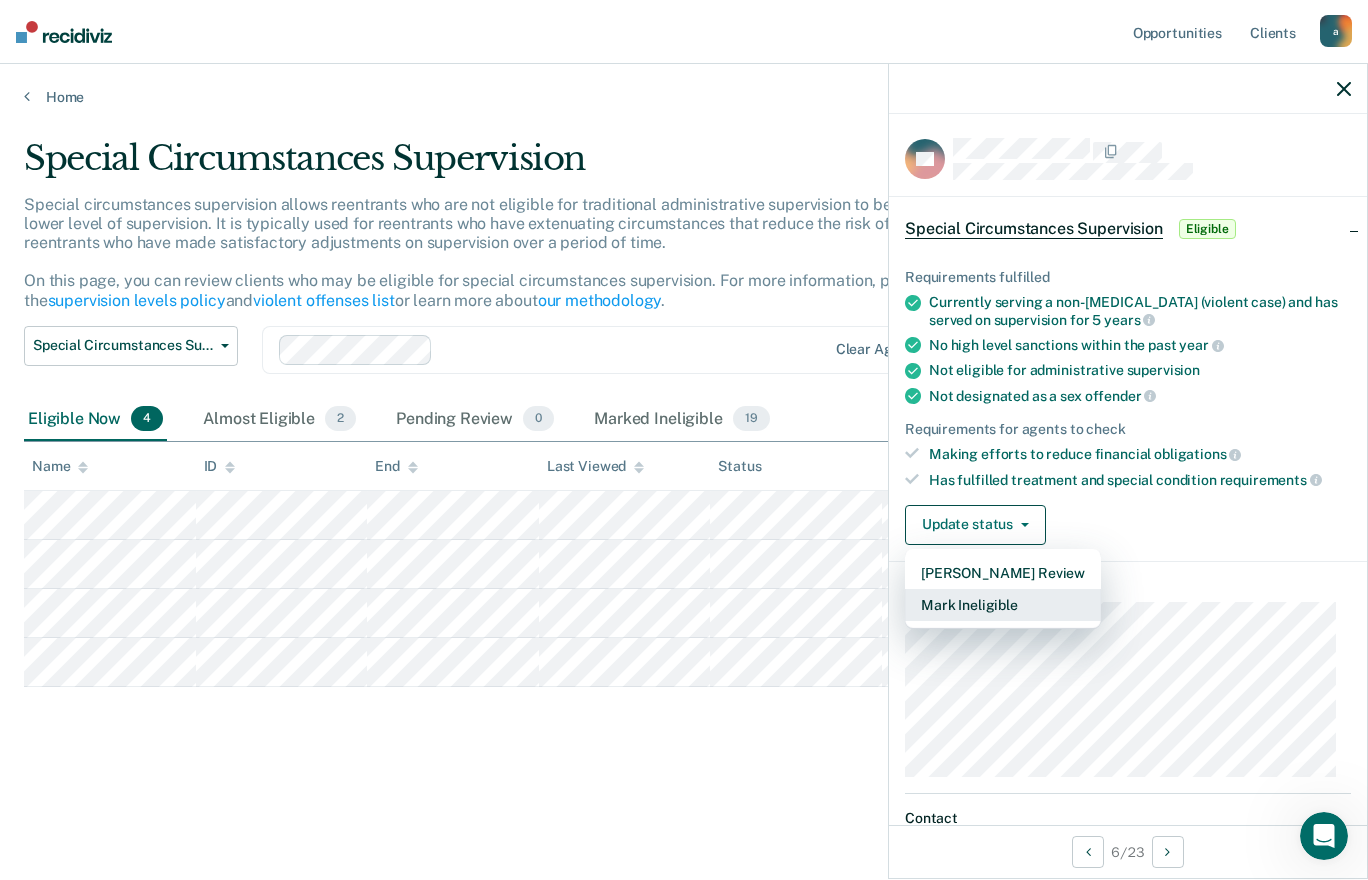 click on "Mark Ineligible" at bounding box center [1003, 605] 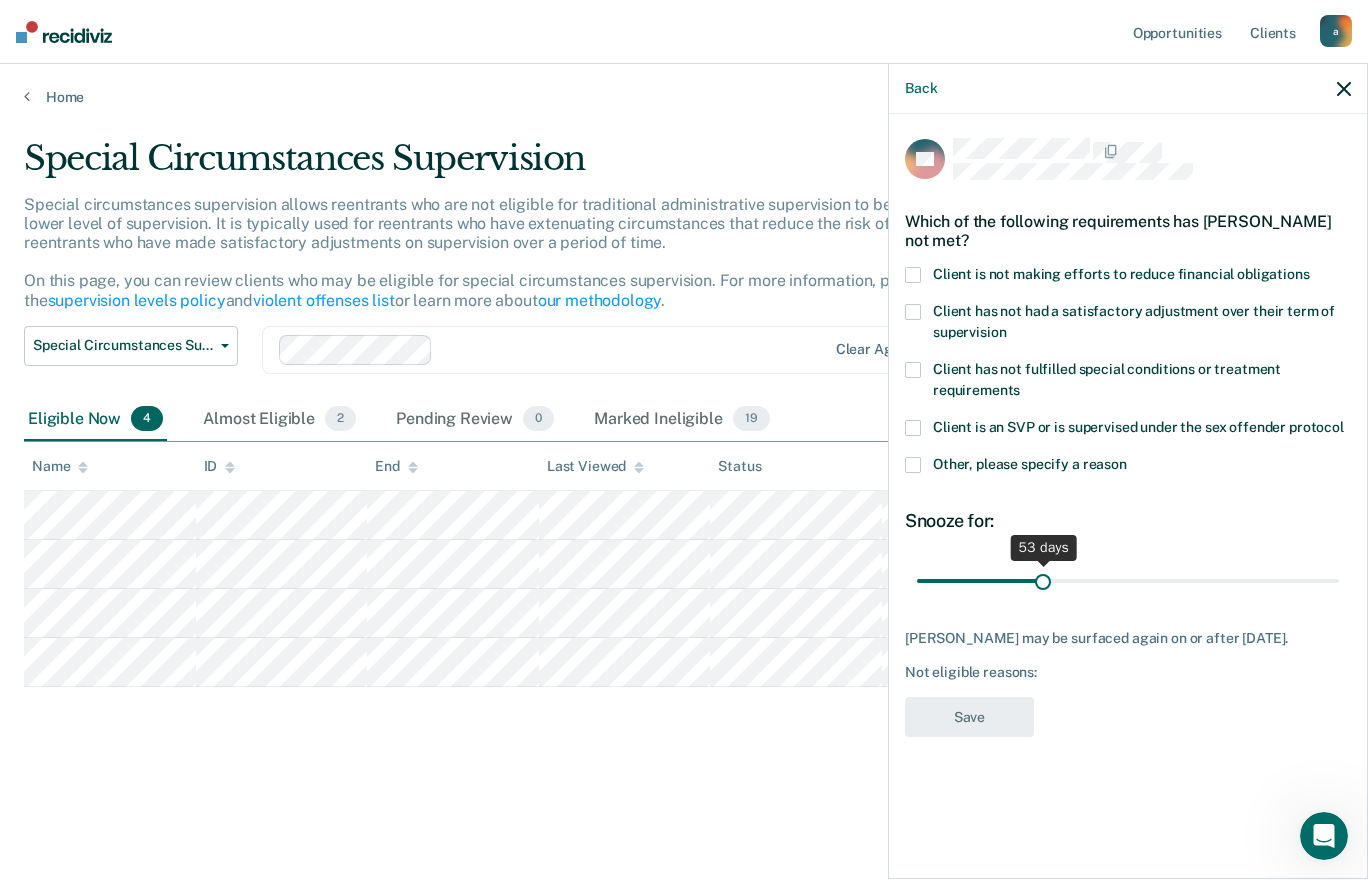 drag, startPoint x: 1005, startPoint y: 582, endPoint x: 1044, endPoint y: 576, distance: 39.45884 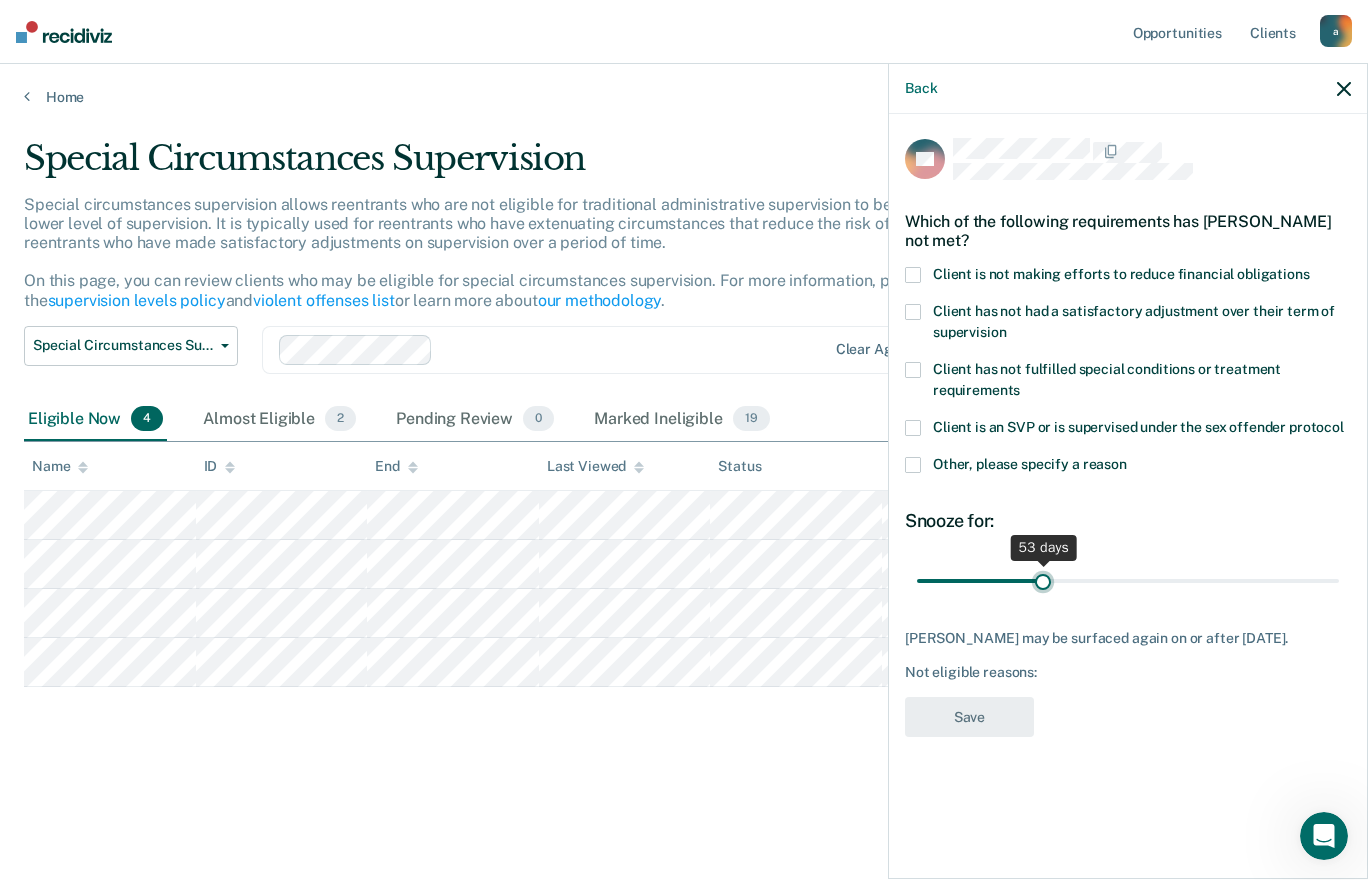 type on "53" 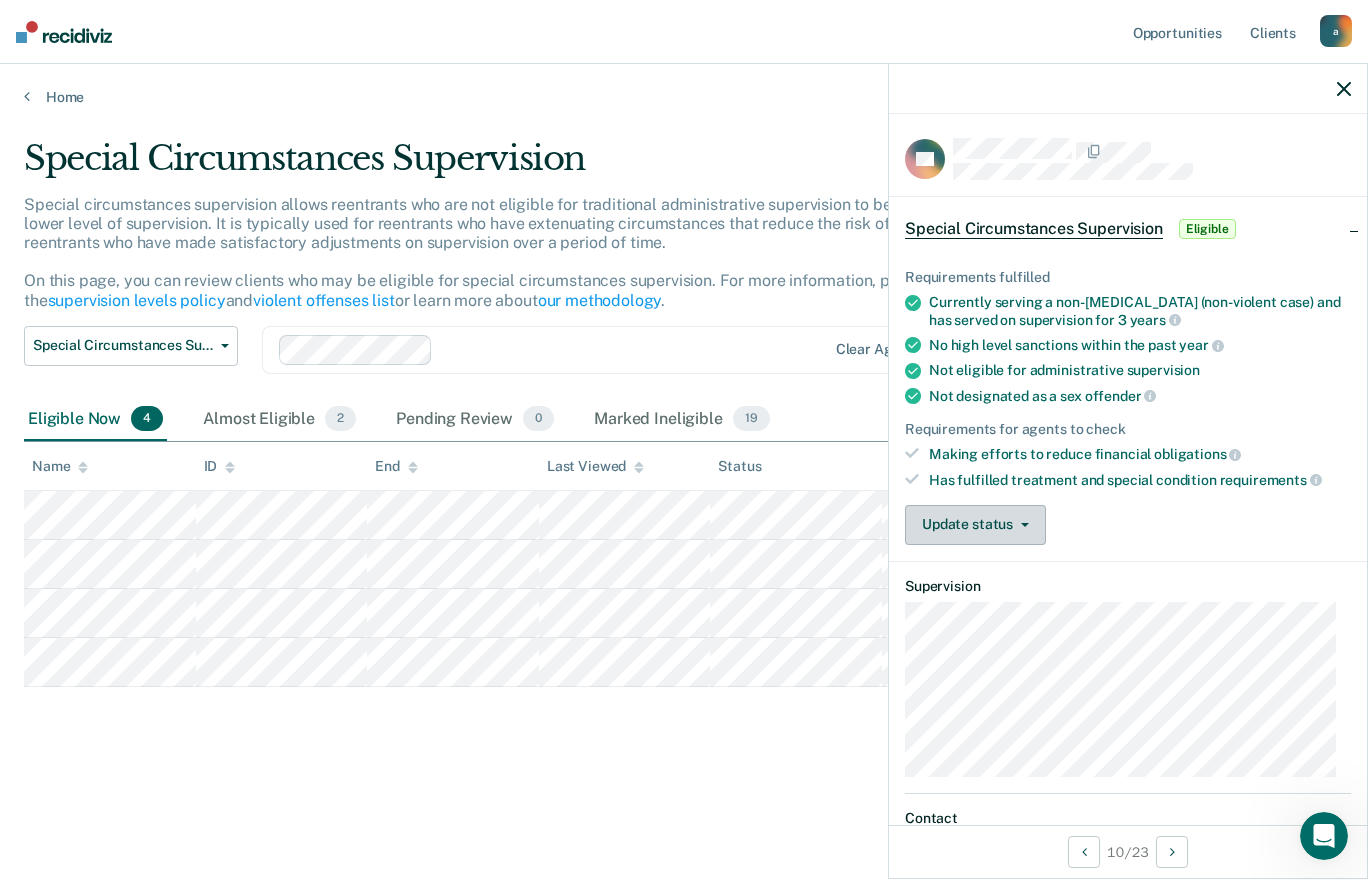 click on "Update status" at bounding box center [975, 525] 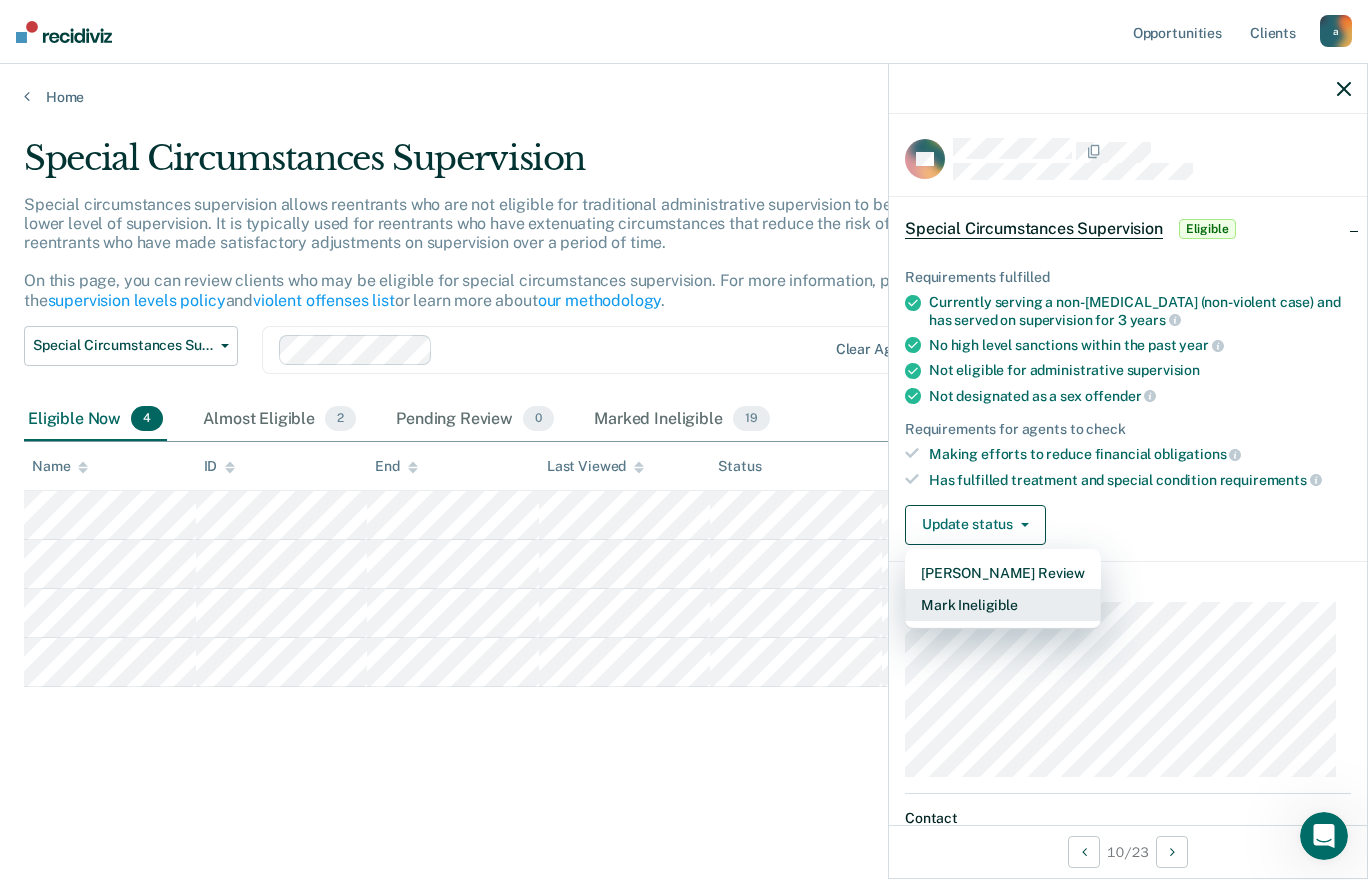 click on "Mark Ineligible" at bounding box center [1003, 605] 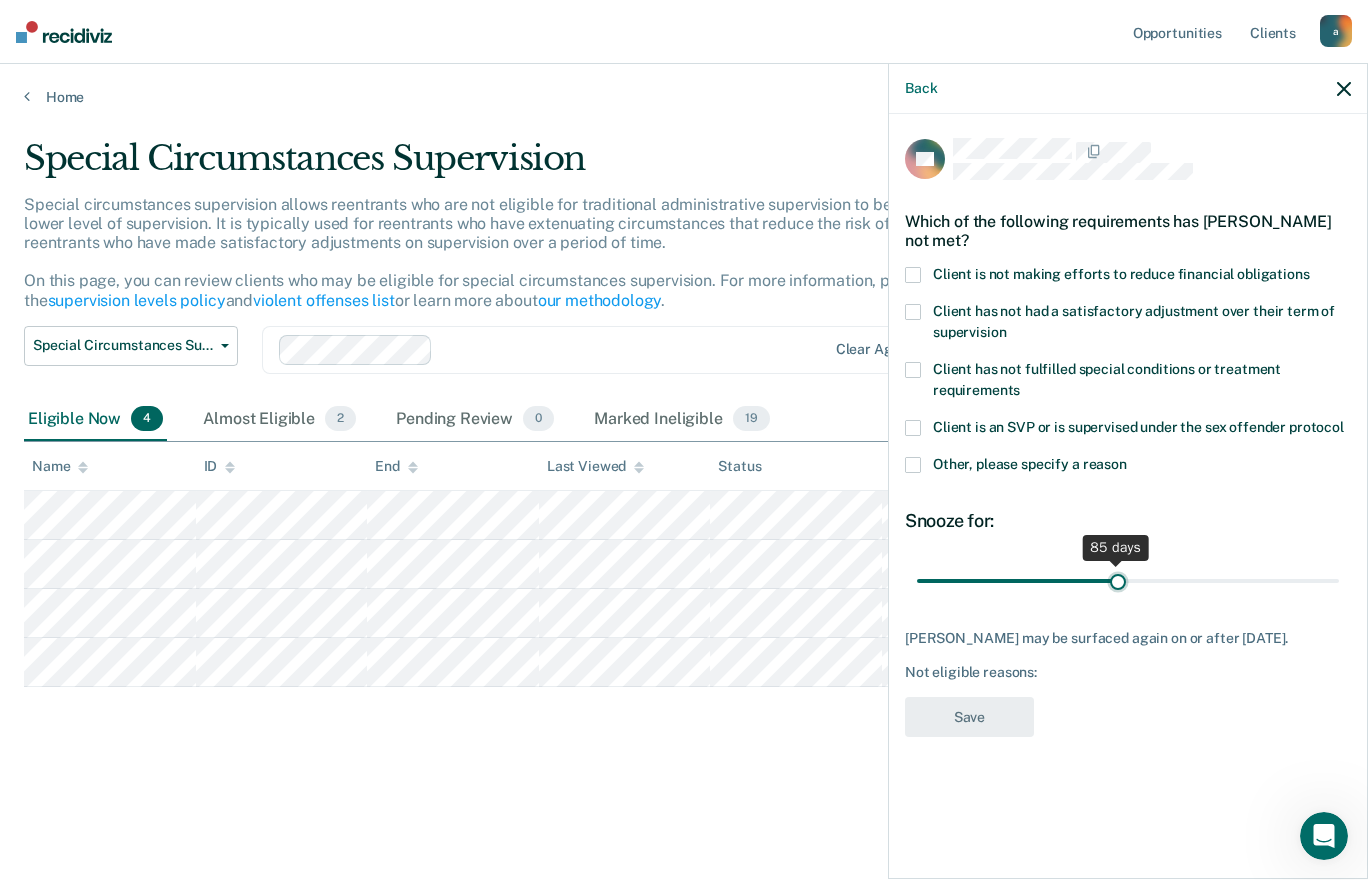 drag, startPoint x: 1025, startPoint y: 577, endPoint x: 1117, endPoint y: 563, distance: 93.05912 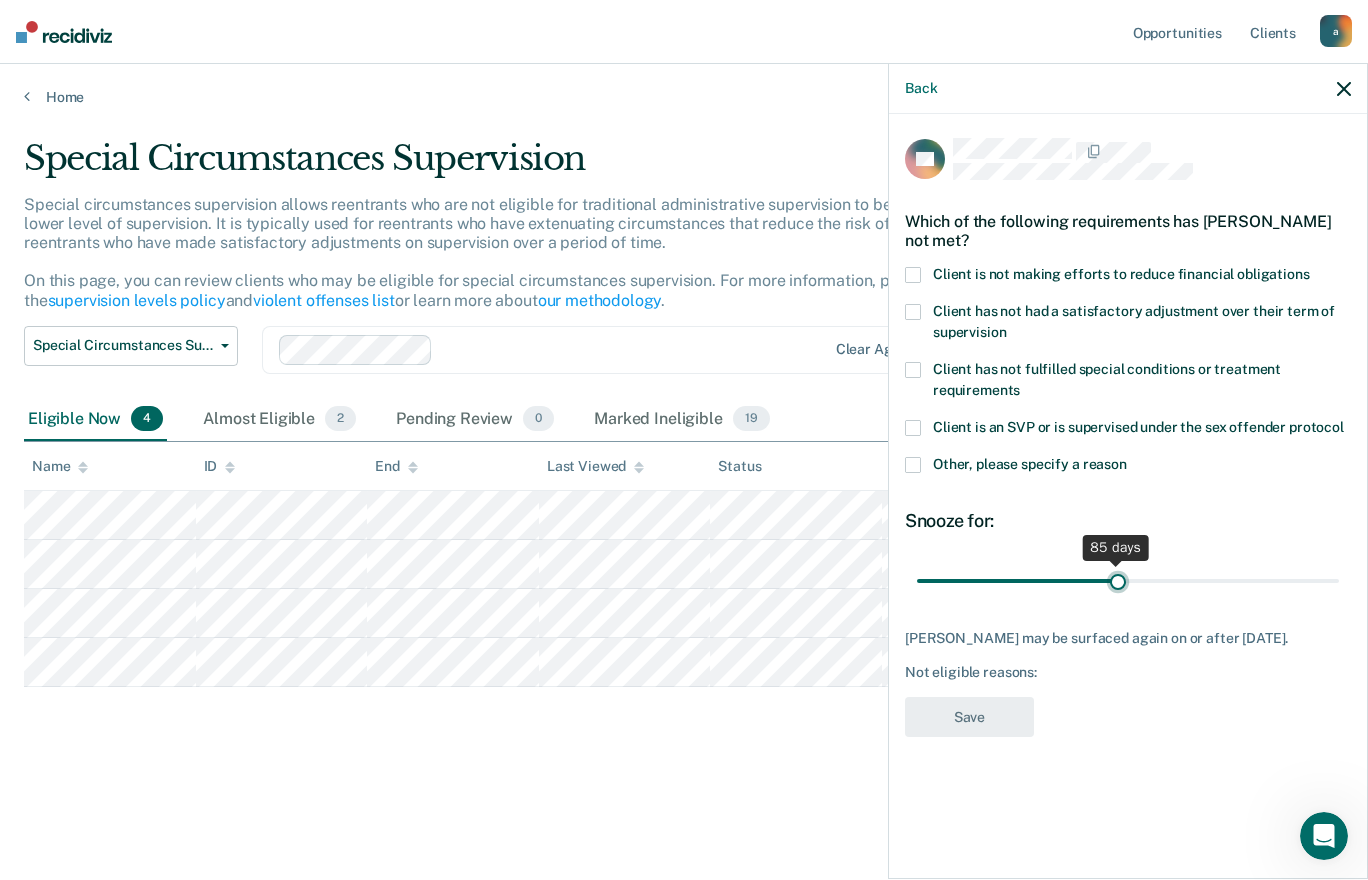 type on "86" 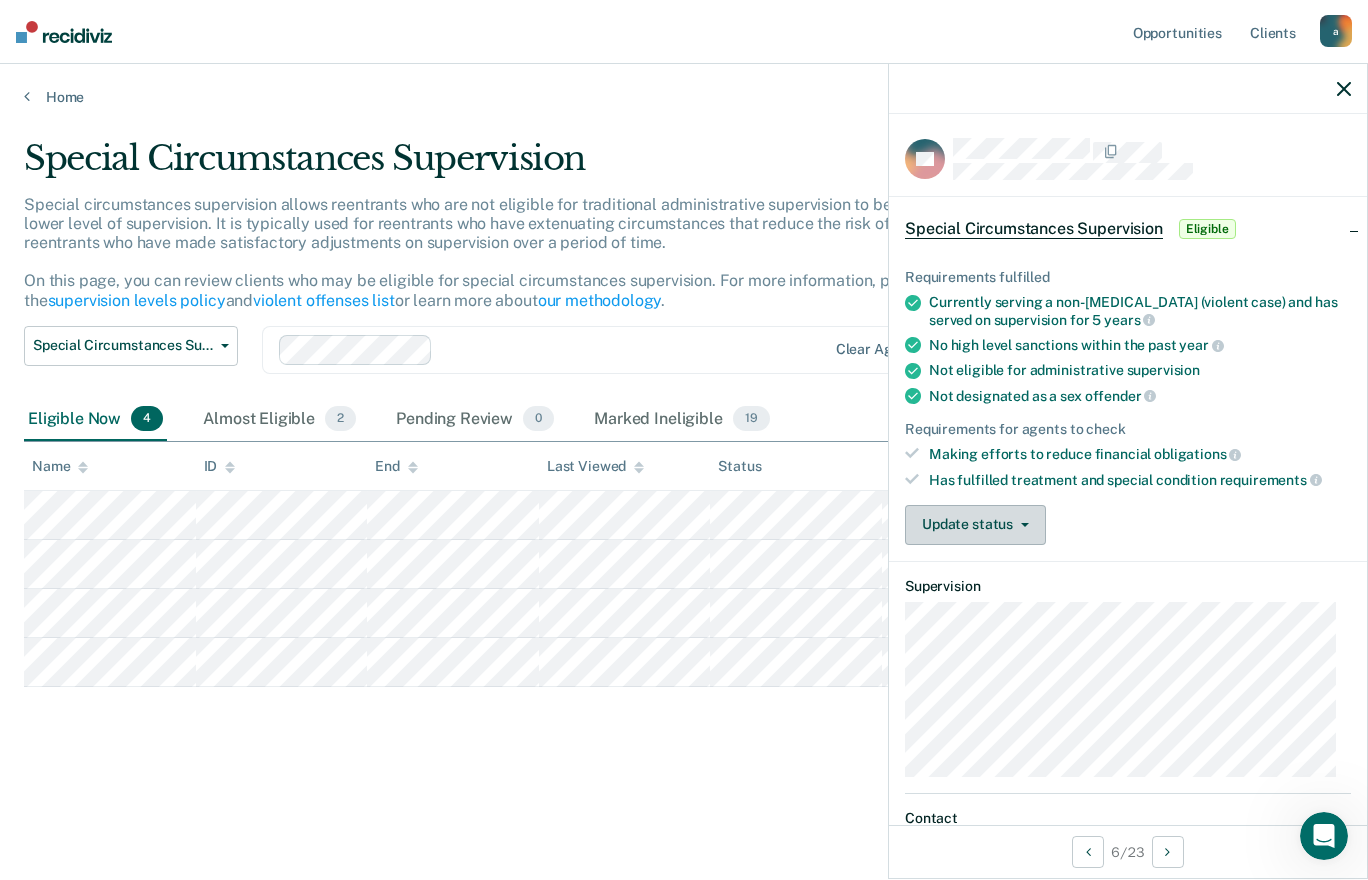 click on "Update status" at bounding box center [975, 525] 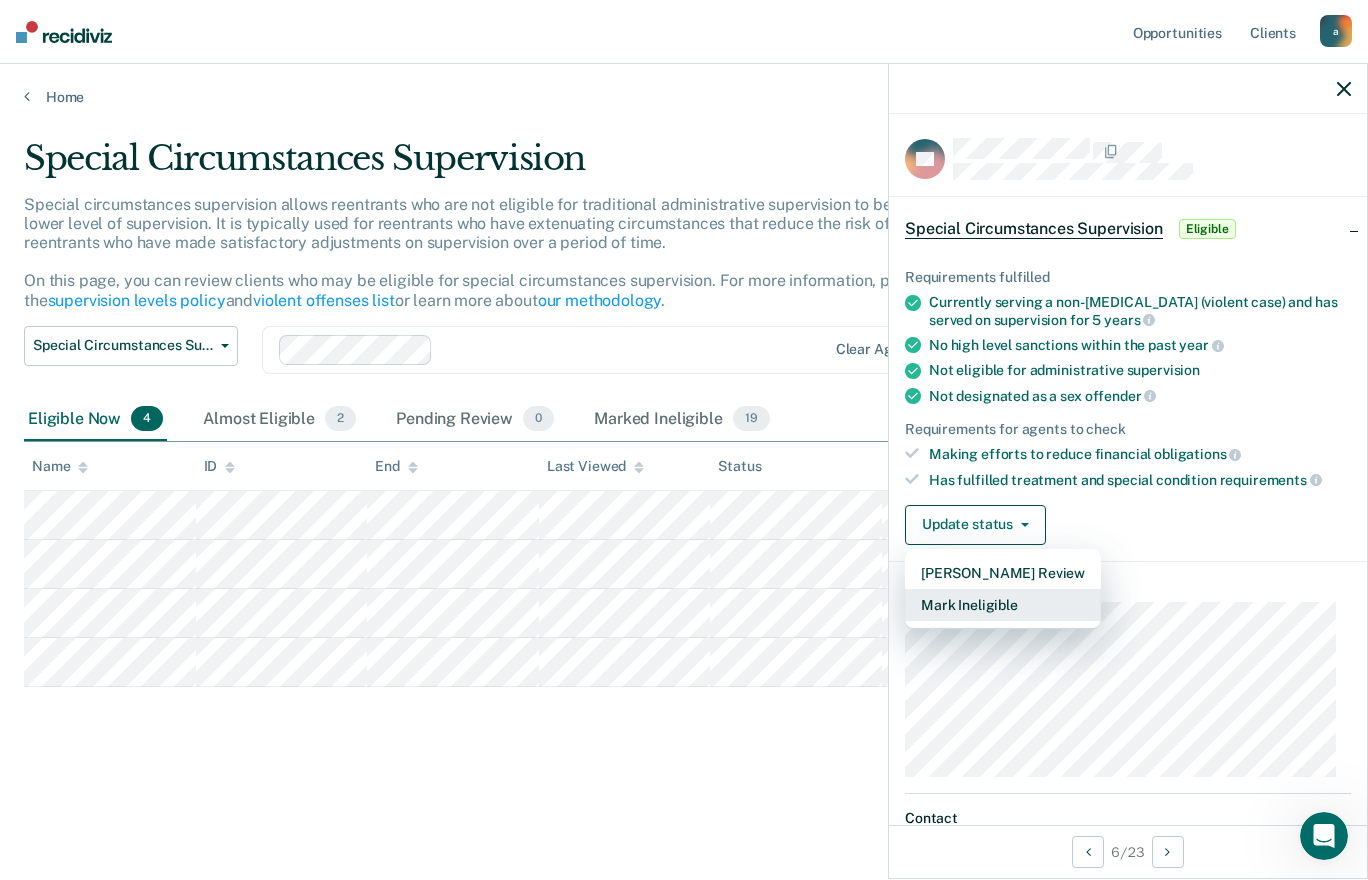 click on "Mark Ineligible" at bounding box center (1003, 605) 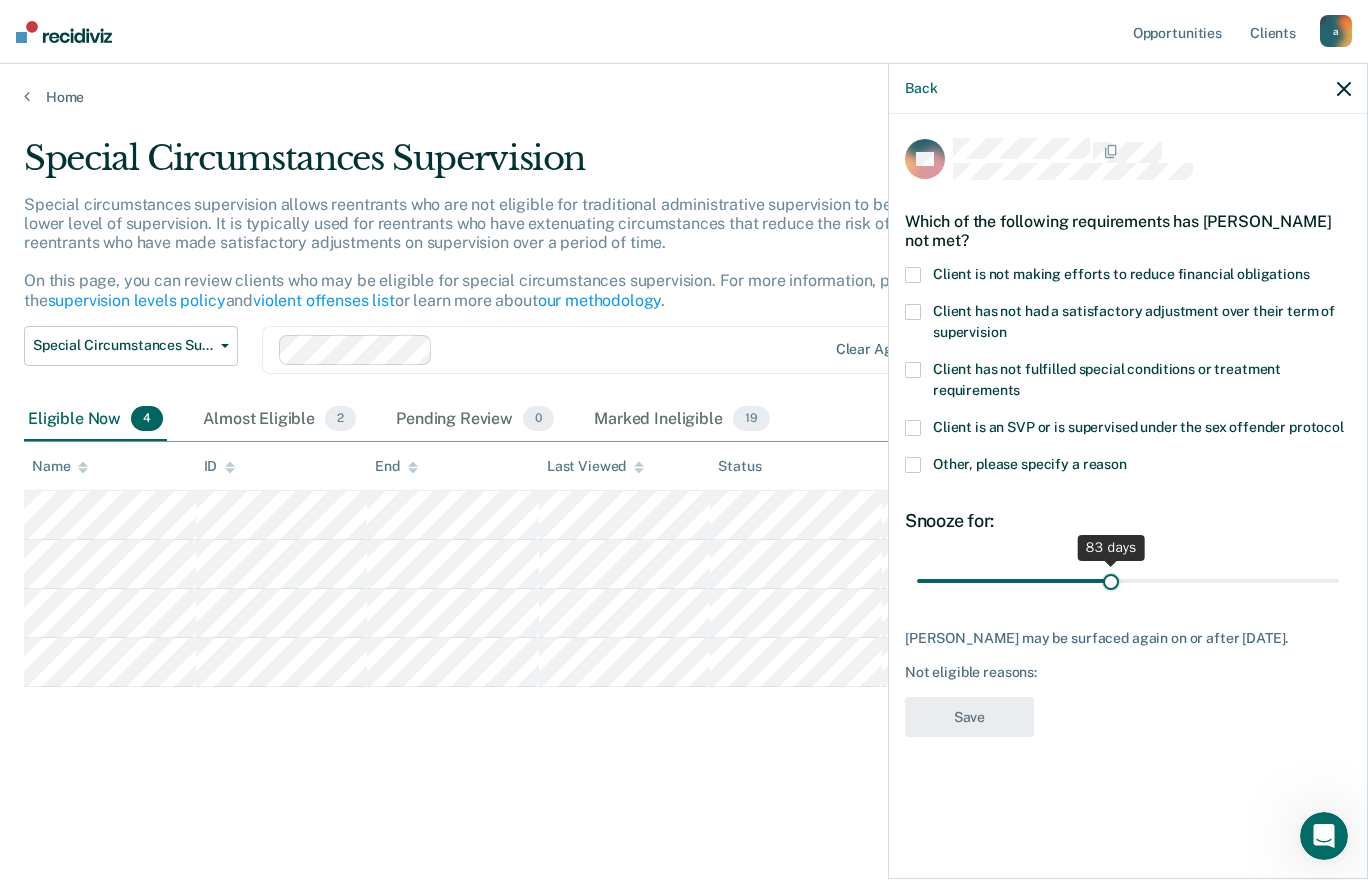 drag, startPoint x: 1001, startPoint y: 584, endPoint x: 1110, endPoint y: 582, distance: 109.01835 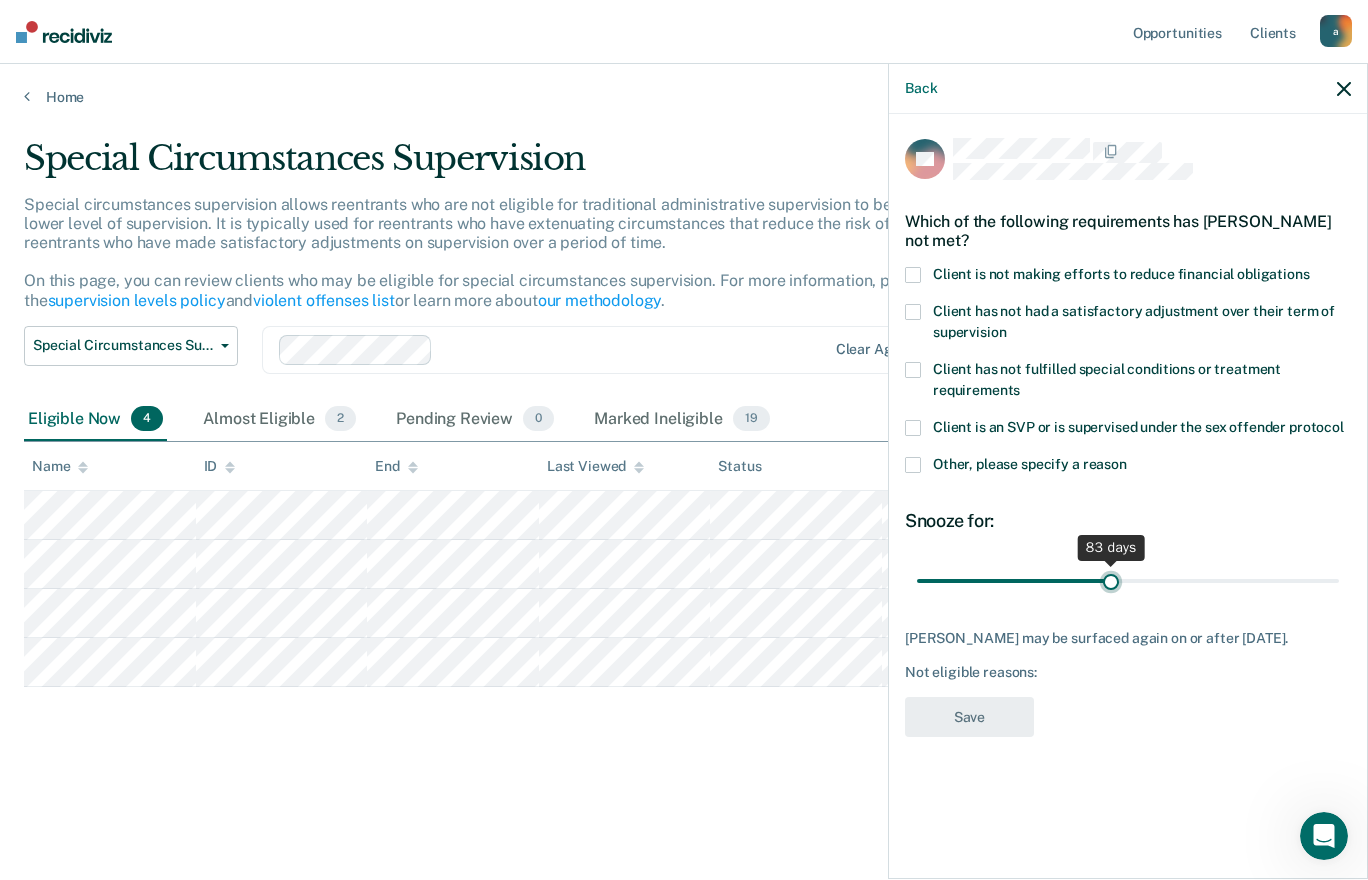 type on "83" 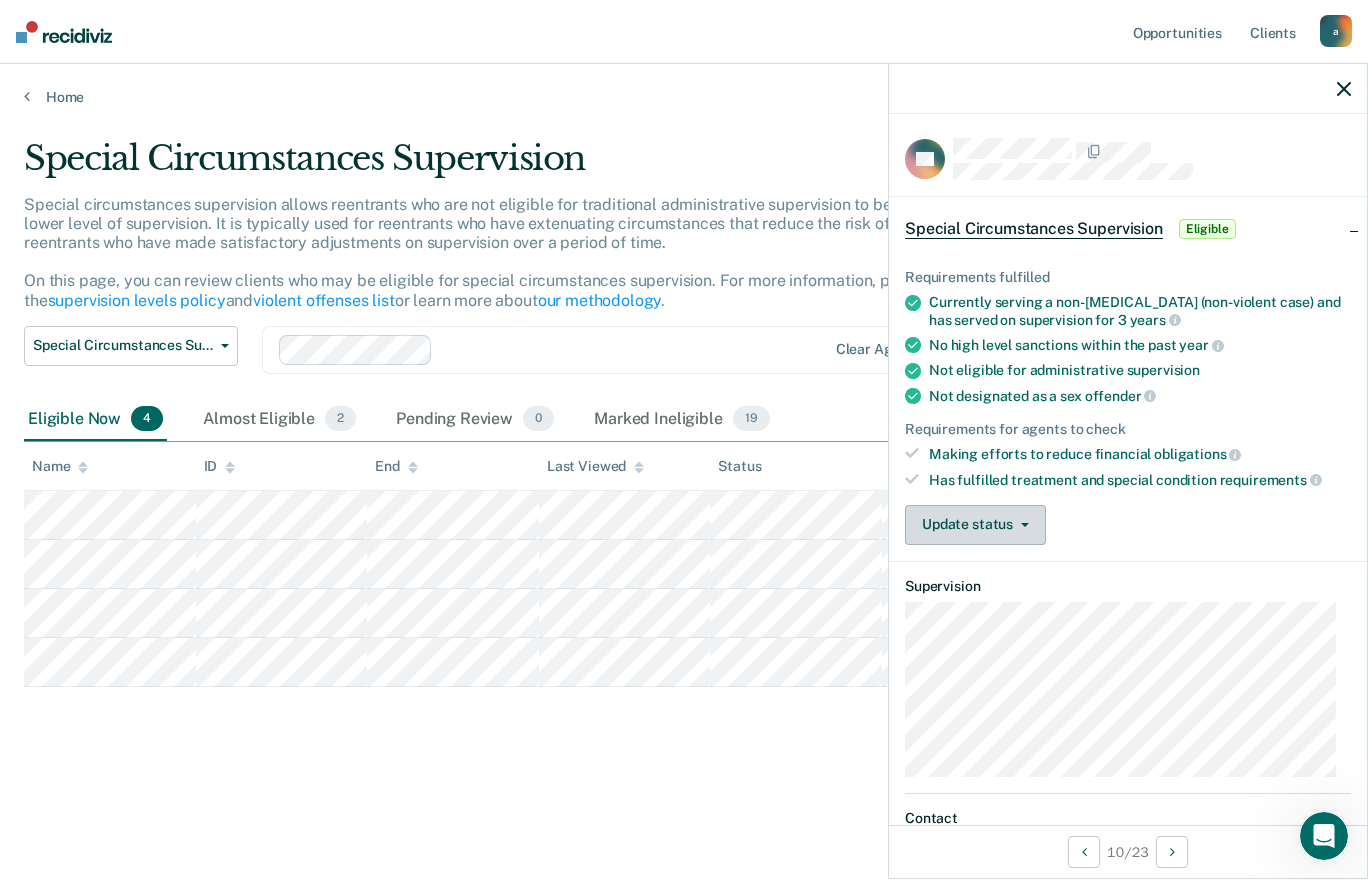 click on "Update status" at bounding box center [975, 525] 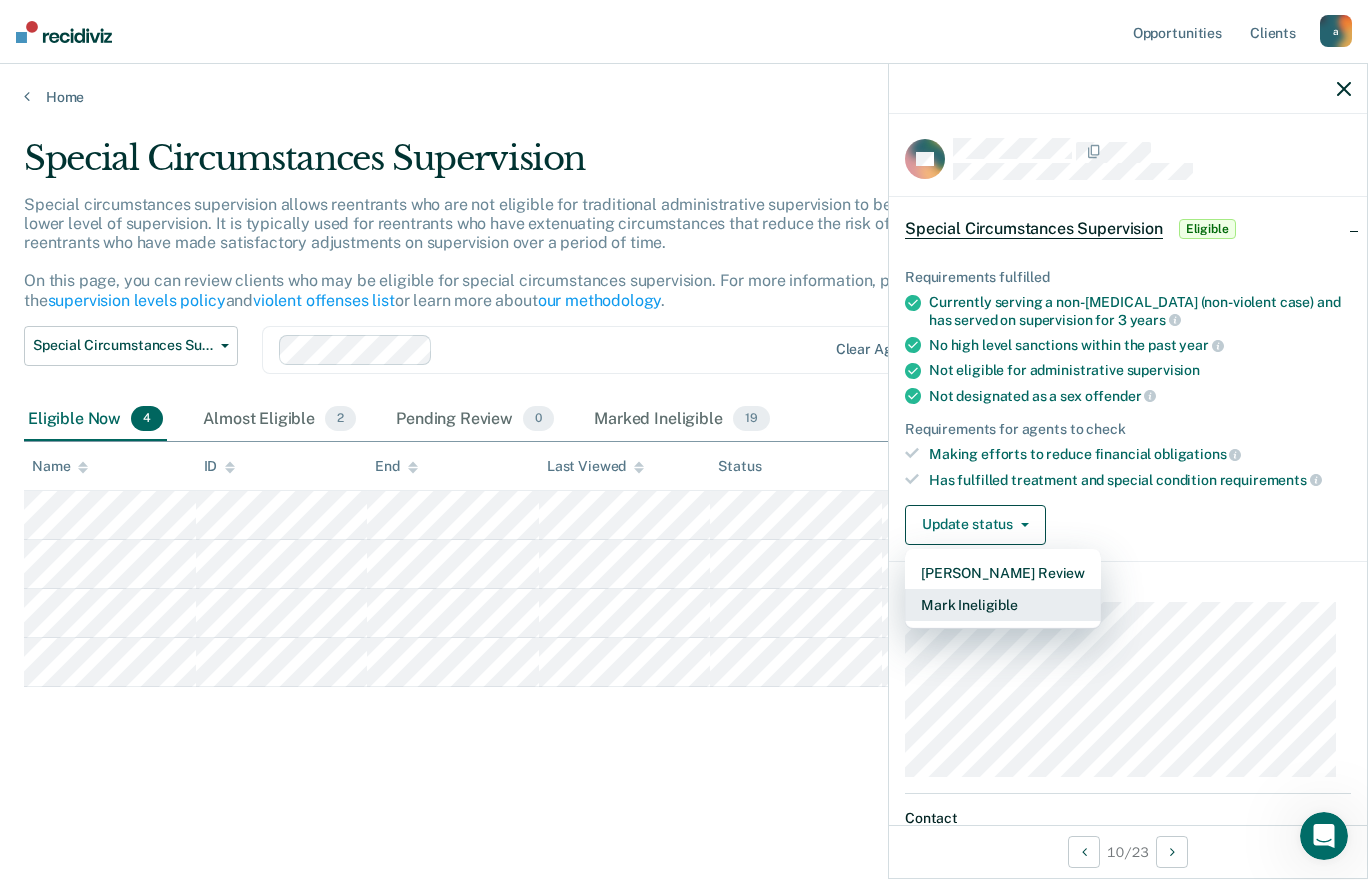 click on "Mark Ineligible" at bounding box center [1003, 605] 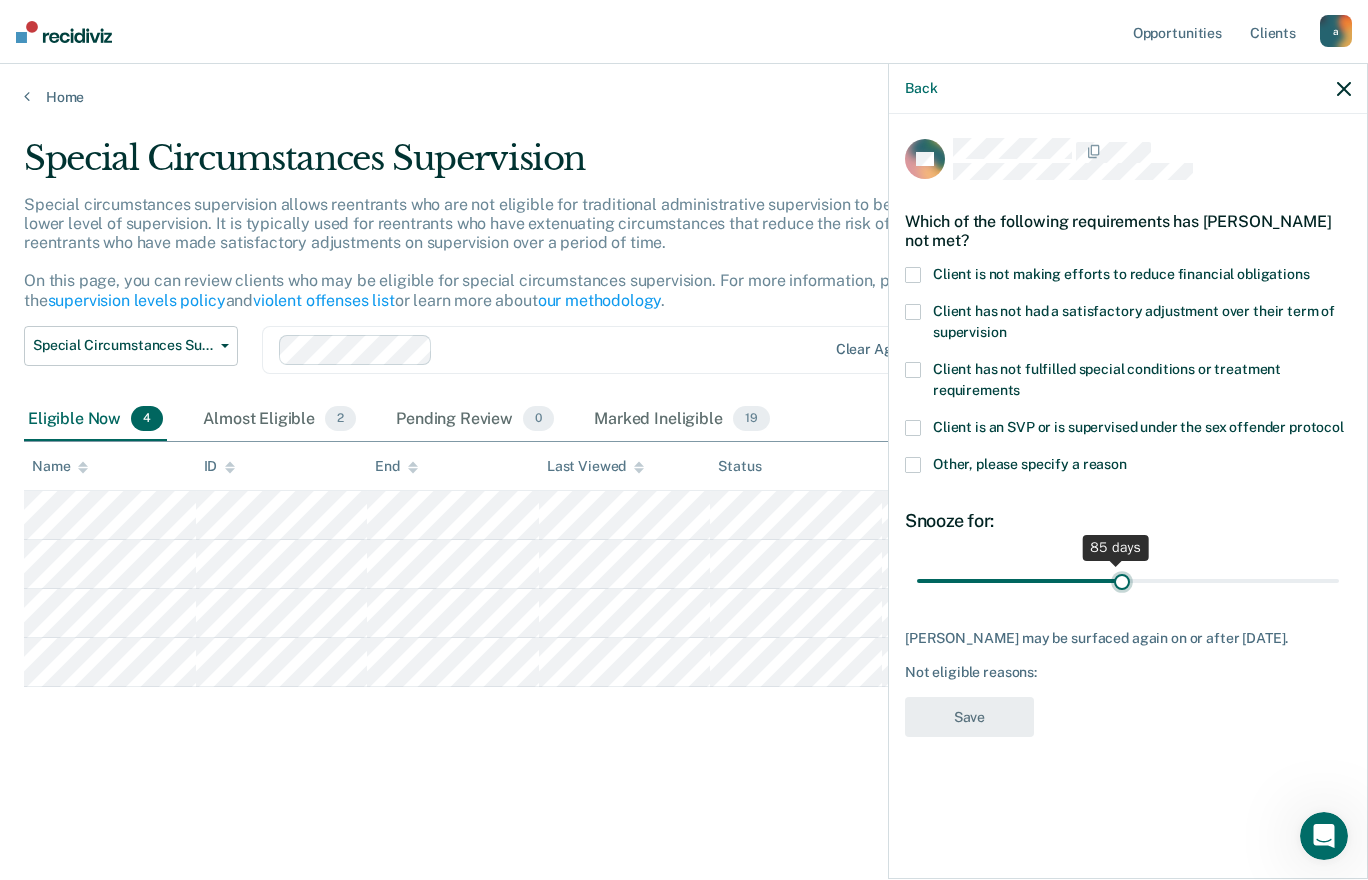 drag, startPoint x: 1020, startPoint y: 578, endPoint x: 1122, endPoint y: 574, distance: 102.0784 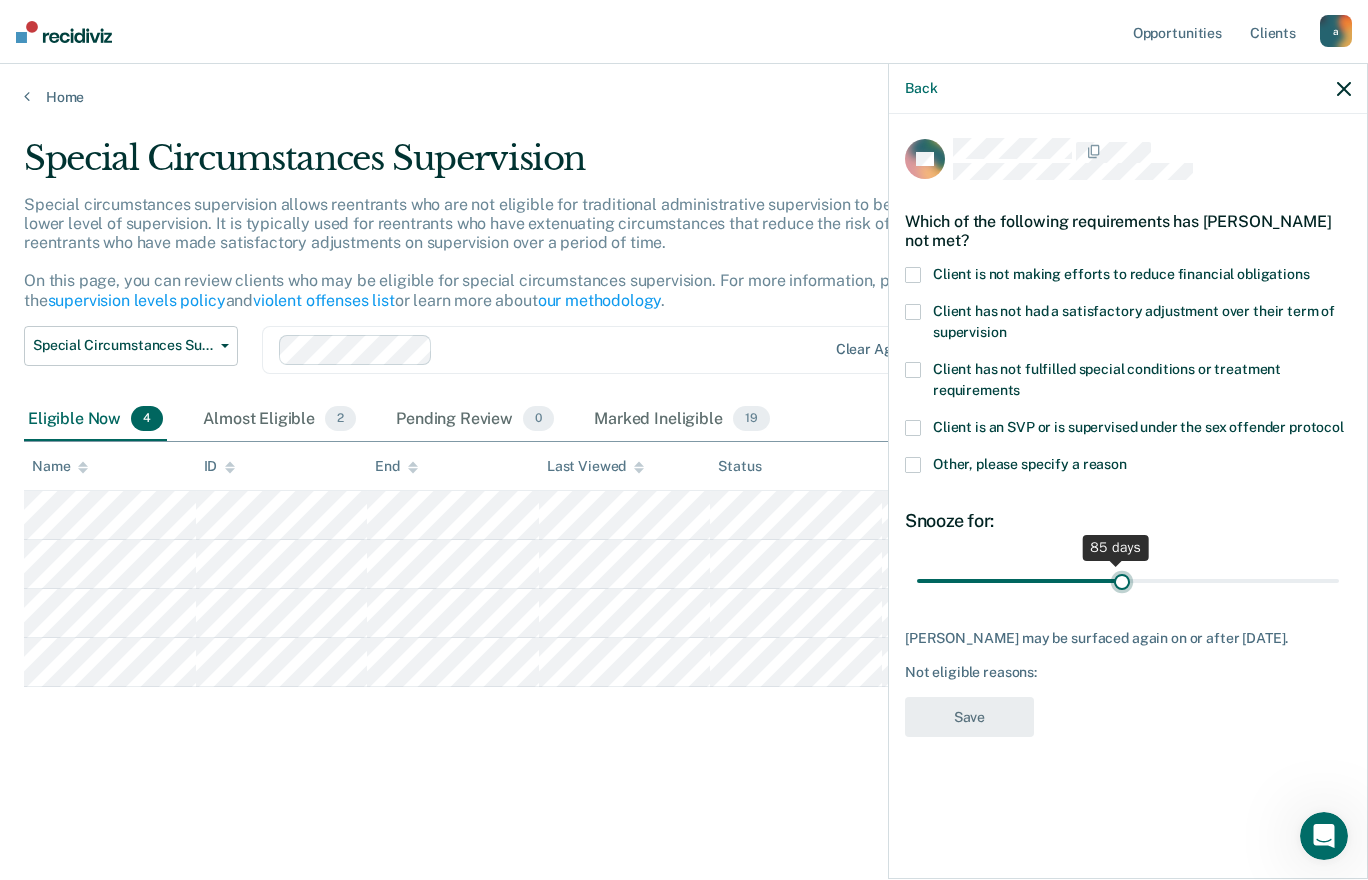 type on "88" 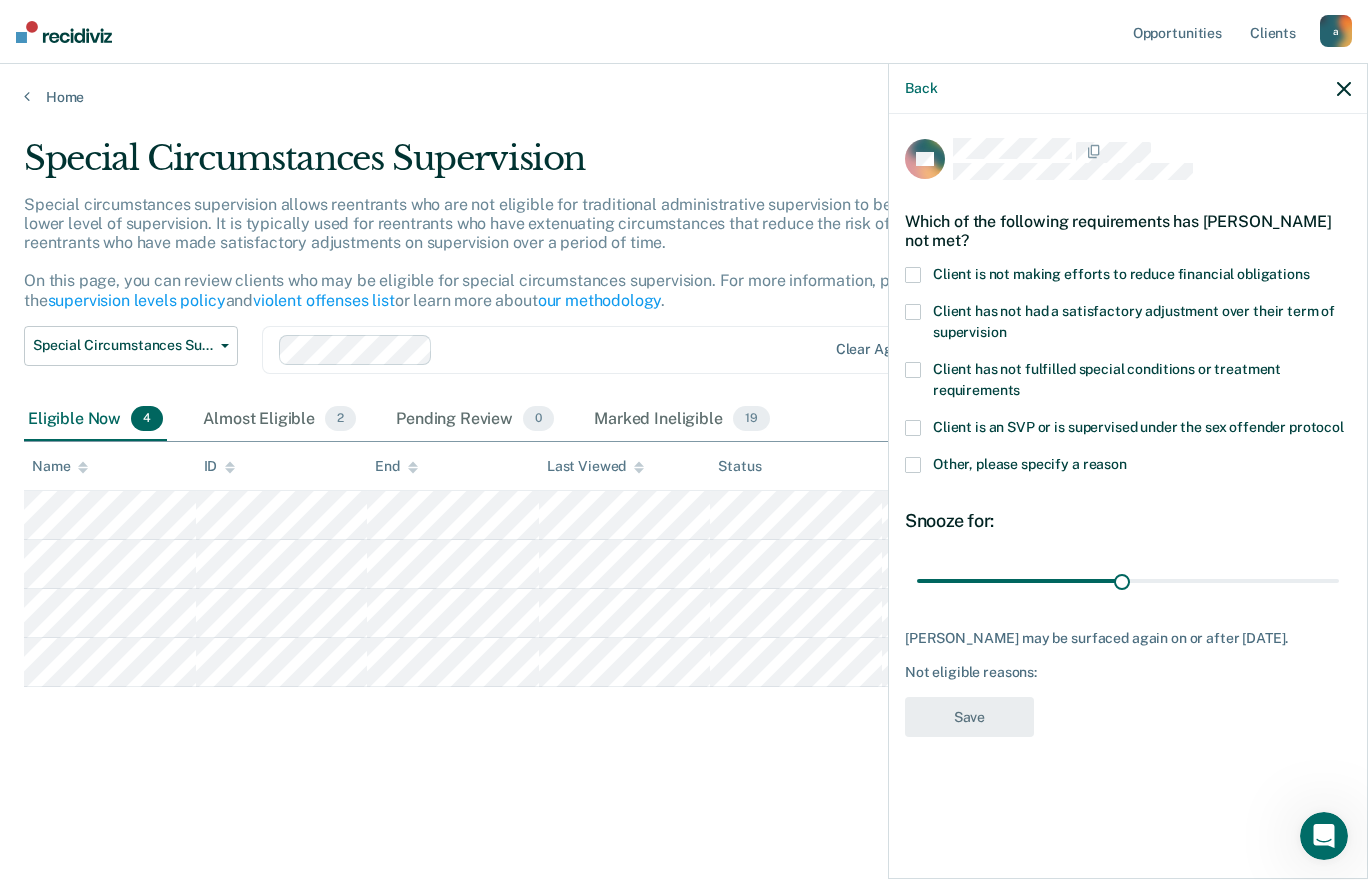 click at bounding box center [913, 275] 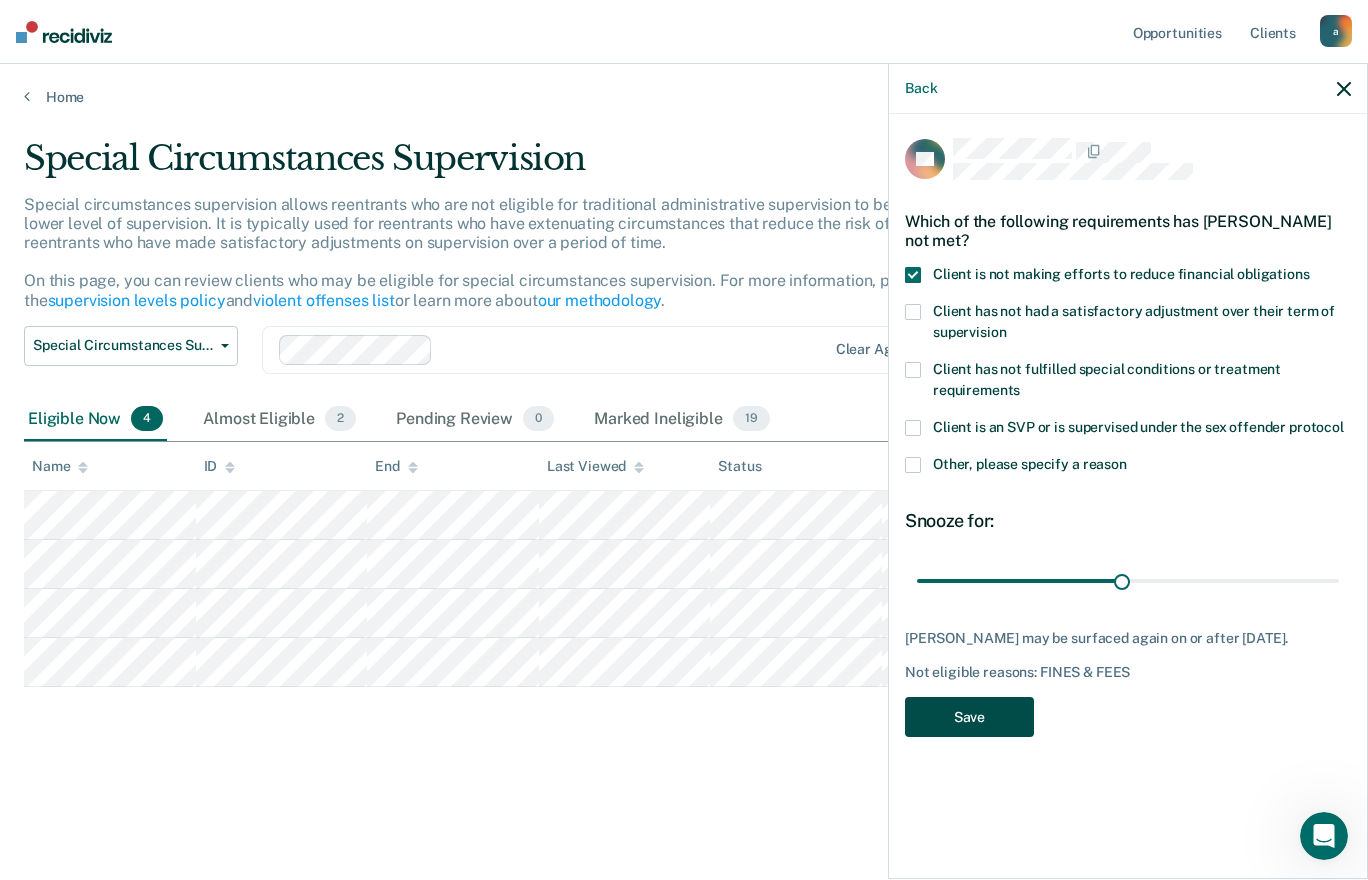 click on "Save" at bounding box center [969, 717] 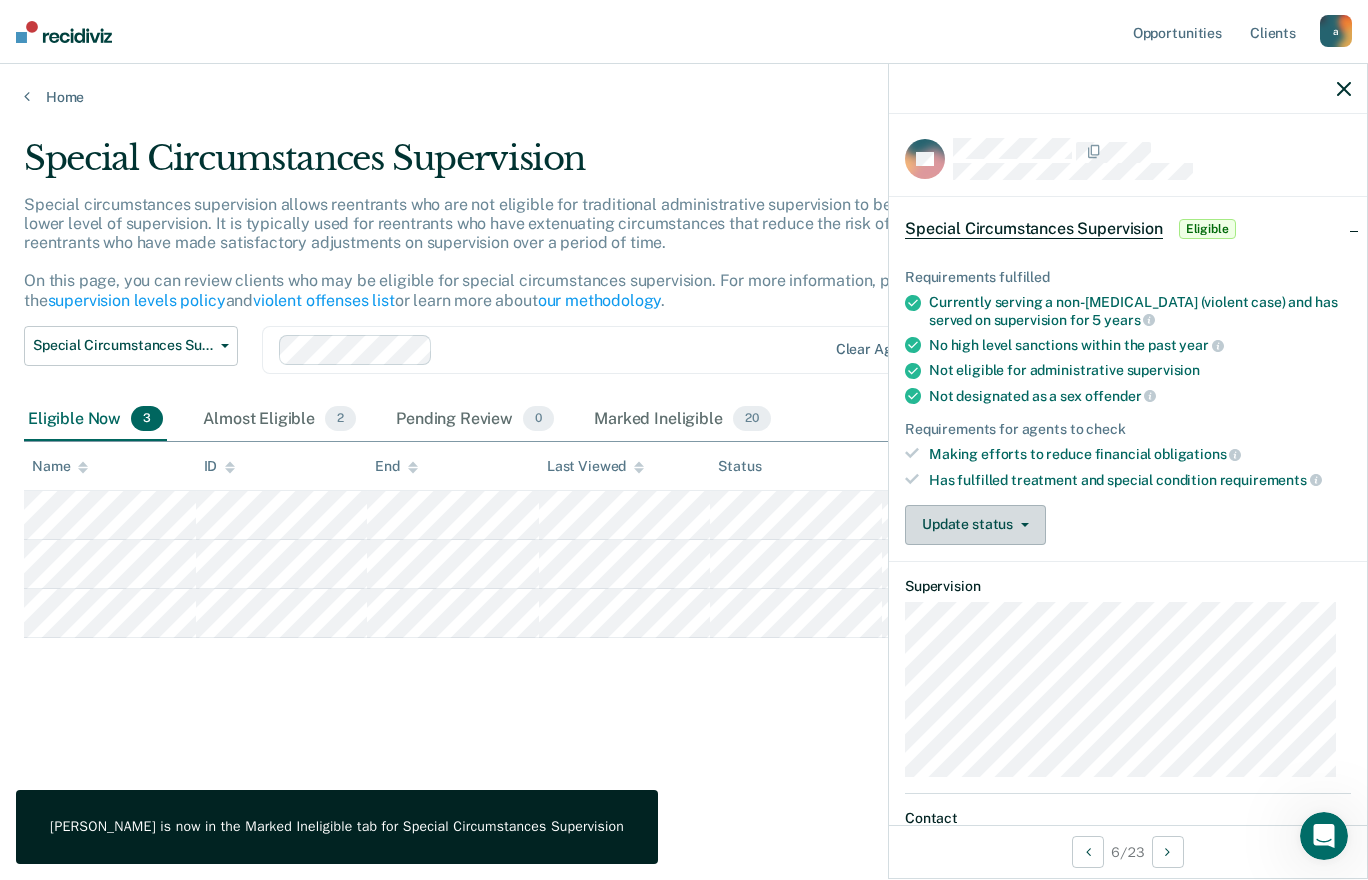 click on "Update status" at bounding box center [975, 525] 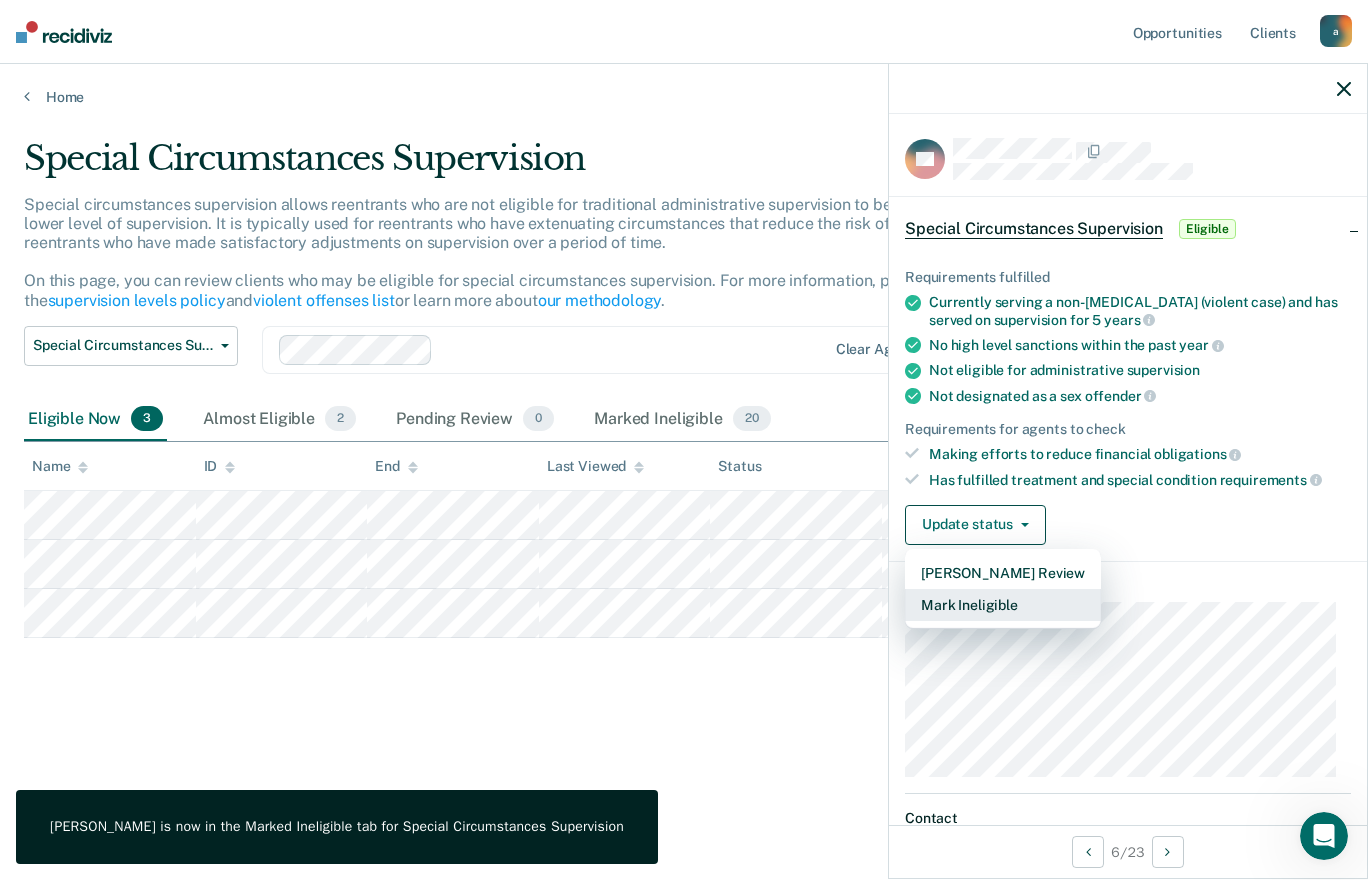 click on "Mark Ineligible" at bounding box center (1003, 605) 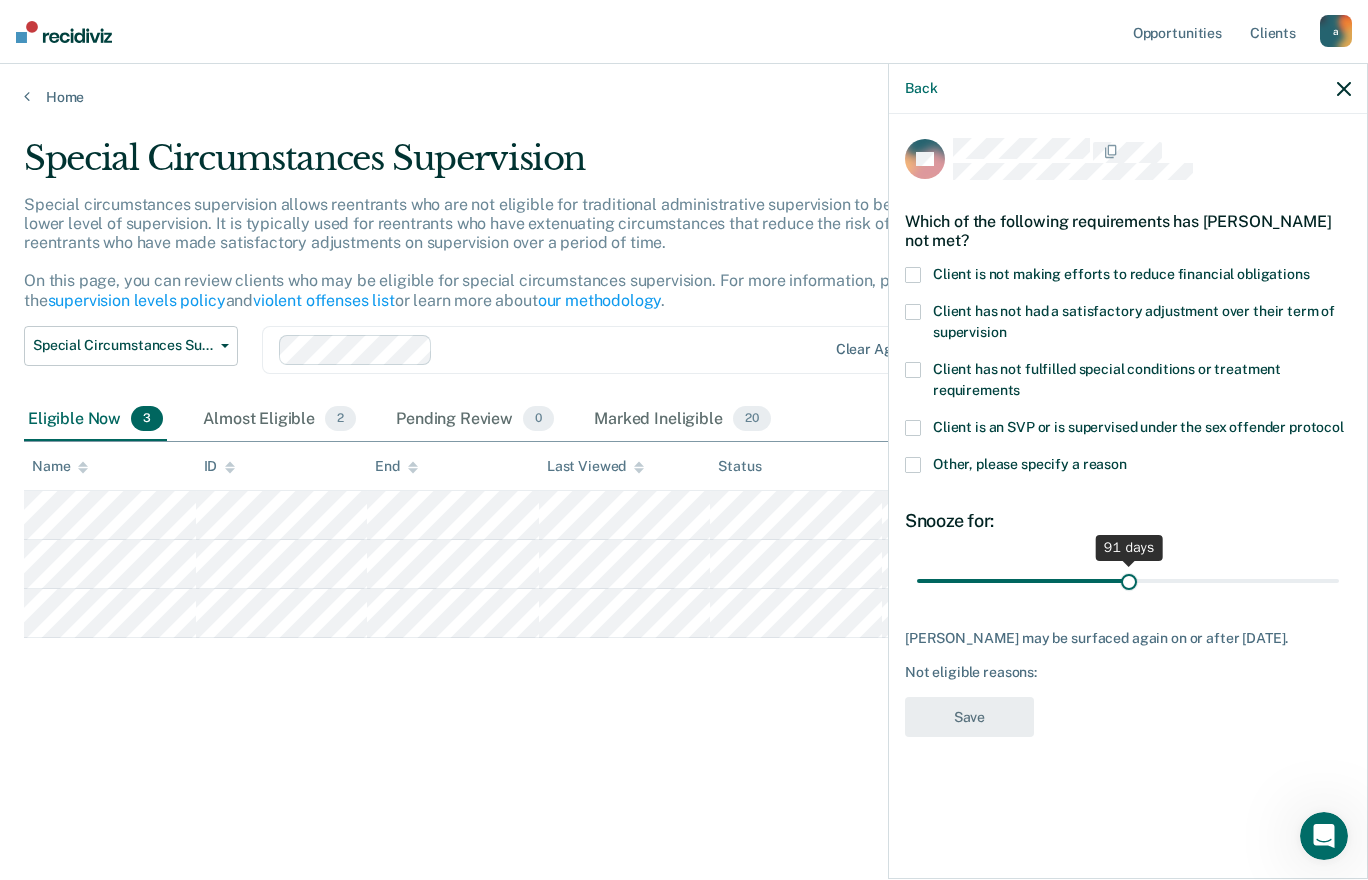 drag, startPoint x: 1057, startPoint y: 580, endPoint x: 1128, endPoint y: 588, distance: 71.44928 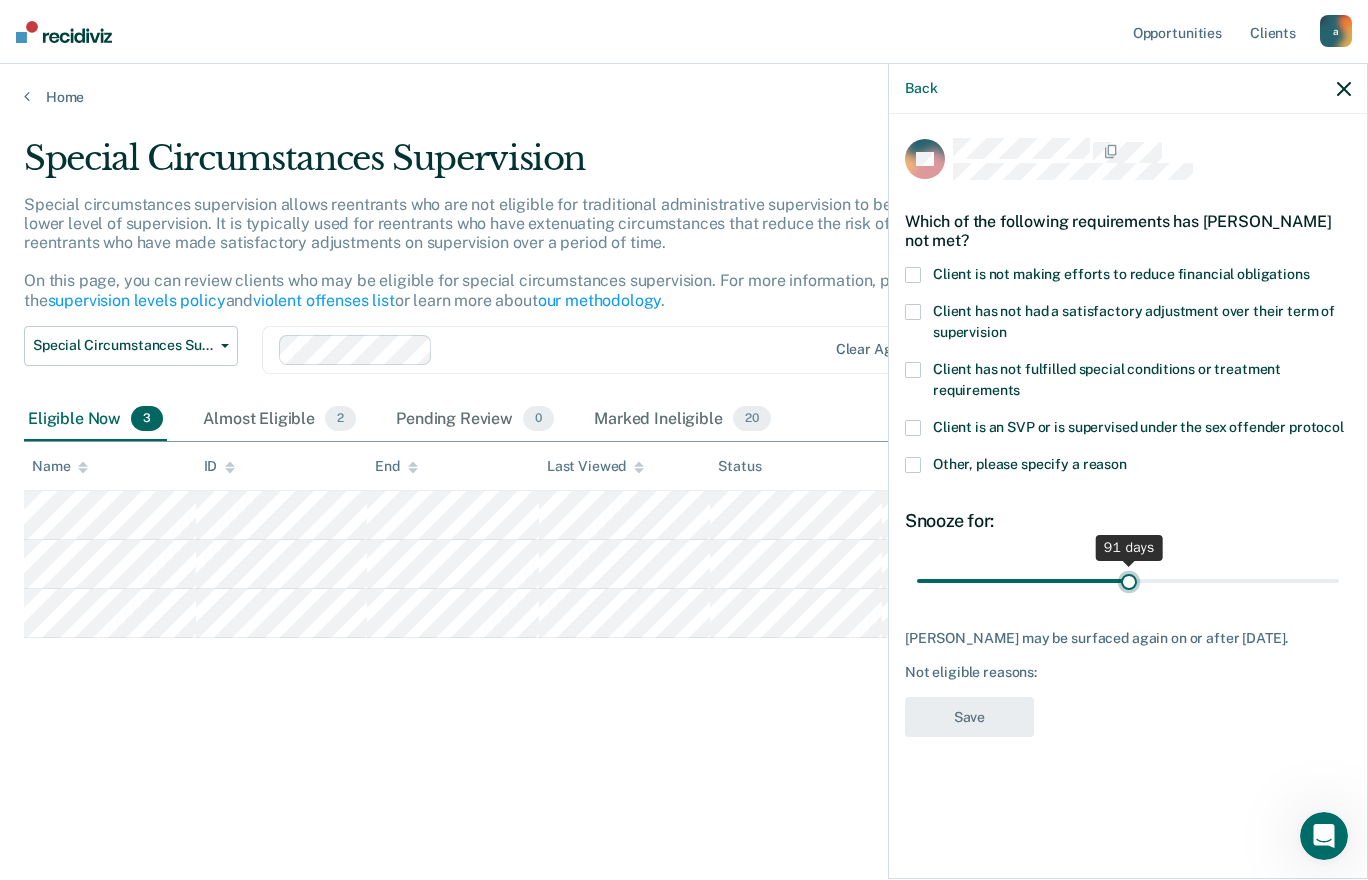 type on "91" 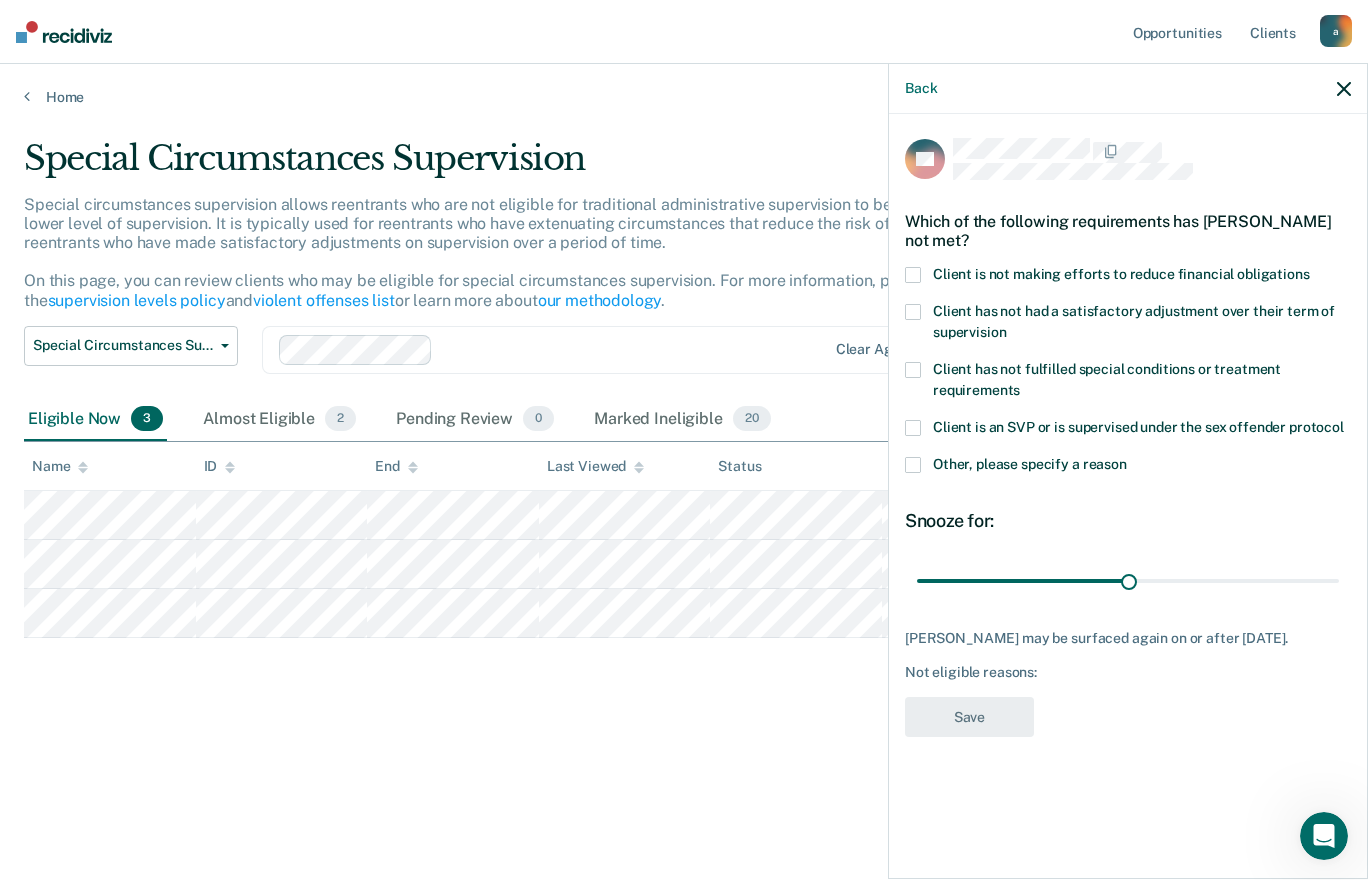 click on "Client is not making efforts to reduce financial obligations" at bounding box center (1128, 277) 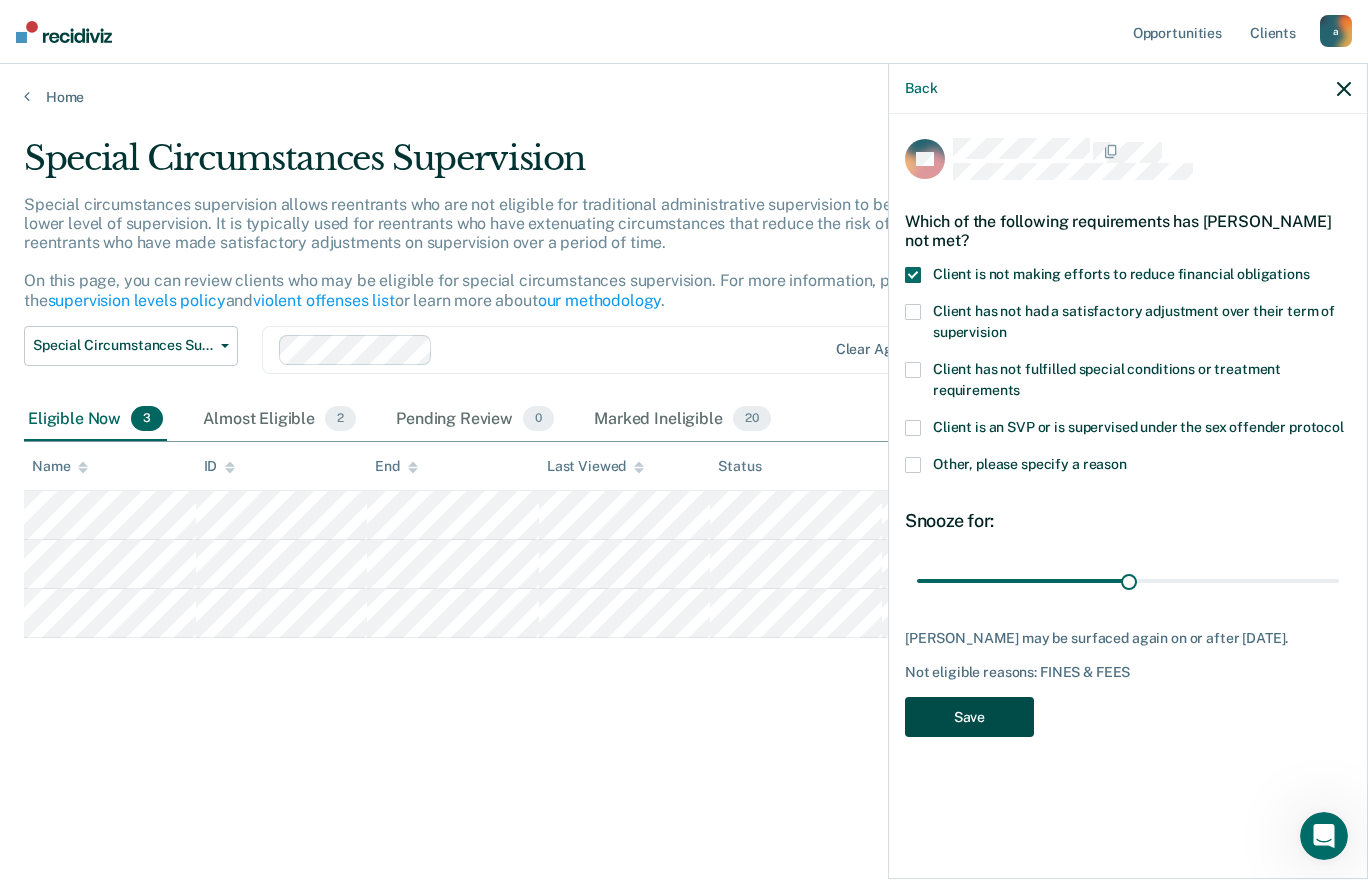 click on "Save" at bounding box center [969, 717] 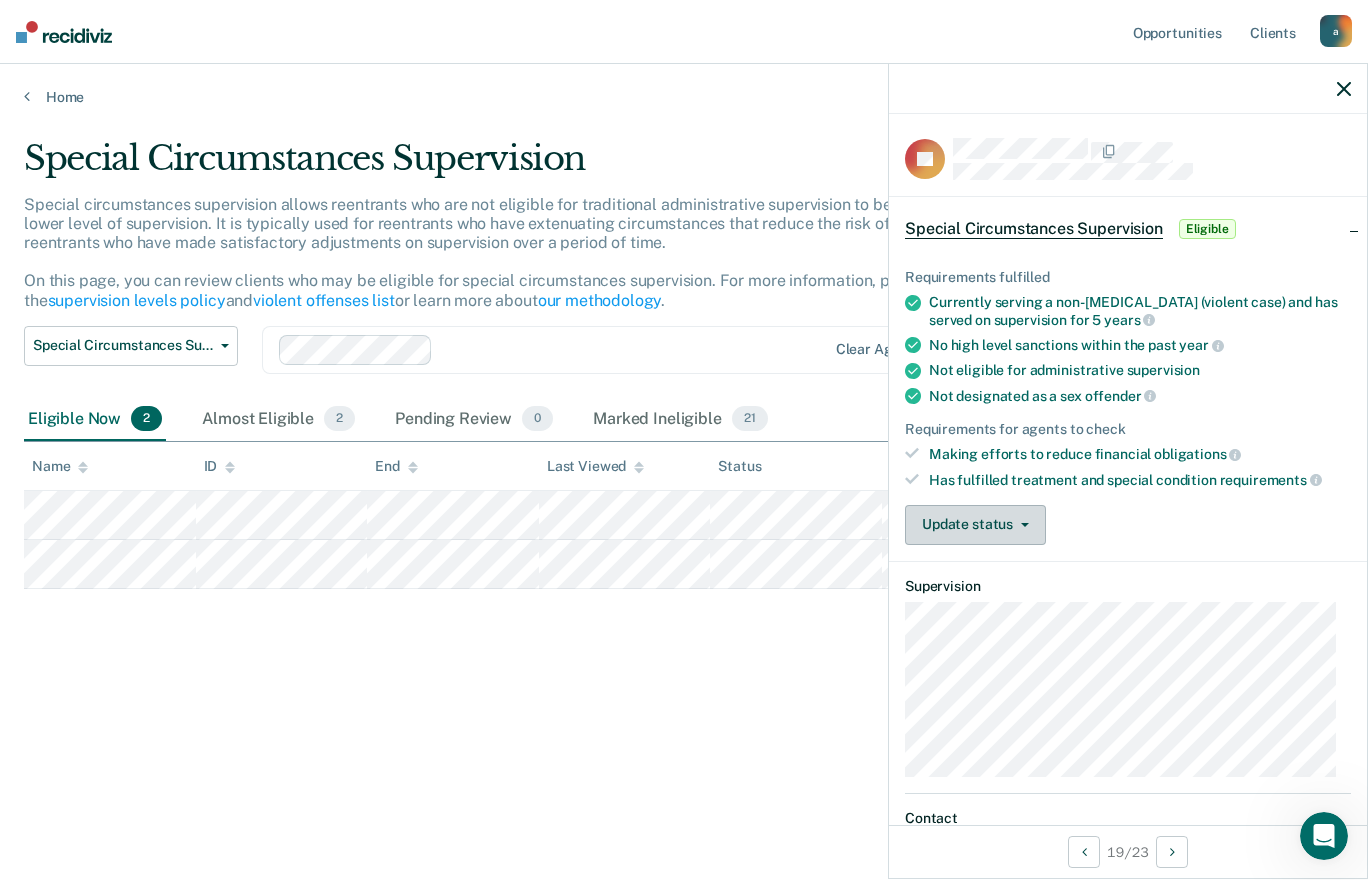 click on "Update status" at bounding box center [975, 525] 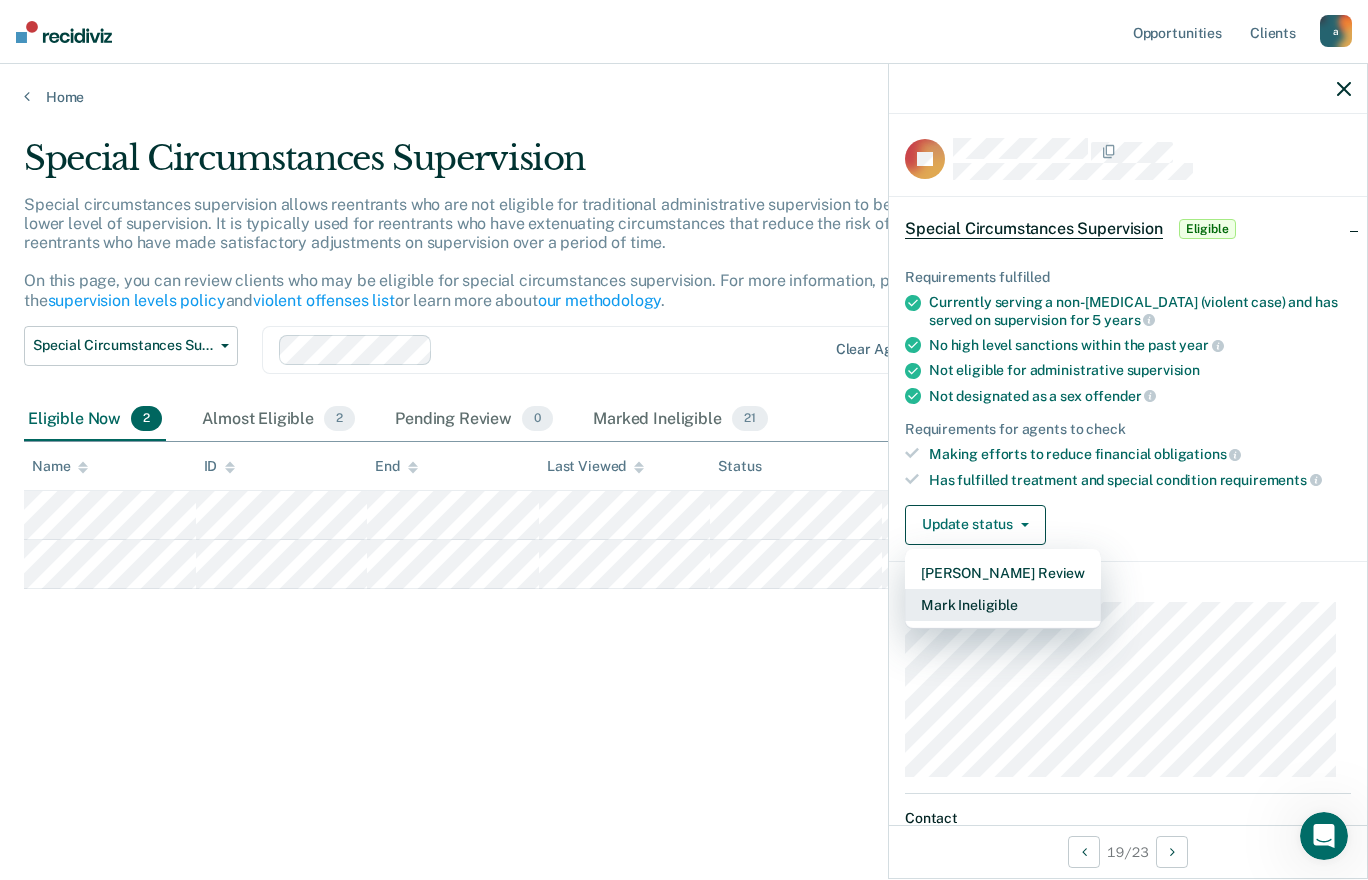 click on "Mark Ineligible" at bounding box center [1003, 605] 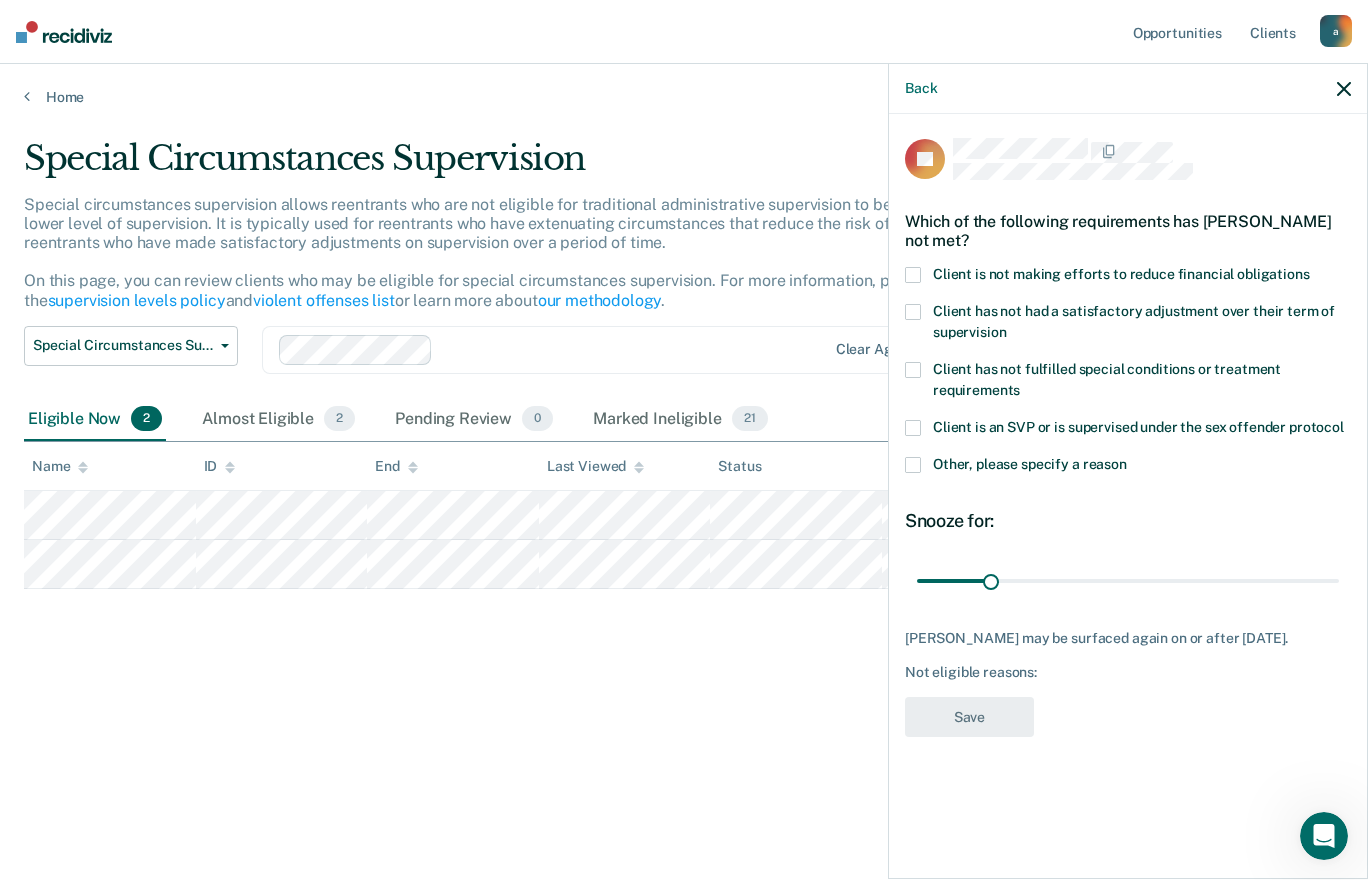 click on "Client is not making efforts to reduce financial obligations" at bounding box center [1128, 277] 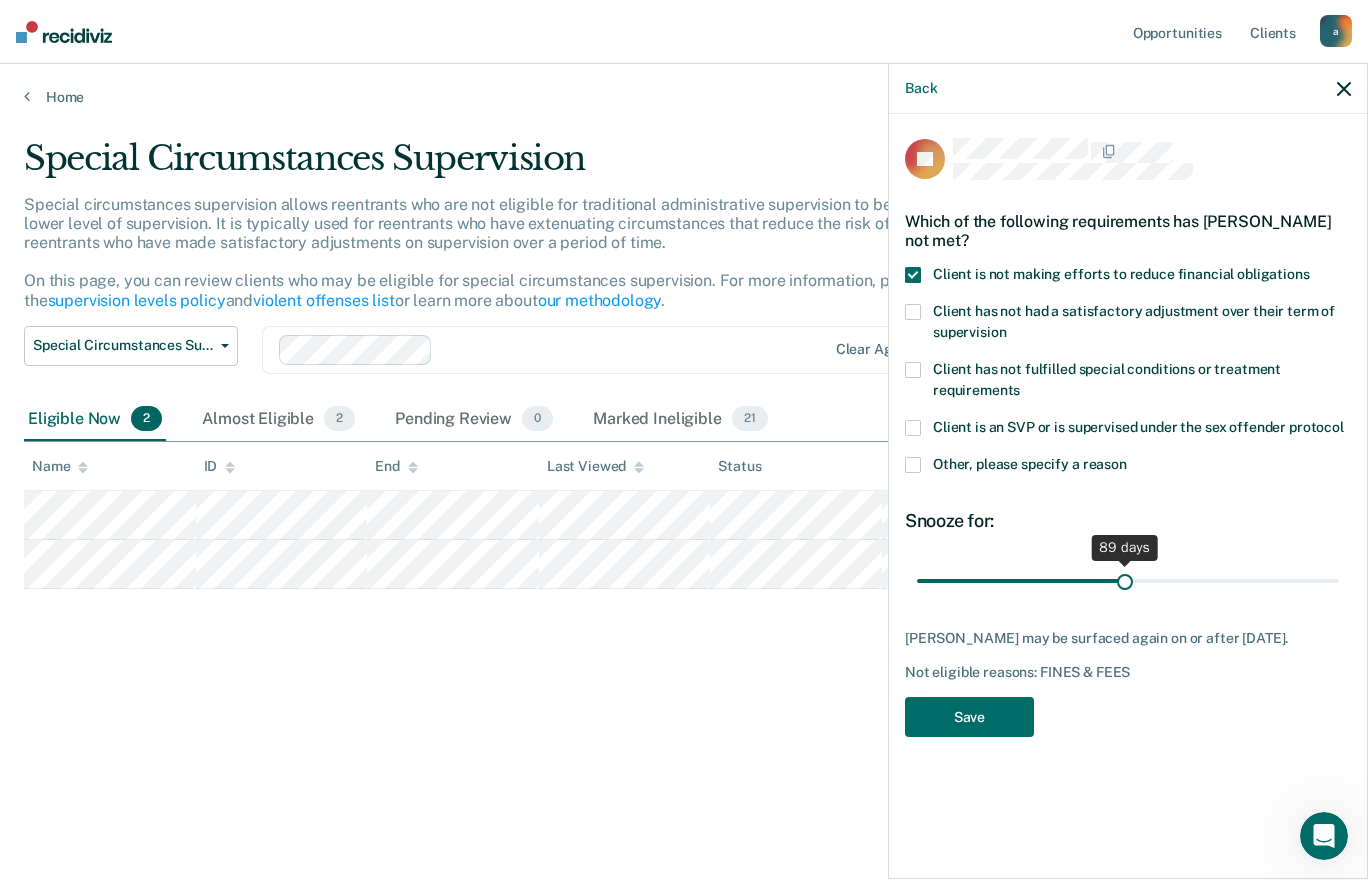 drag, startPoint x: 1023, startPoint y: 576, endPoint x: 1124, endPoint y: 582, distance: 101.17806 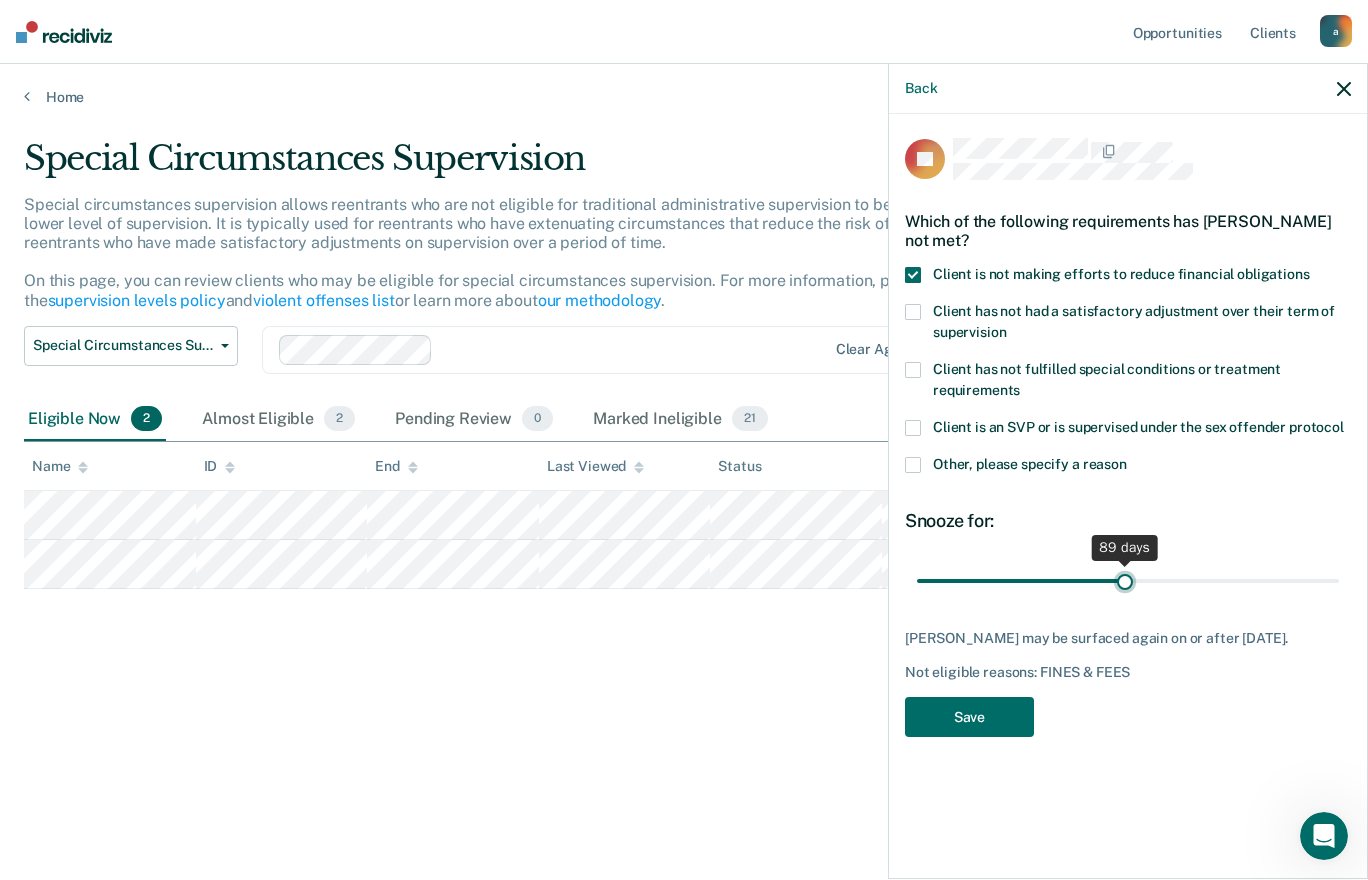 type on "89" 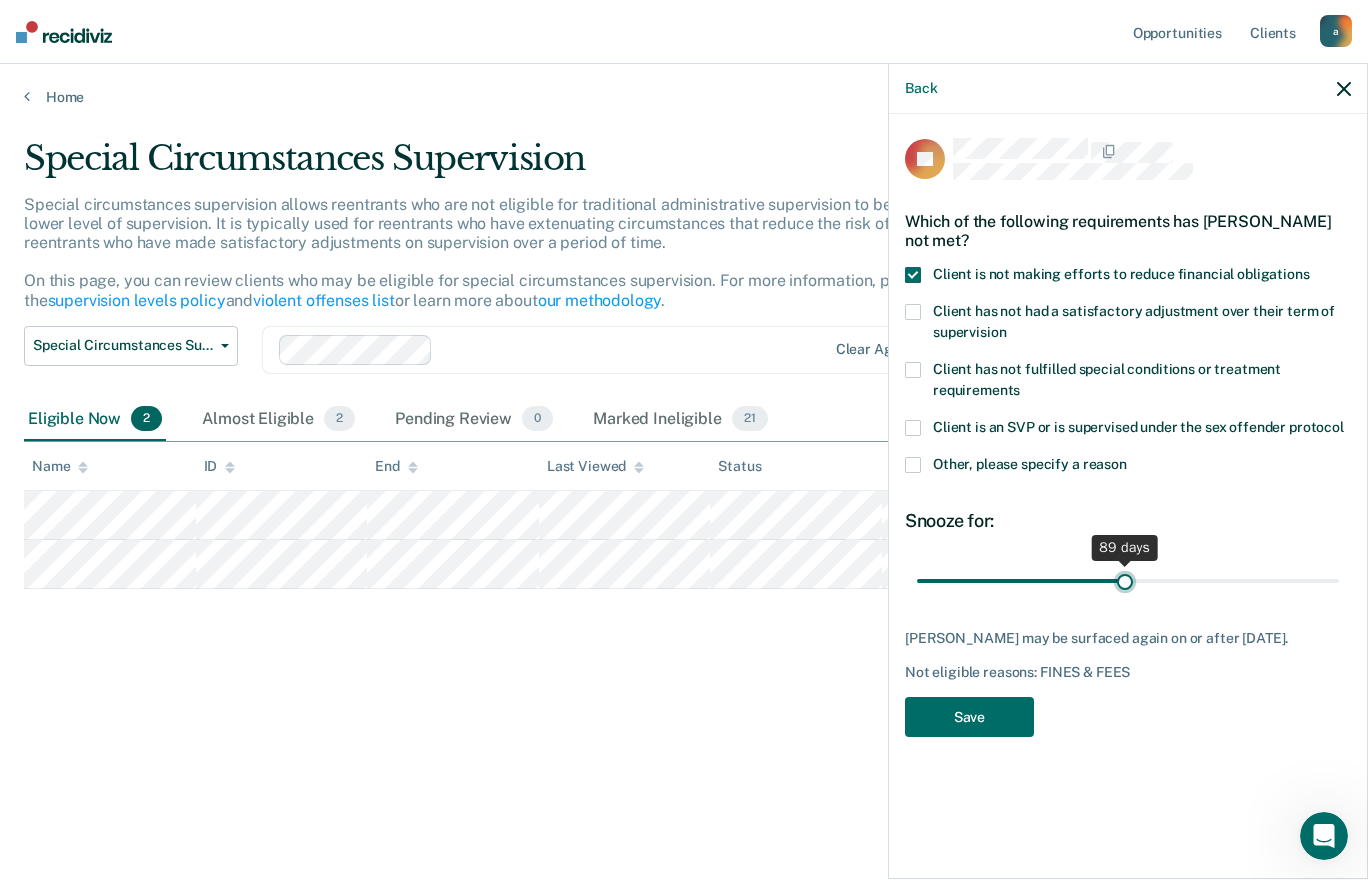 click at bounding box center [1128, 580] 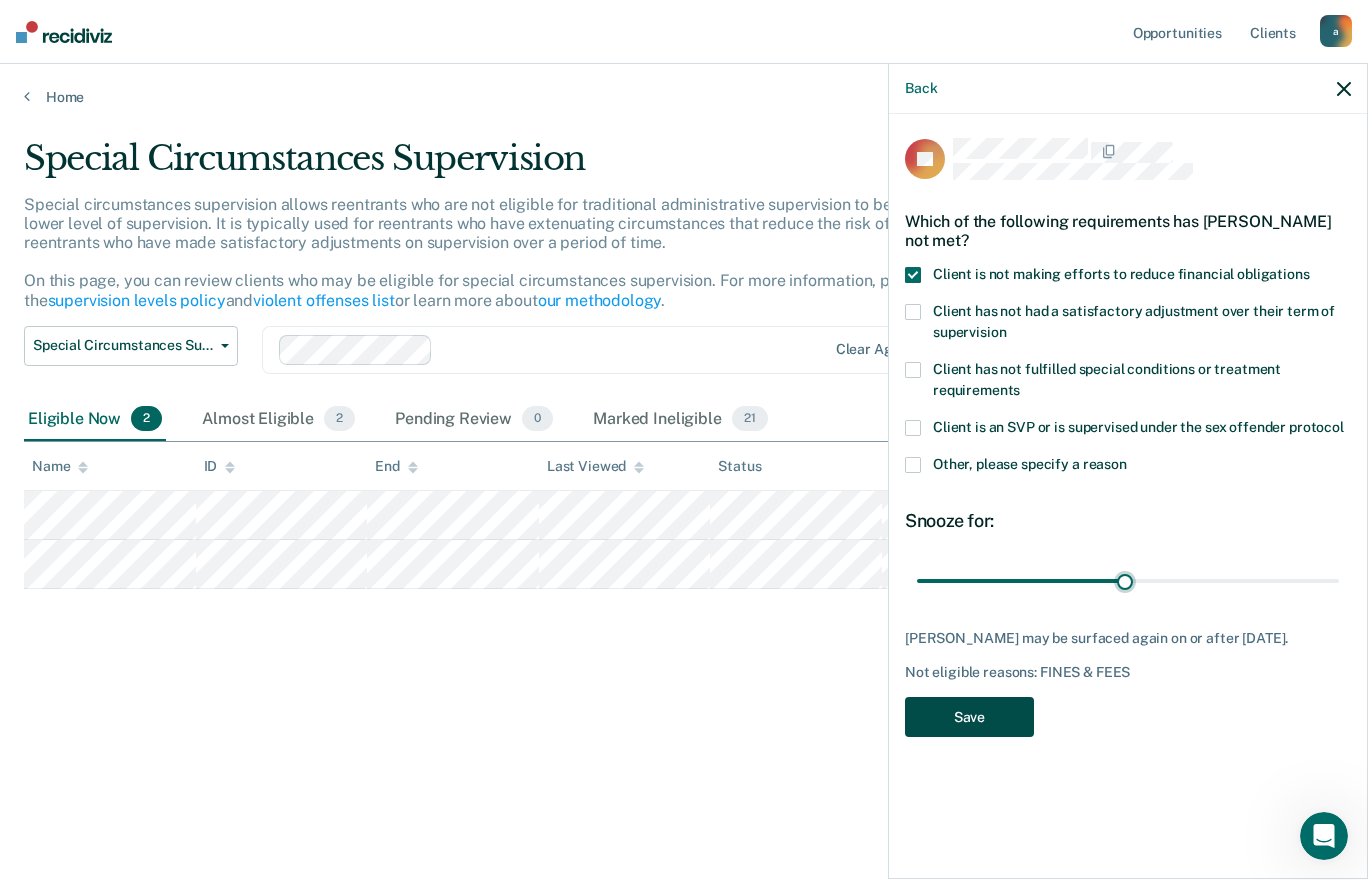 click on "Save" at bounding box center [969, 717] 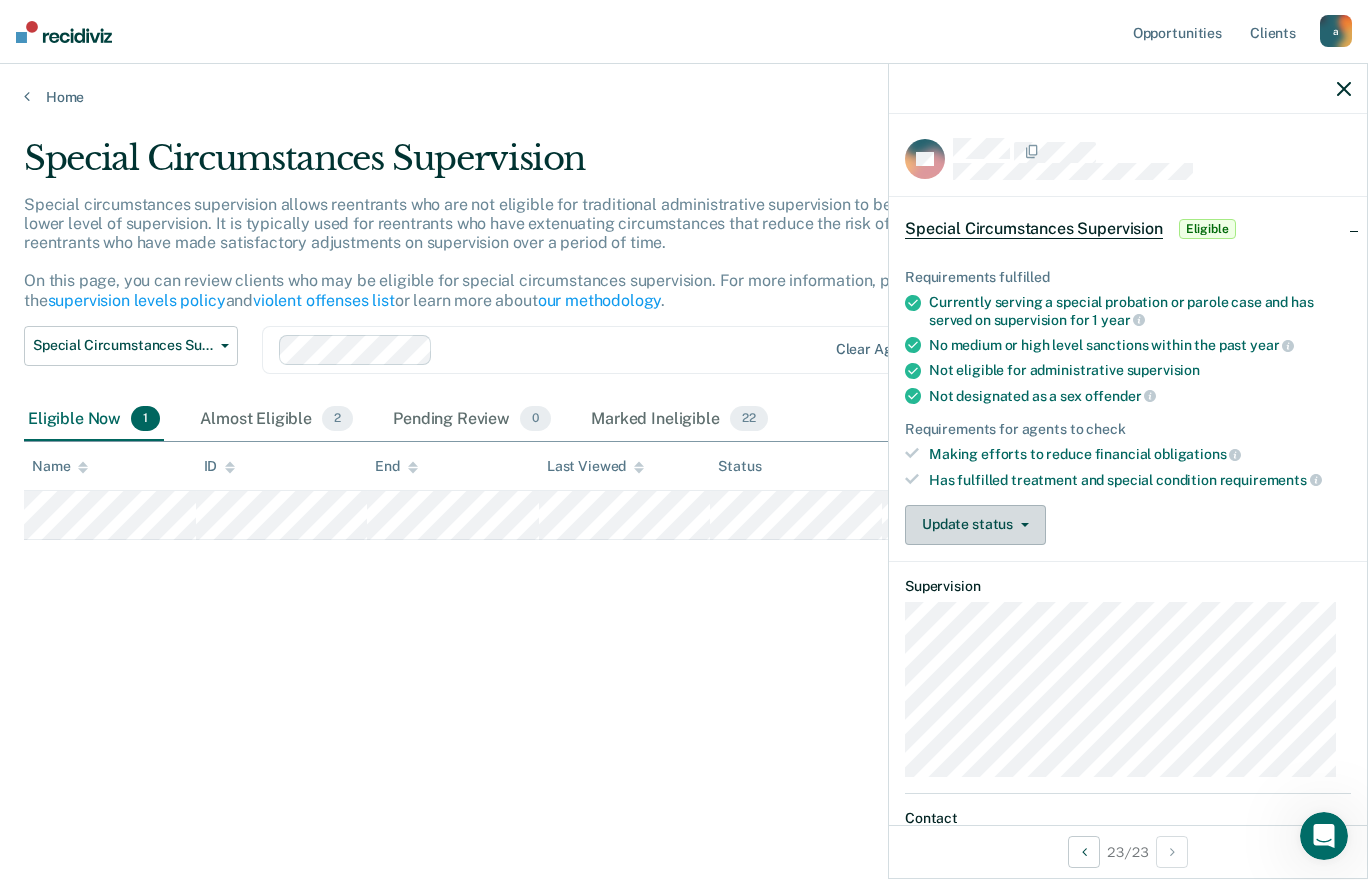 click on "Update status" at bounding box center (975, 525) 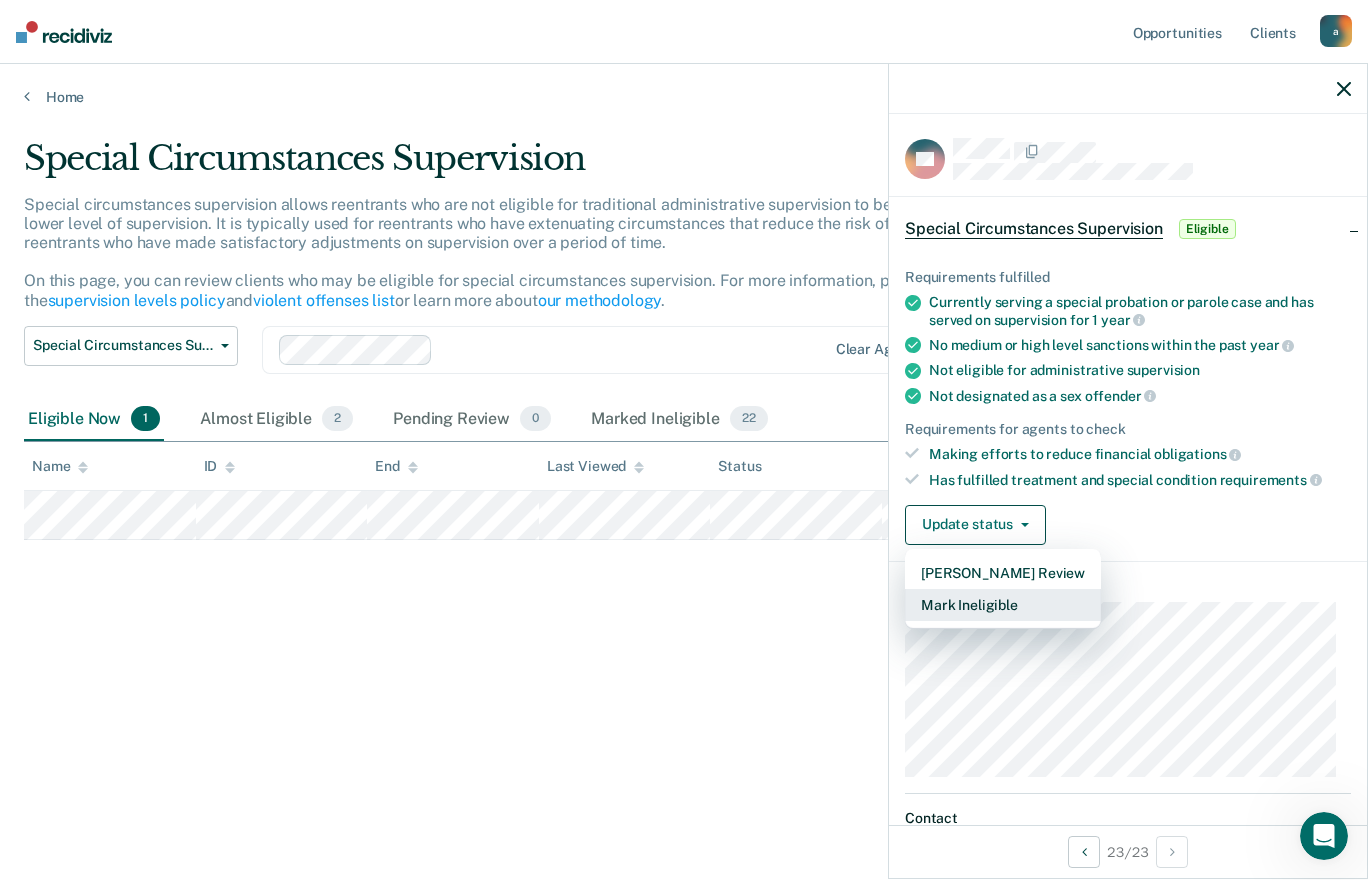 click on "Mark Ineligible" at bounding box center [1003, 605] 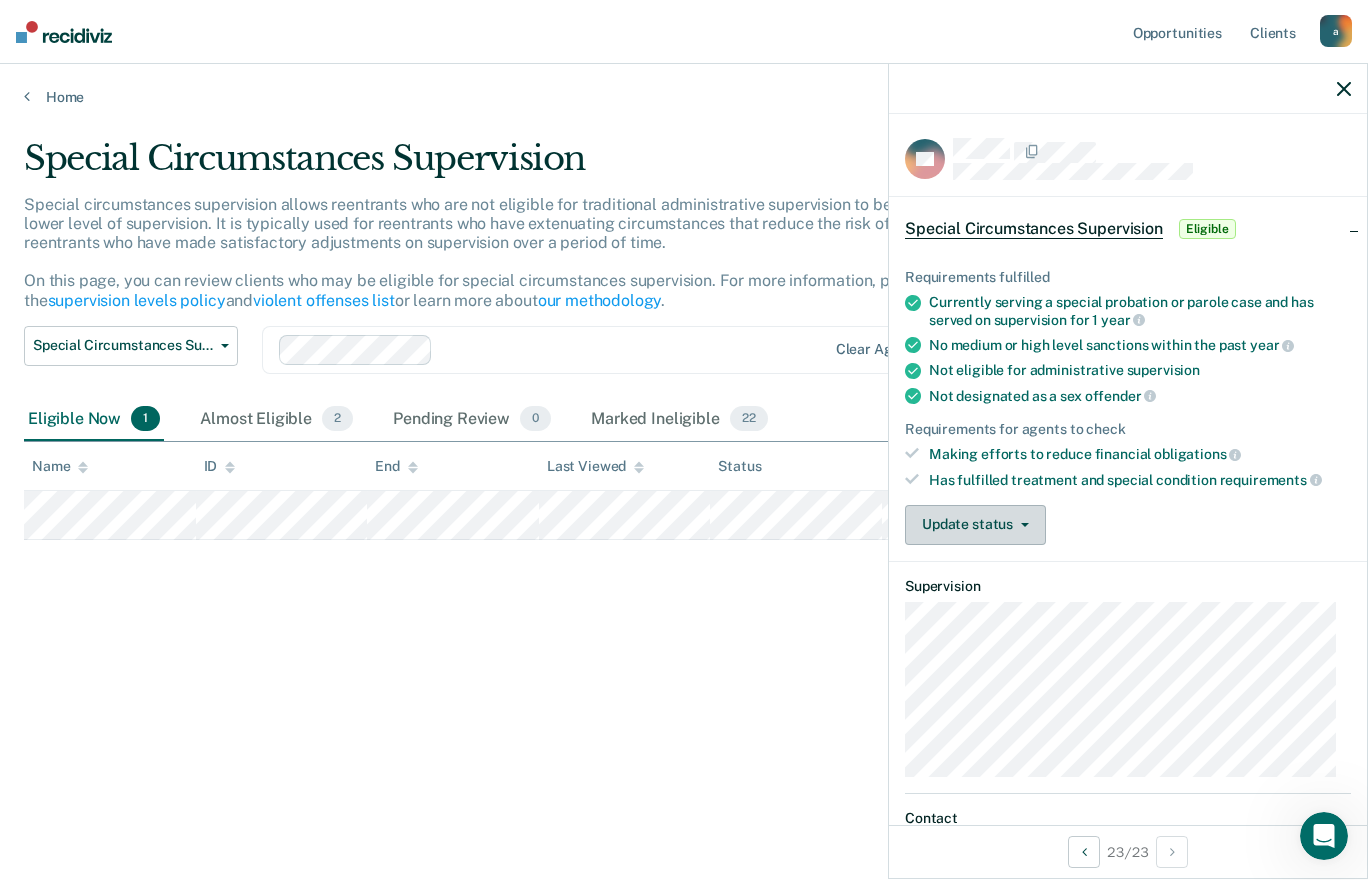 click on "Update status" at bounding box center (975, 525) 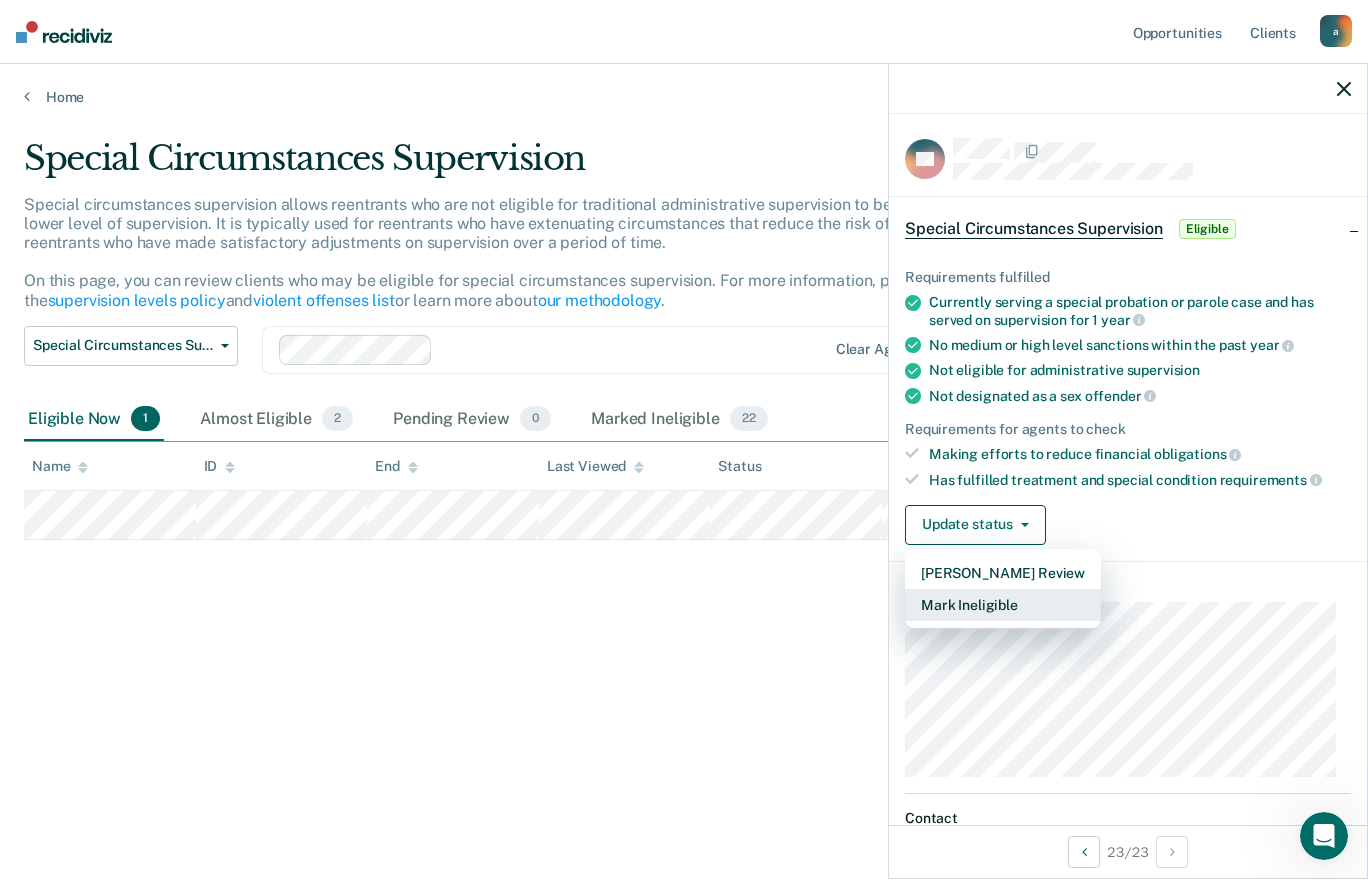 click on "Mark Ineligible" at bounding box center [1003, 605] 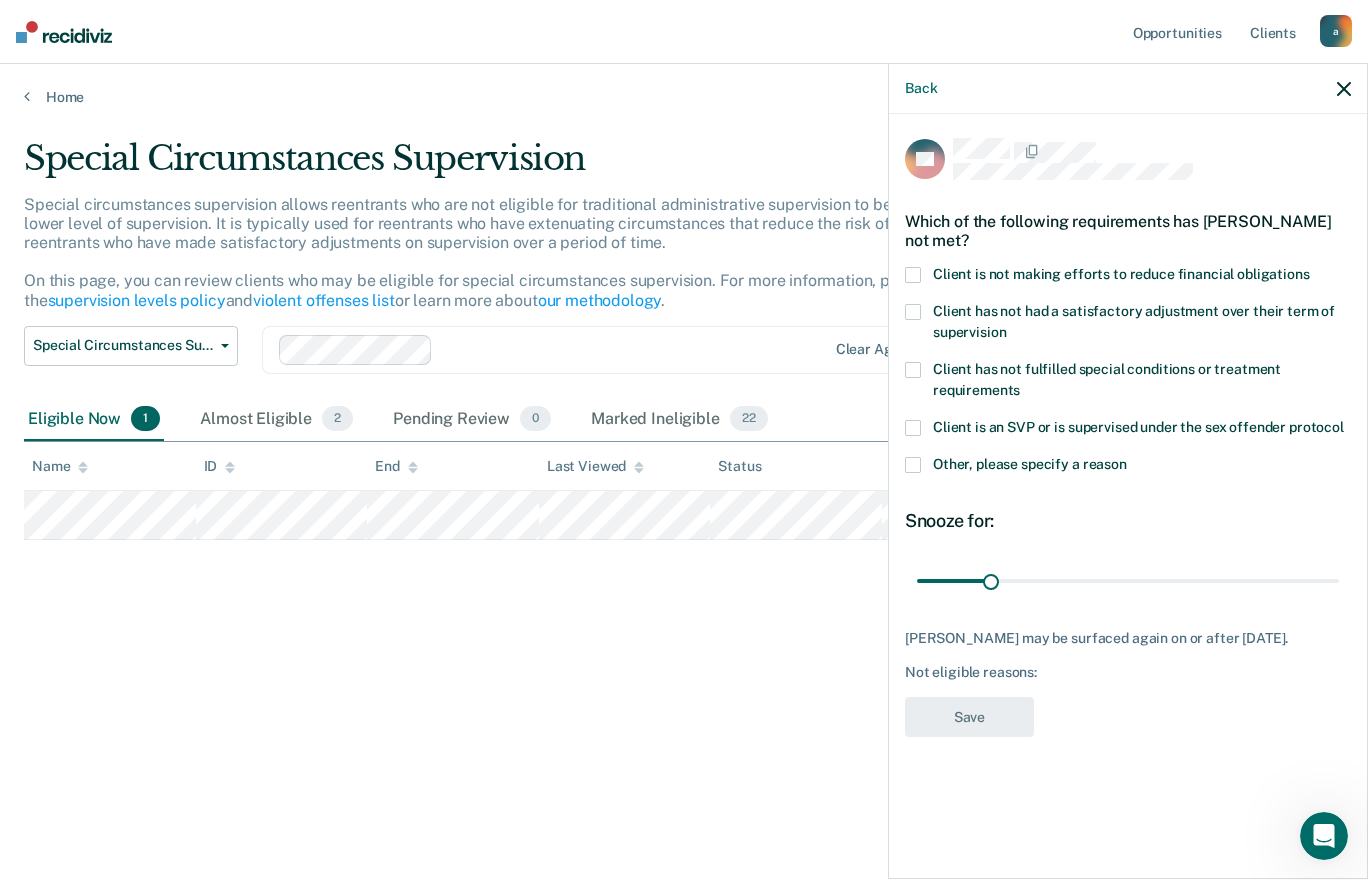 click at bounding box center [913, 275] 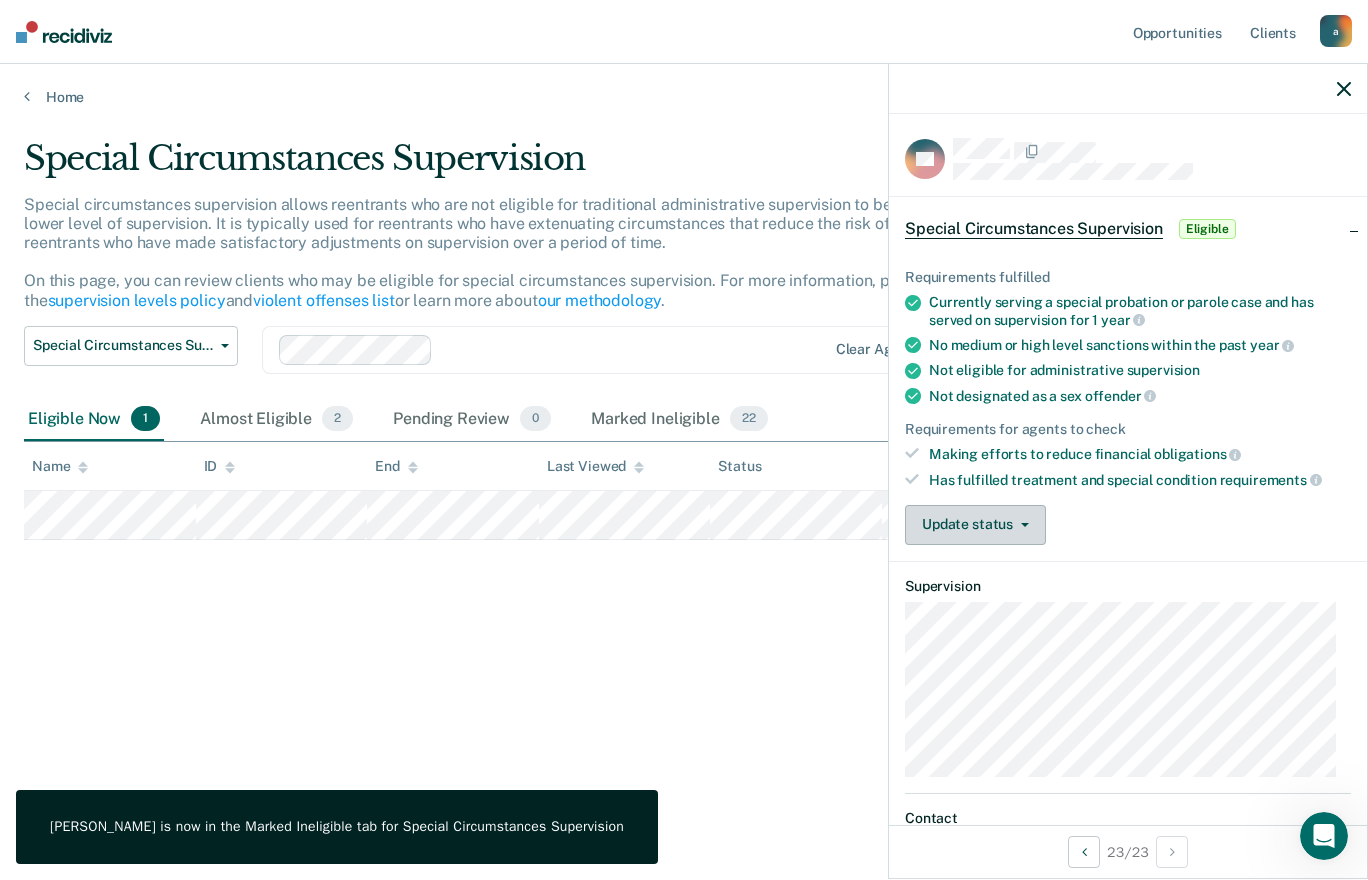 click on "Update status" at bounding box center [975, 525] 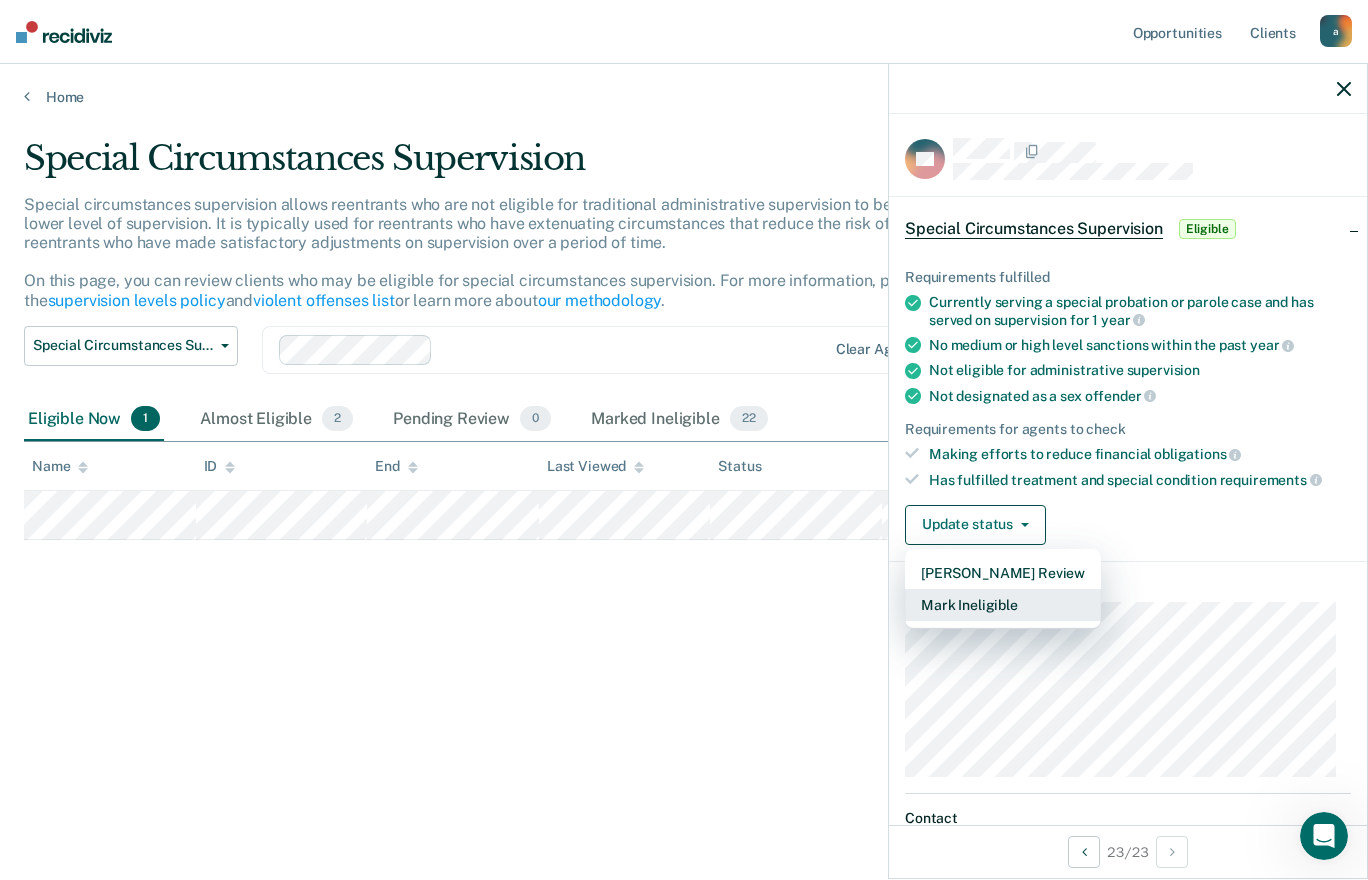 click on "Mark Ineligible" at bounding box center [1003, 605] 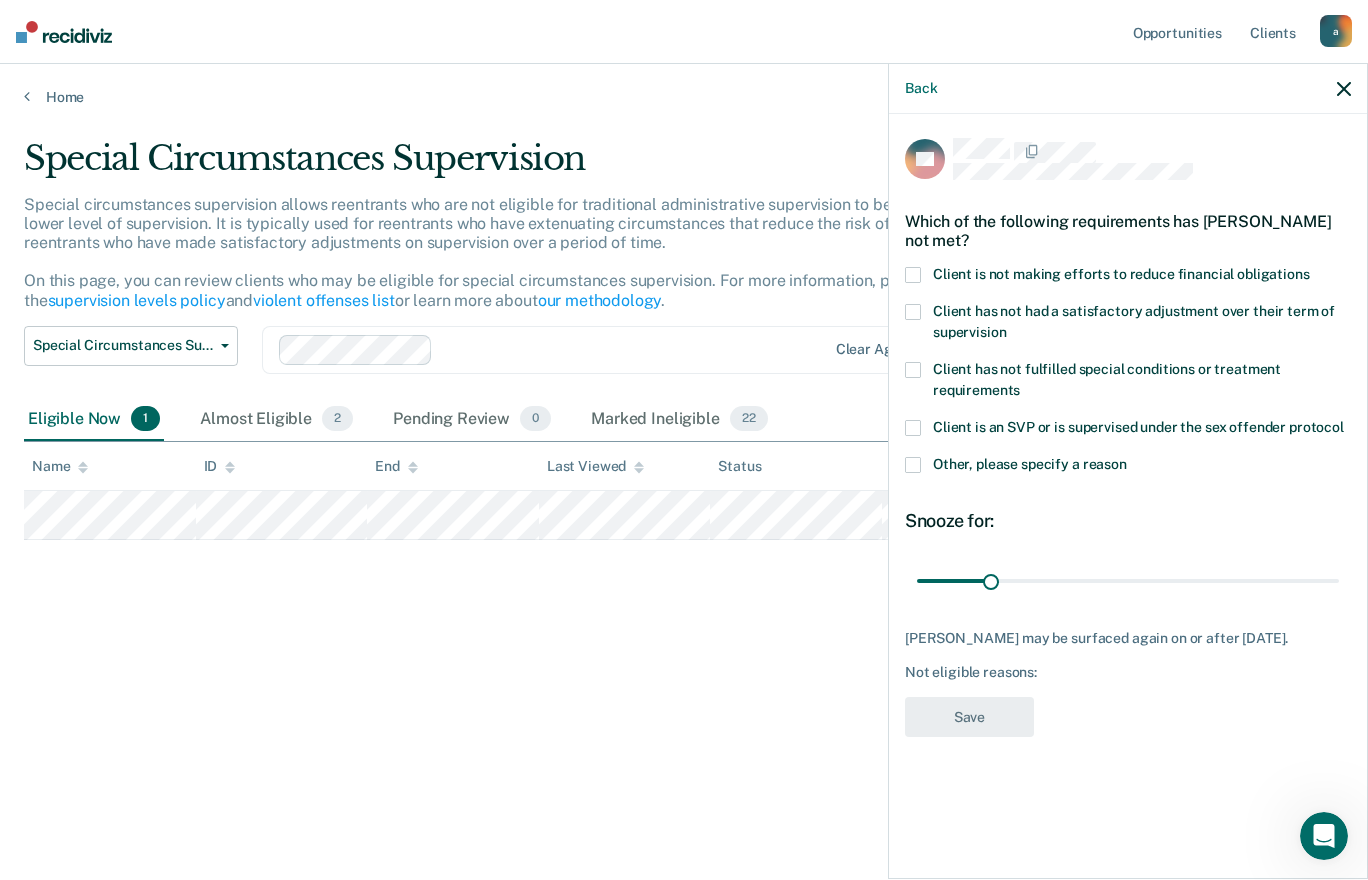 click at bounding box center (913, 275) 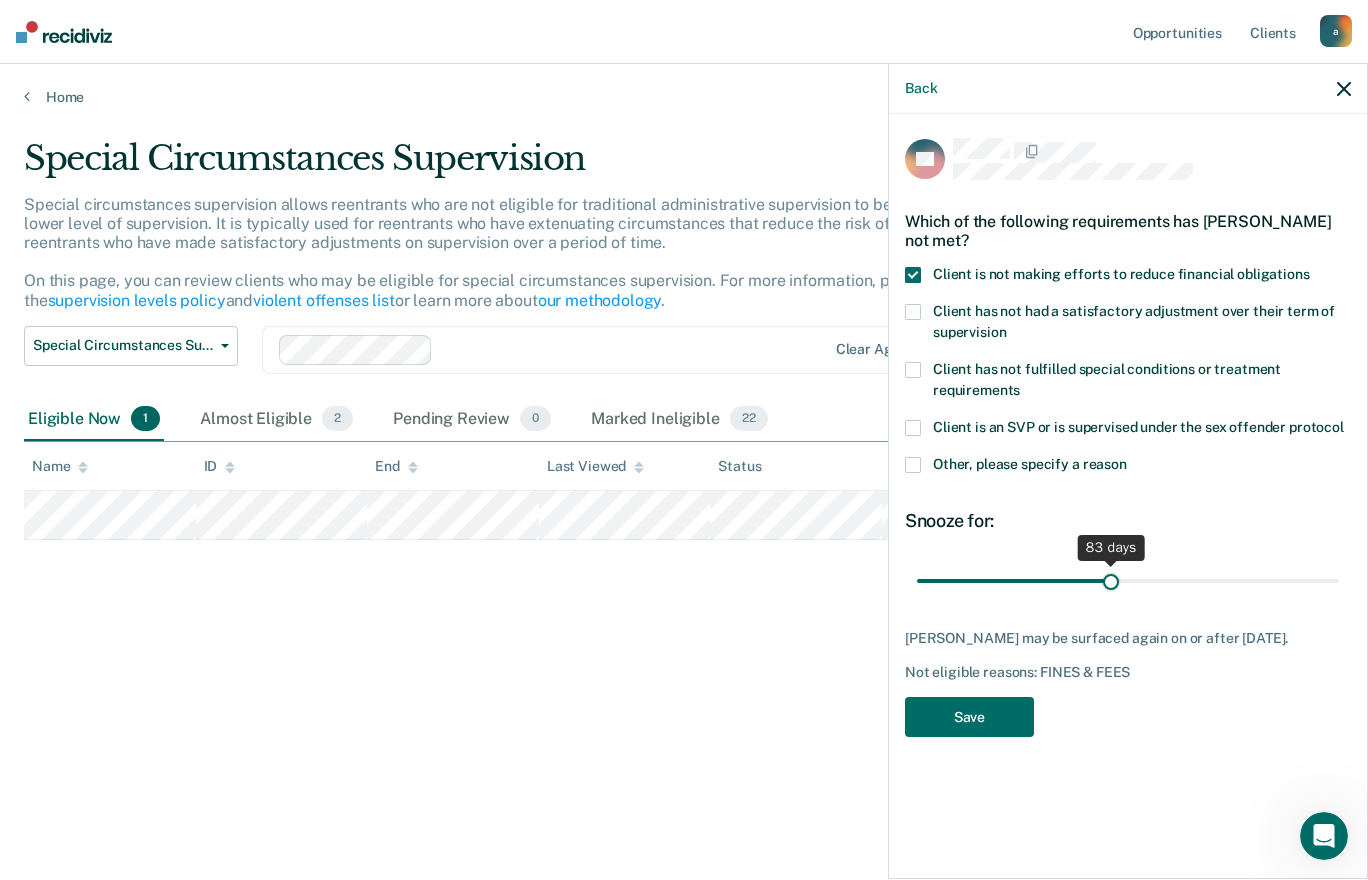 drag, startPoint x: 1016, startPoint y: 561, endPoint x: 1111, endPoint y: 575, distance: 96.02604 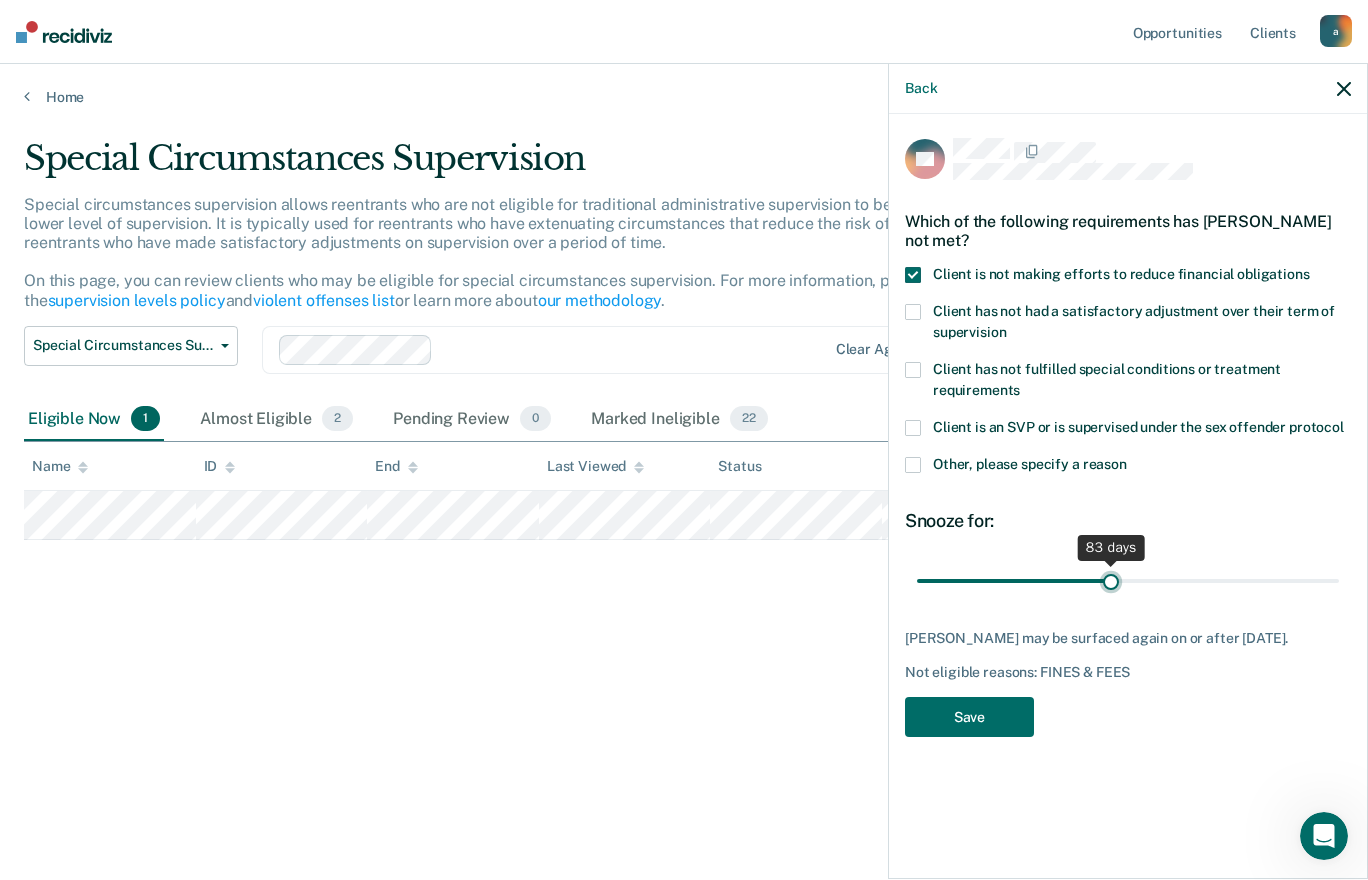 type on "83" 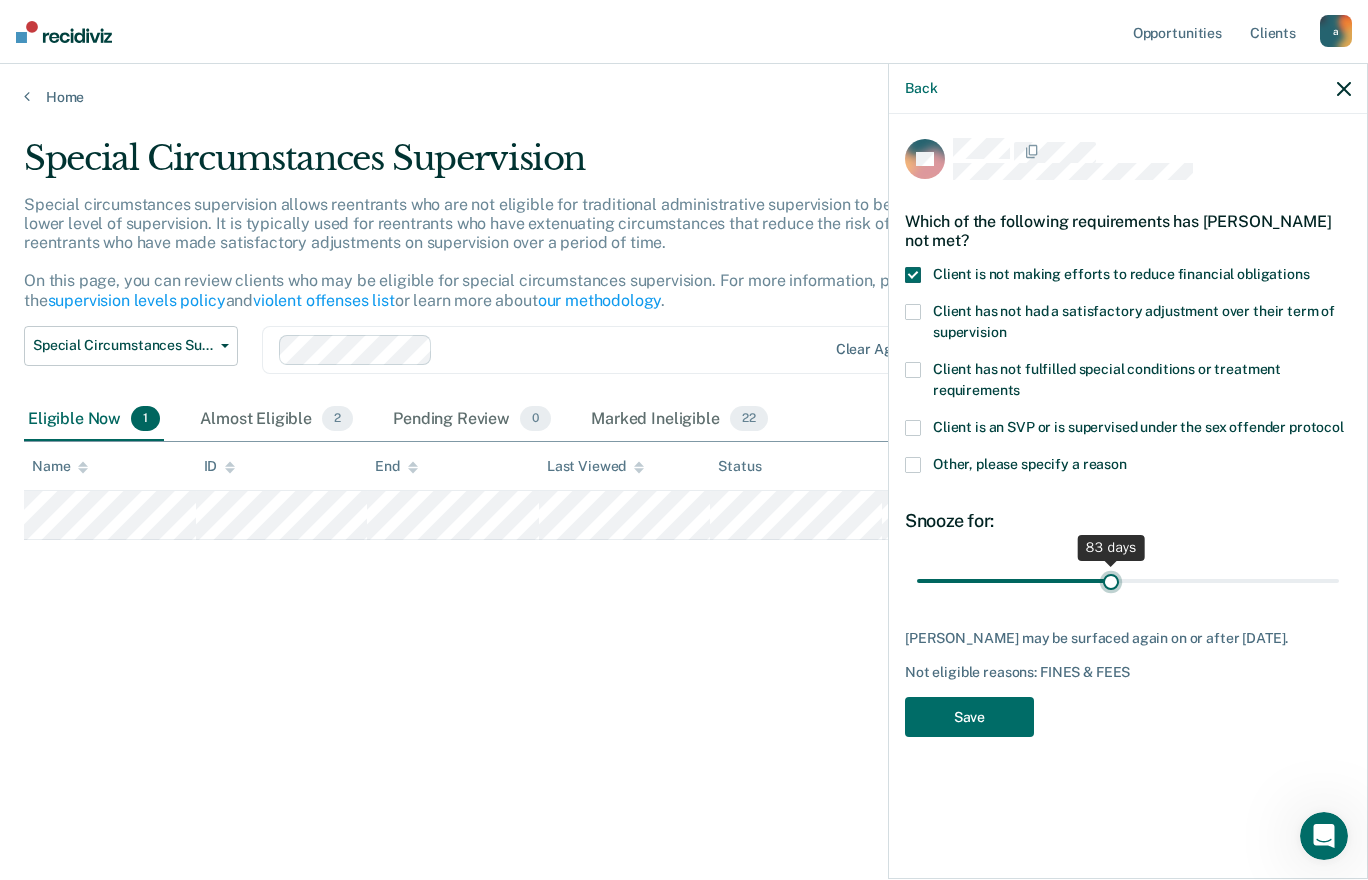 click at bounding box center [1128, 580] 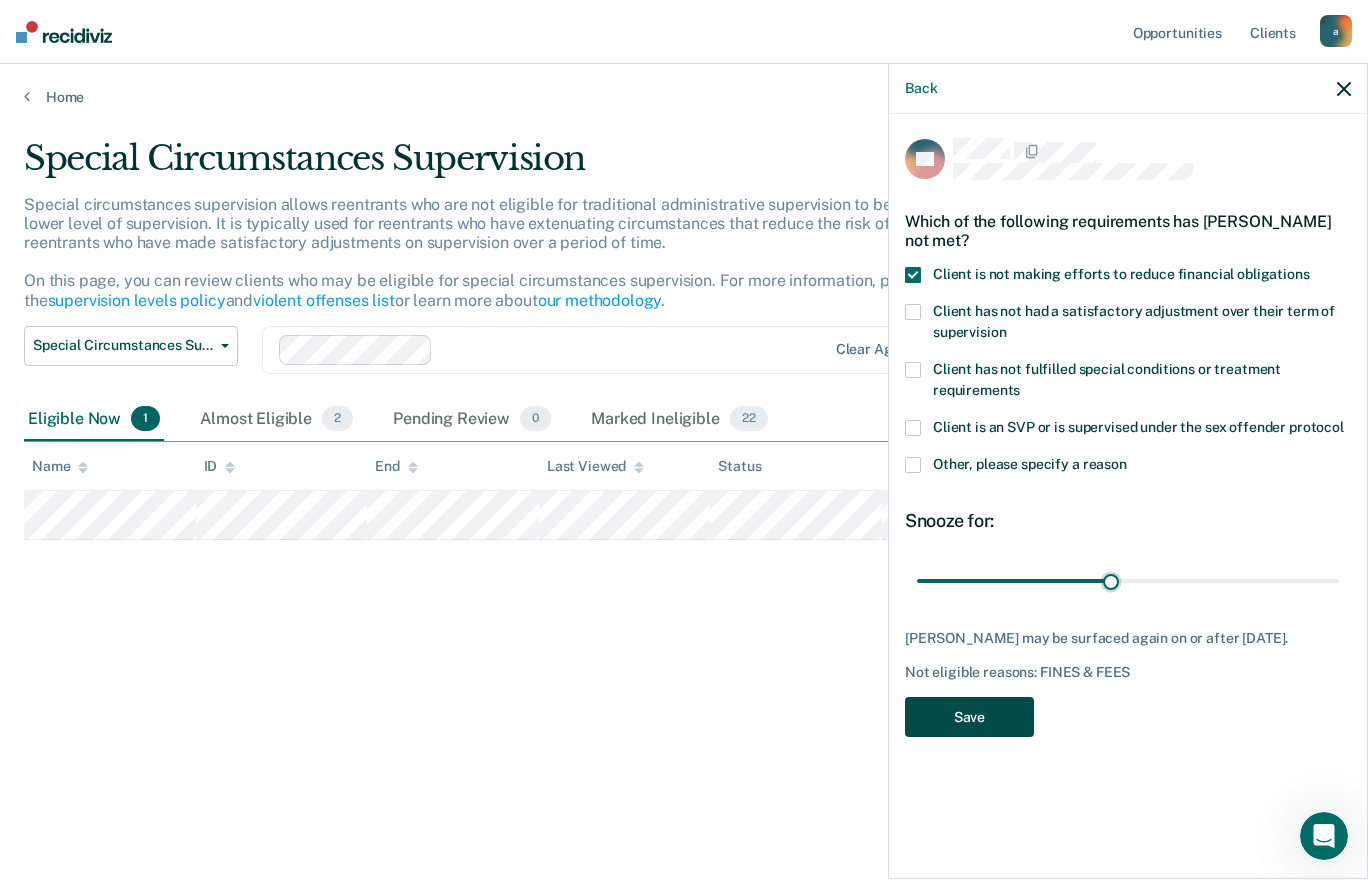 click on "Save" at bounding box center (969, 717) 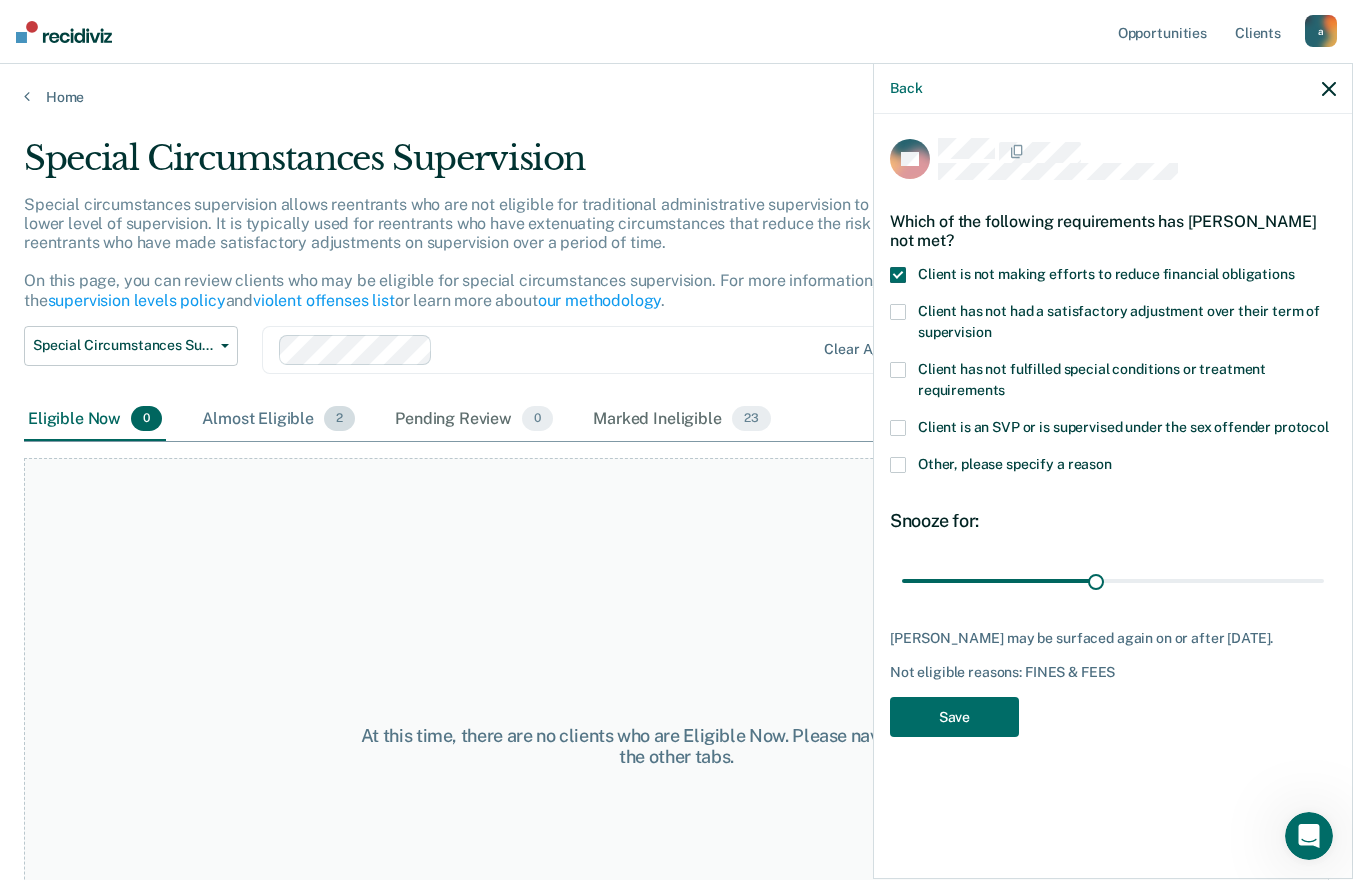 click on "Almost Eligible 2" at bounding box center [278, 420] 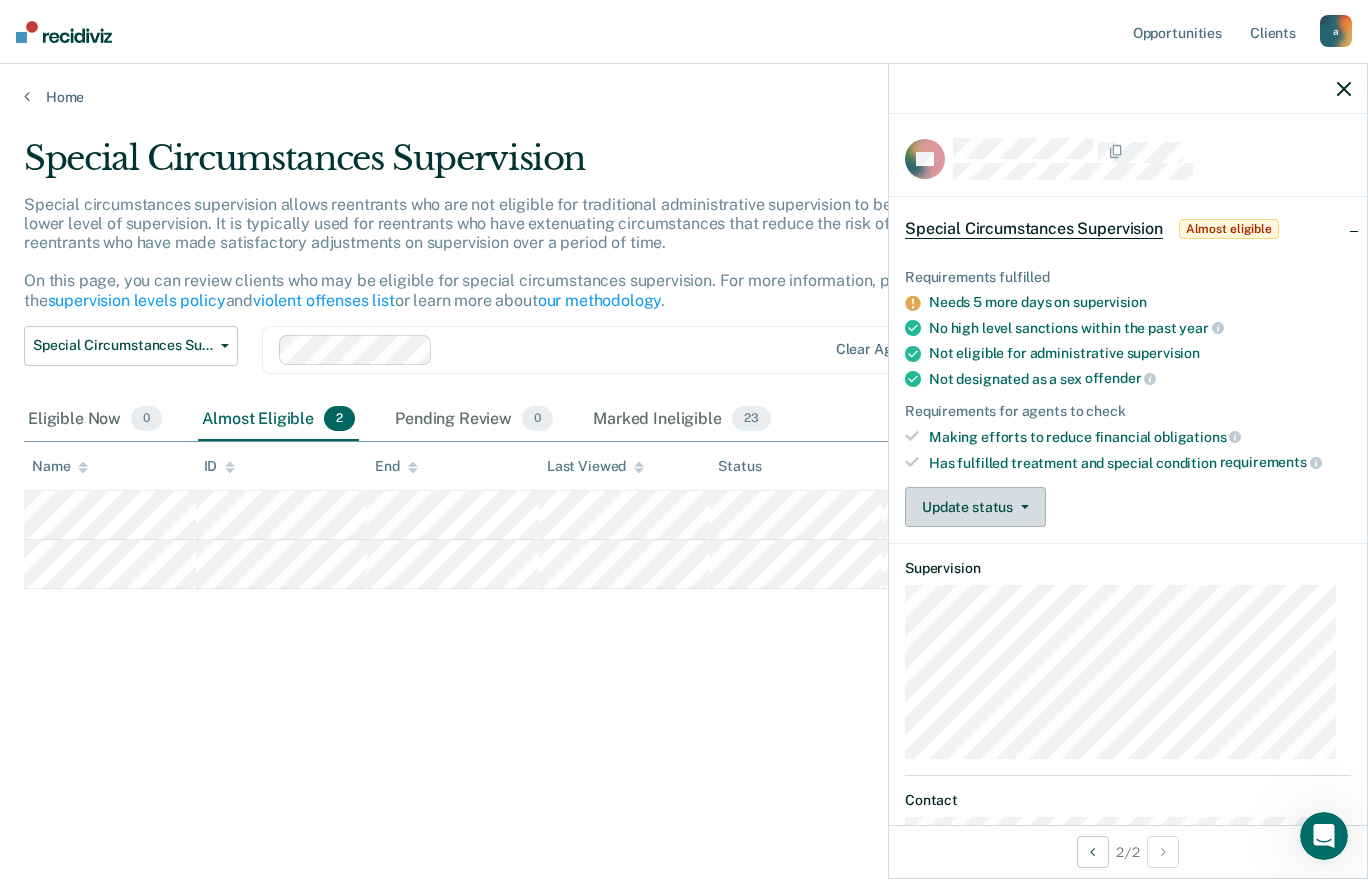click on "Update status" at bounding box center (975, 507) 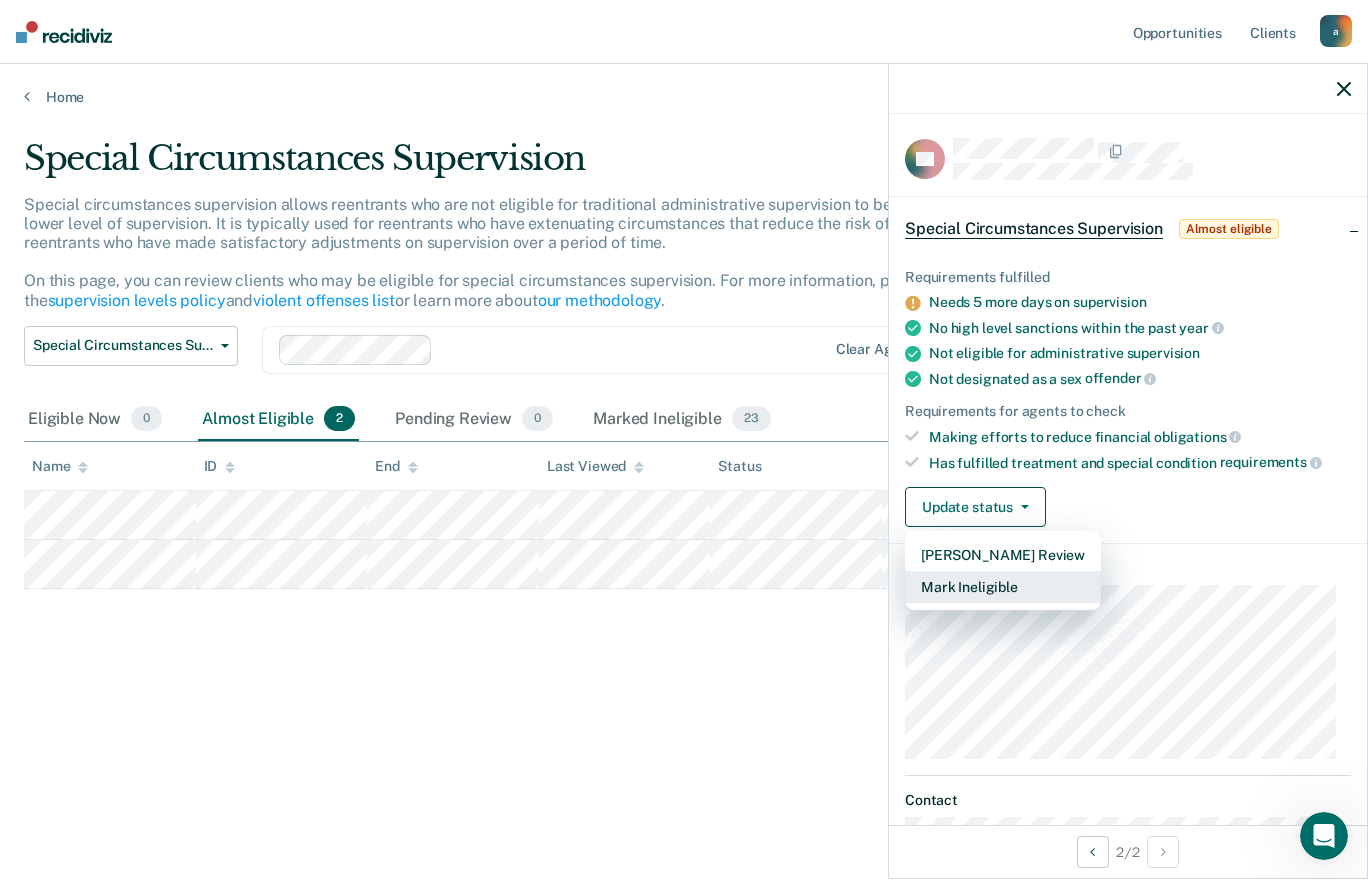 click on "Mark Ineligible" at bounding box center (1003, 587) 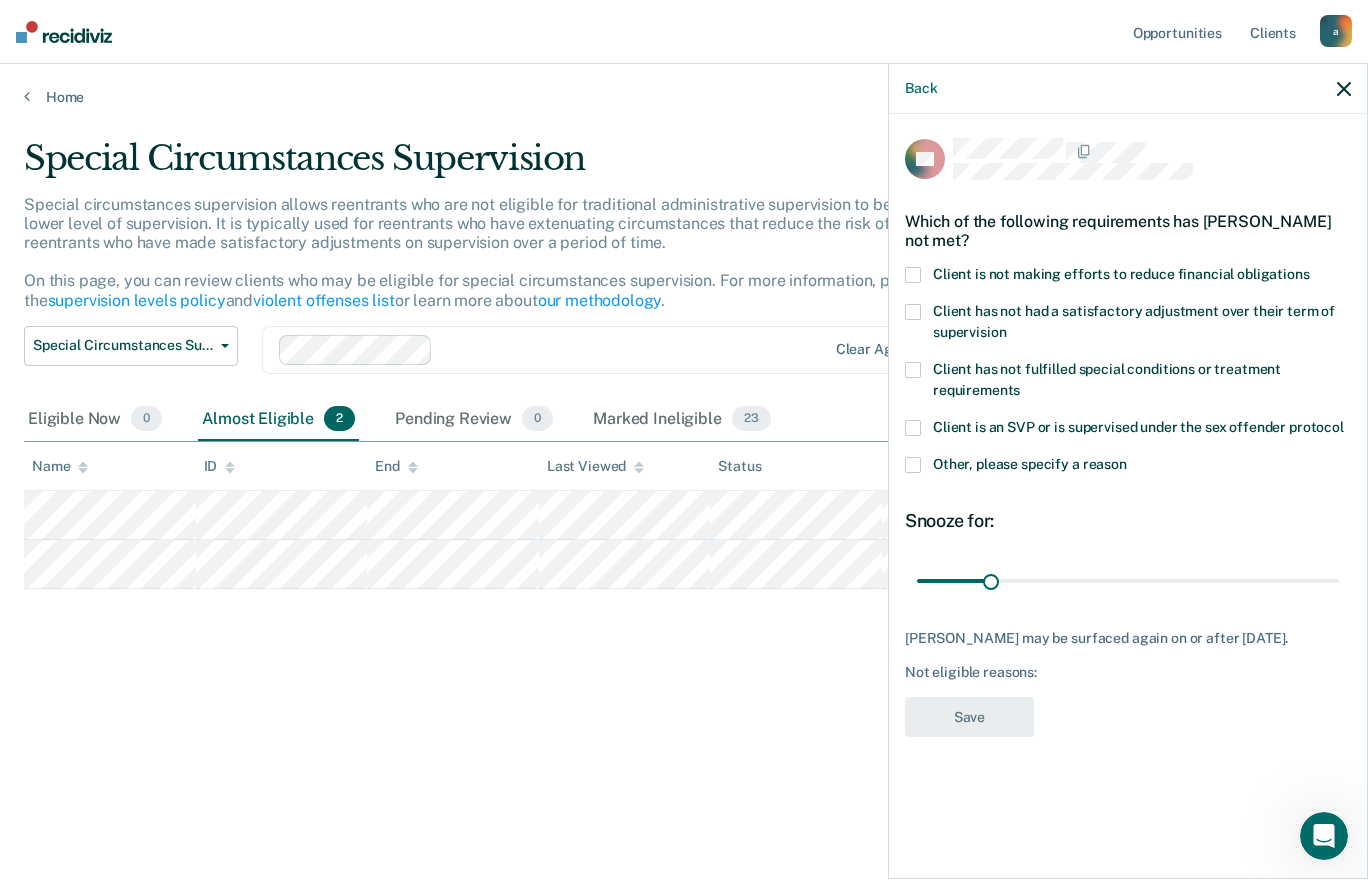 click at bounding box center [913, 370] 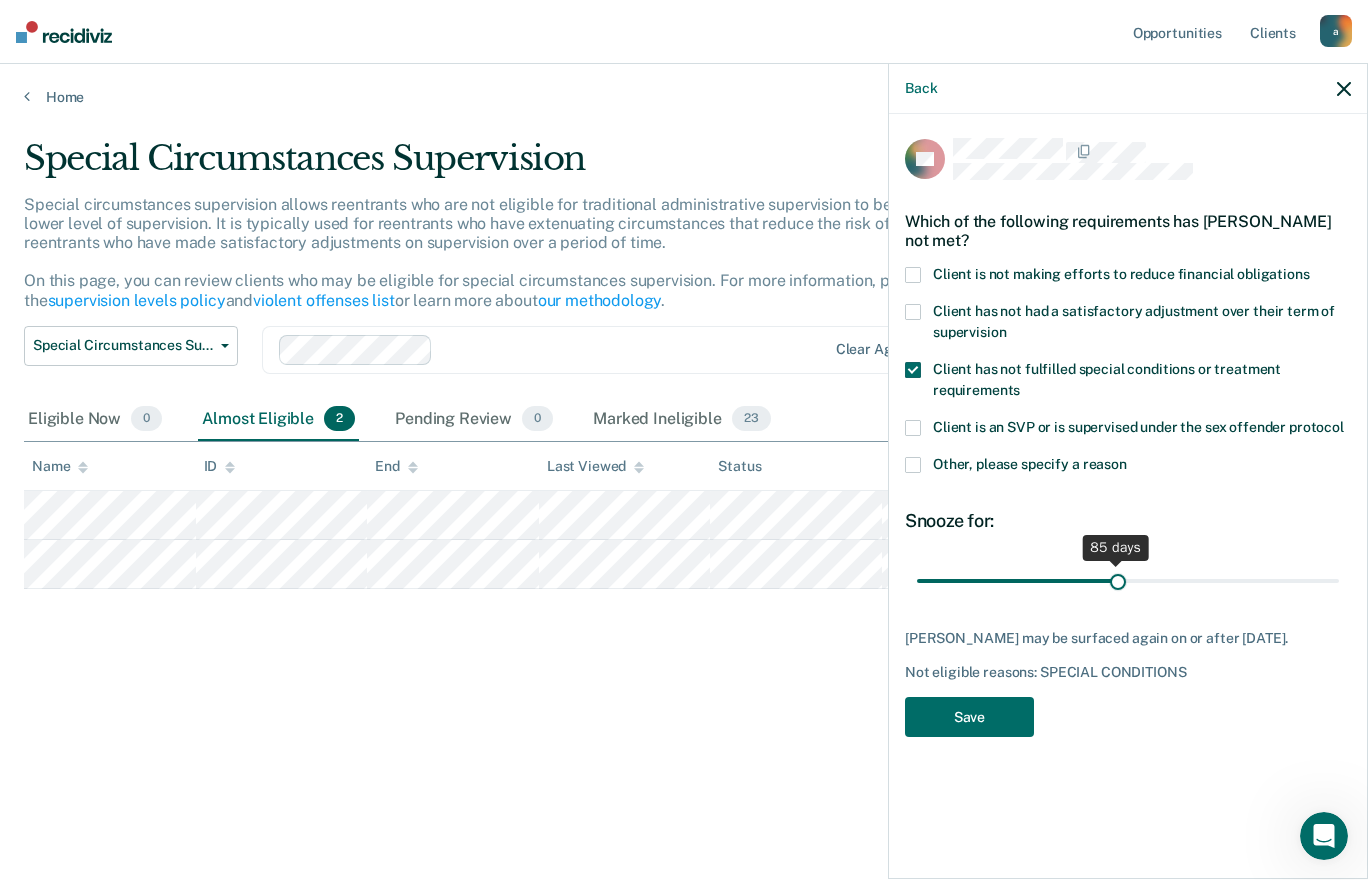 drag, startPoint x: 1018, startPoint y: 582, endPoint x: 1118, endPoint y: 579, distance: 100.04499 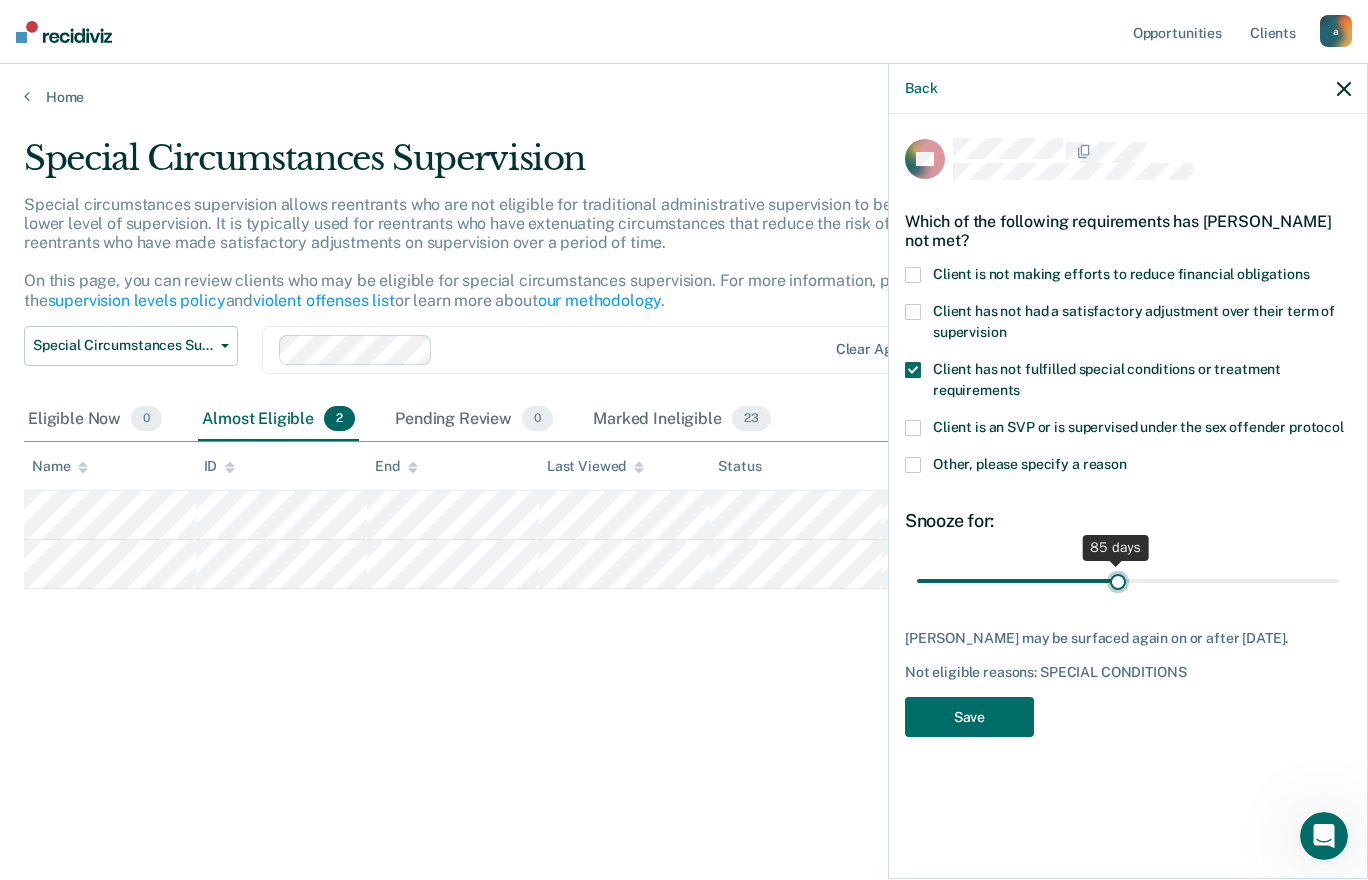 type on "86" 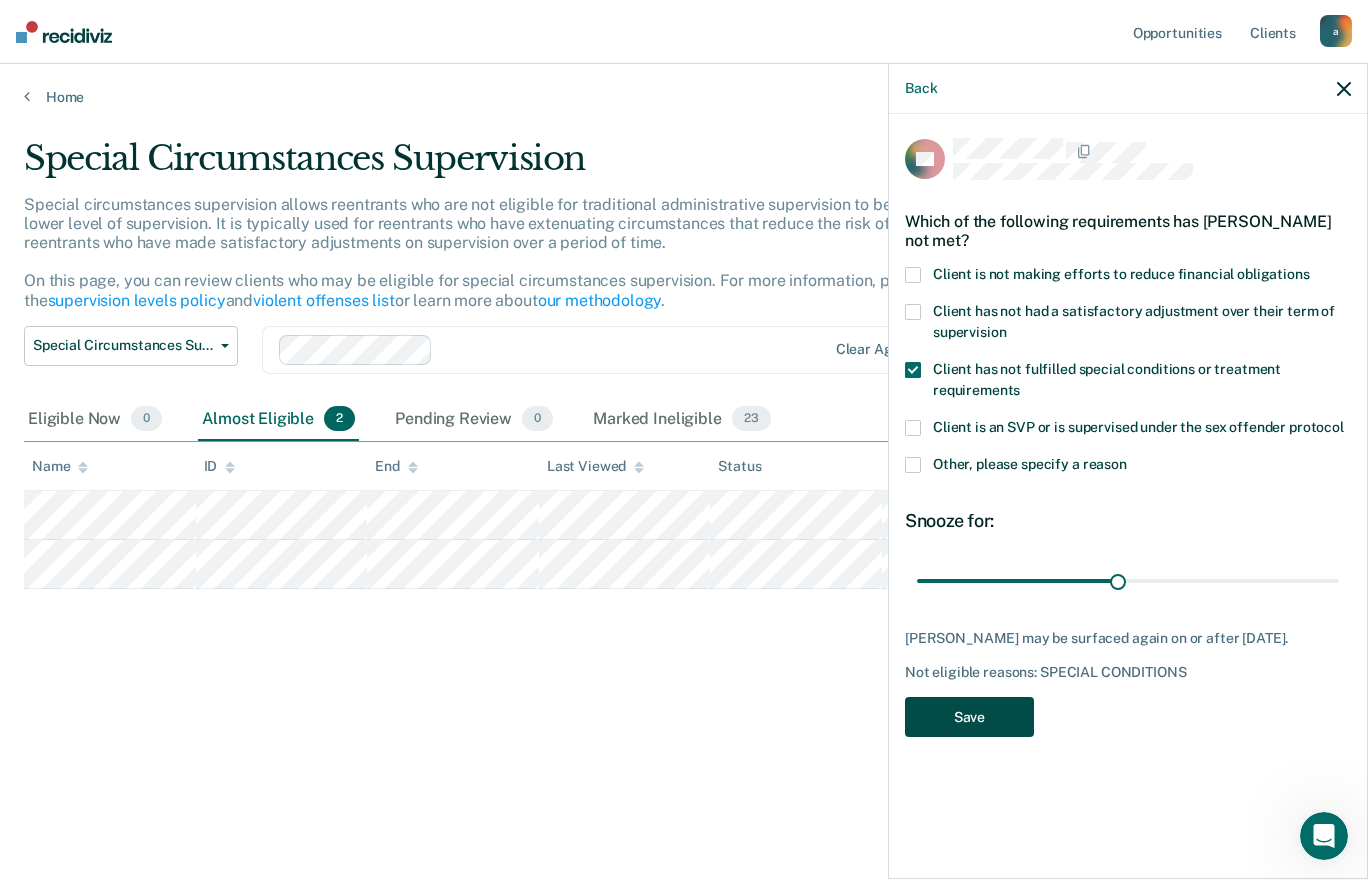 click on "Save" at bounding box center (969, 717) 